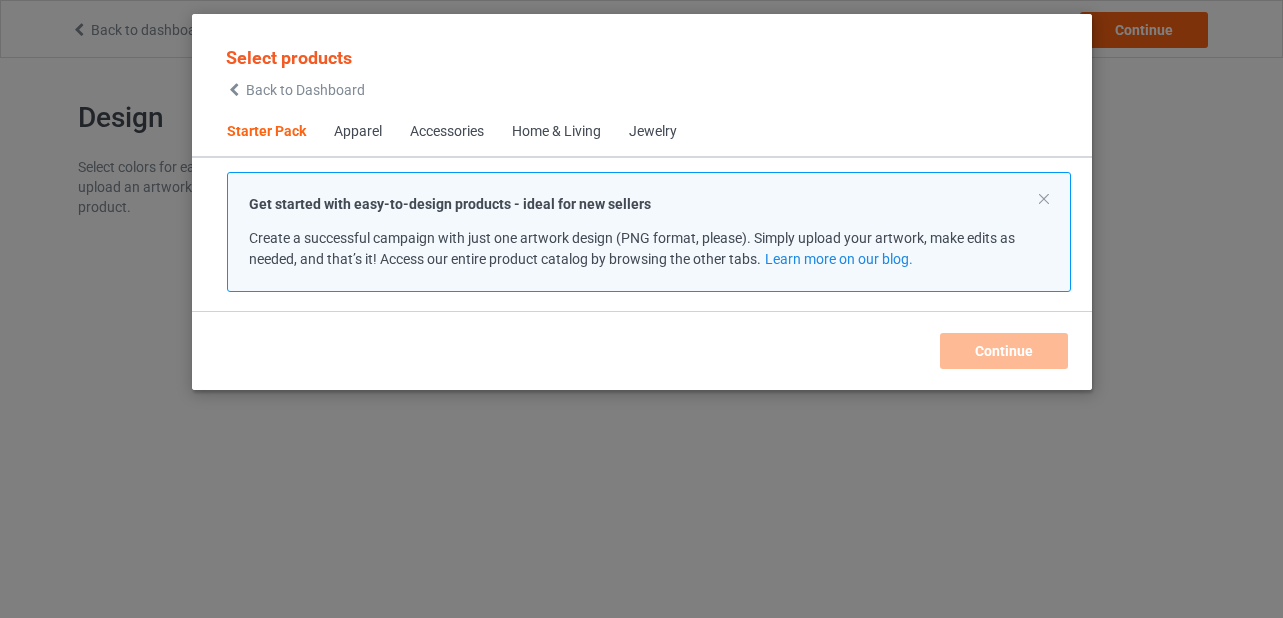 scroll, scrollTop: 0, scrollLeft: 0, axis: both 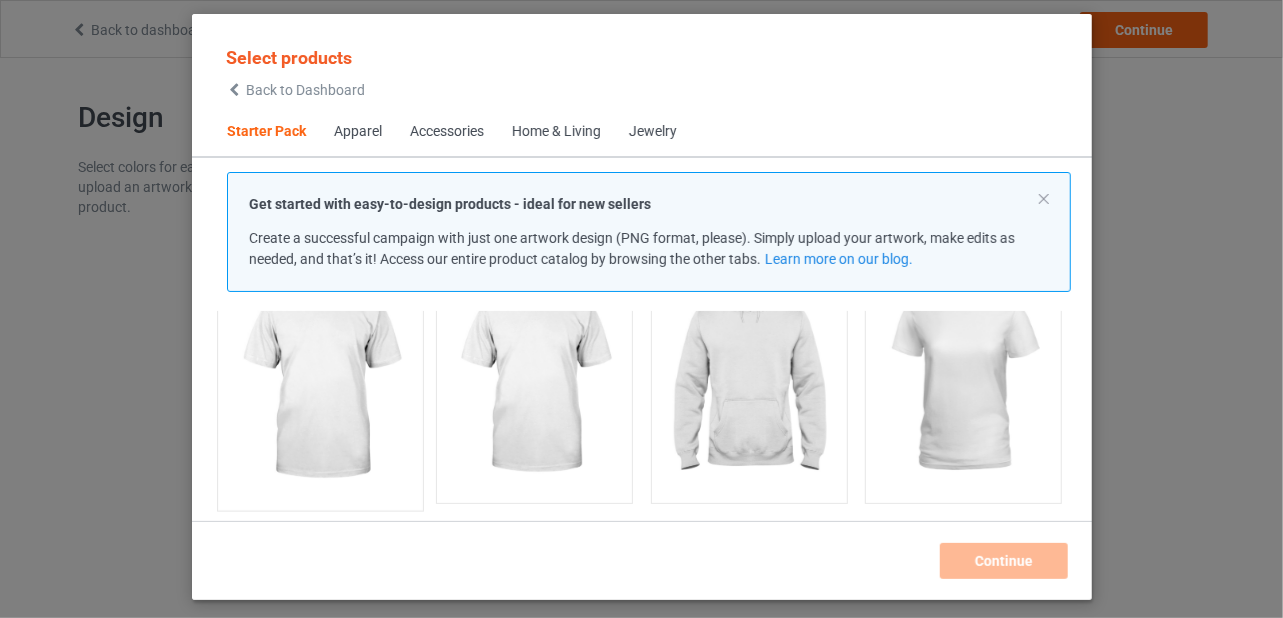 click at bounding box center [320, 382] 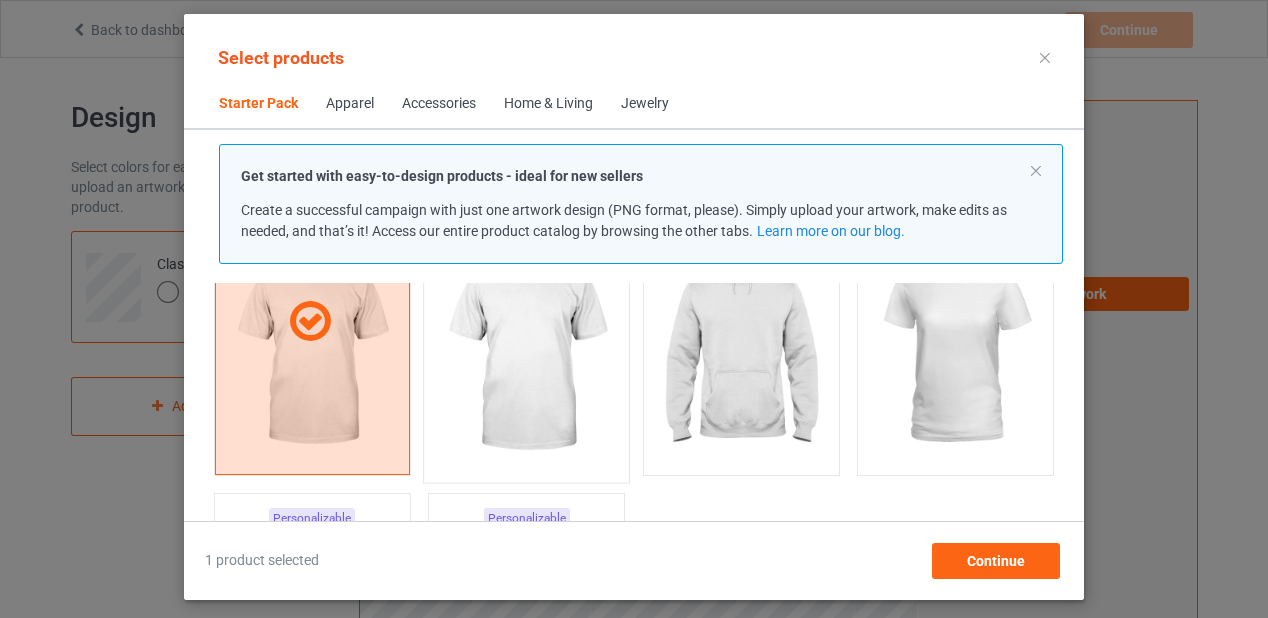 click at bounding box center (527, 354) 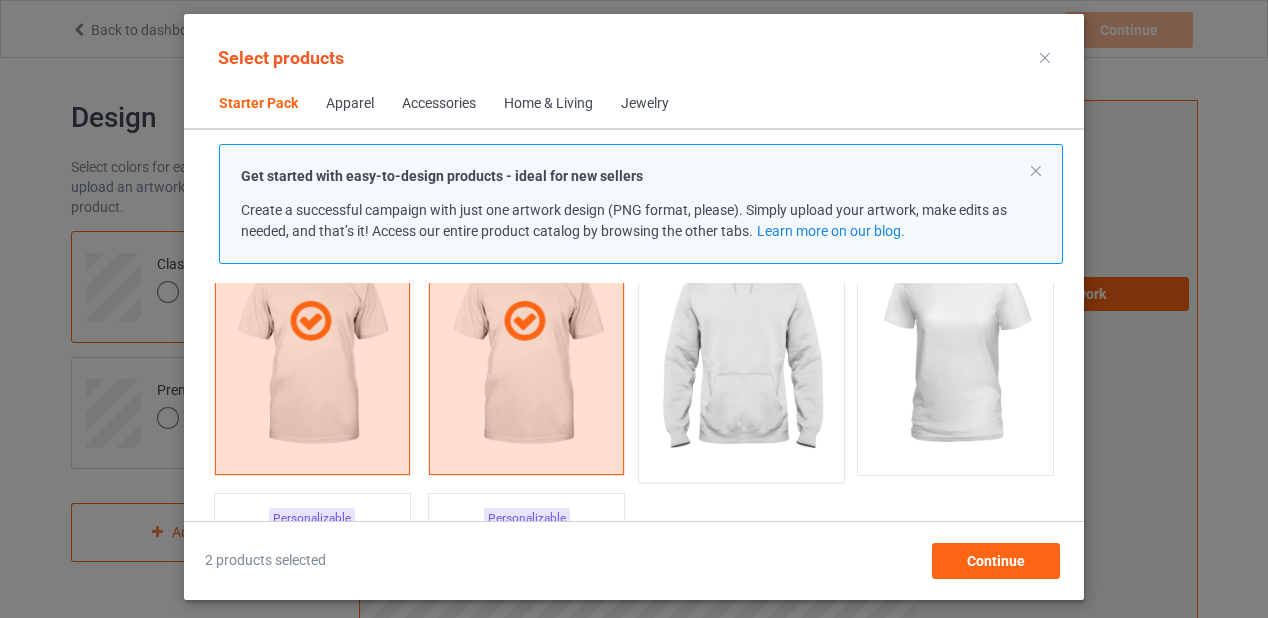 click at bounding box center (741, 354) 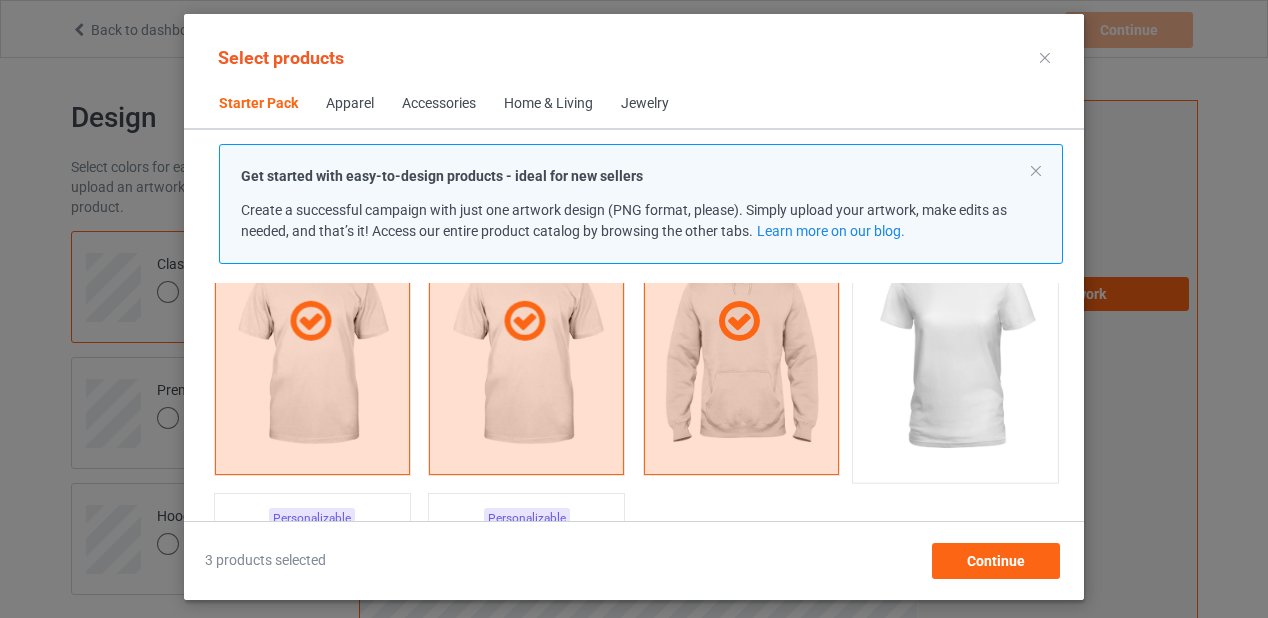 click at bounding box center (956, 354) 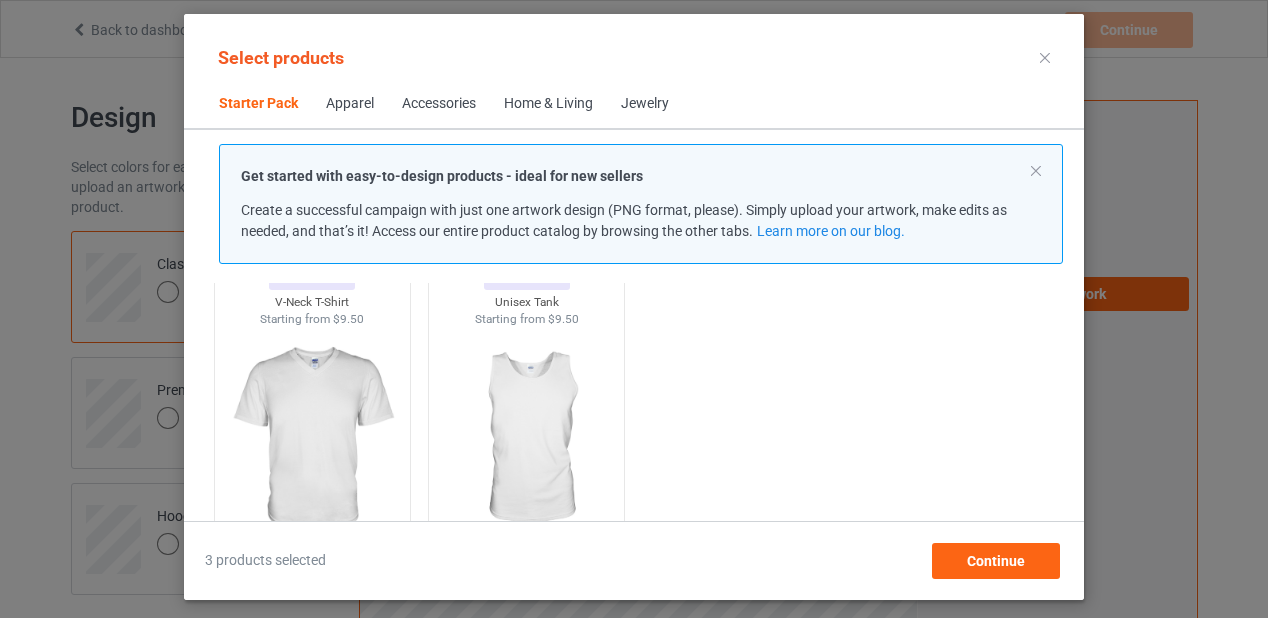 scroll, scrollTop: 425, scrollLeft: 0, axis: vertical 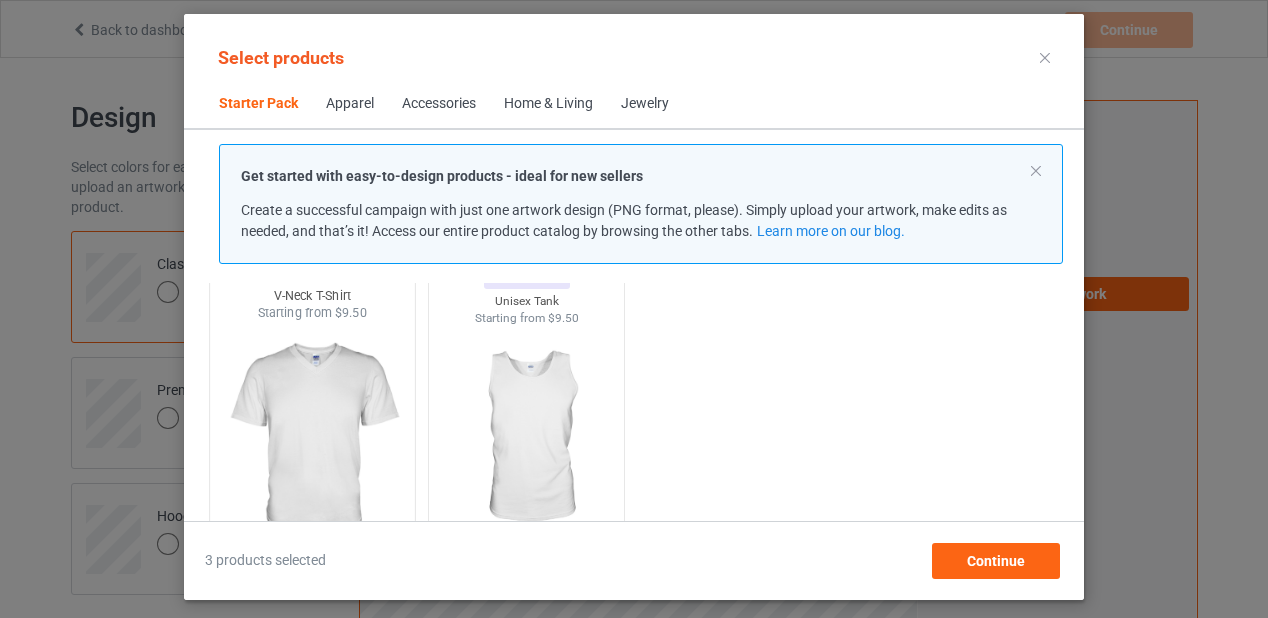 click at bounding box center (312, 439) 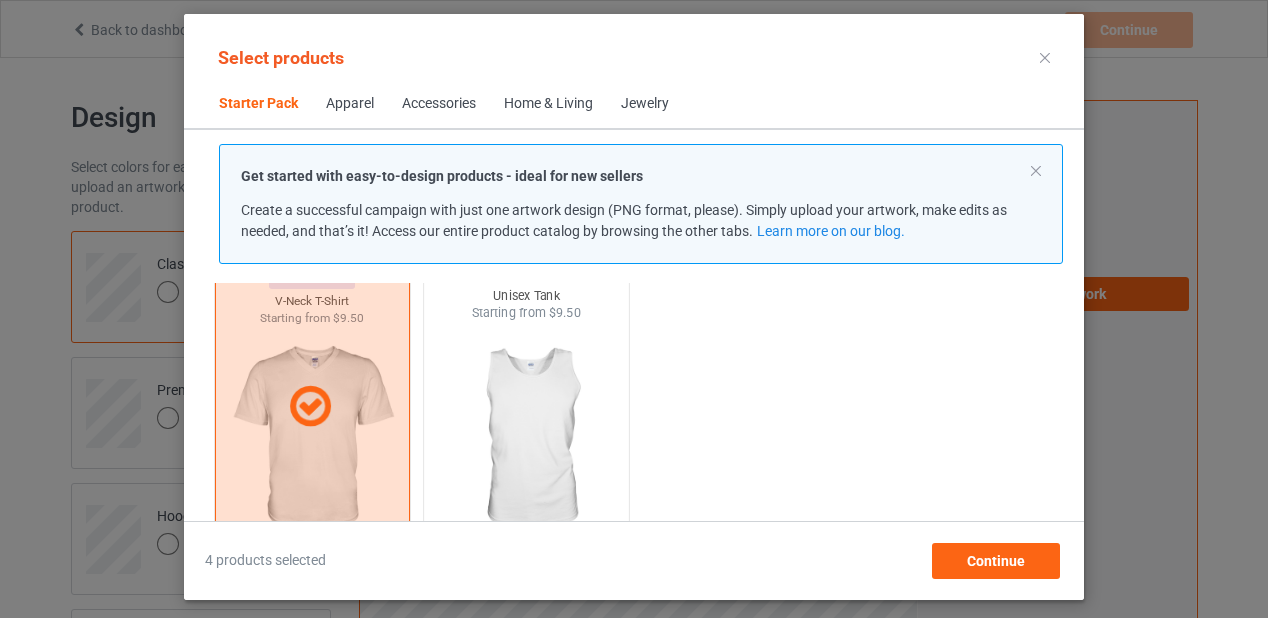 click at bounding box center [527, 439] 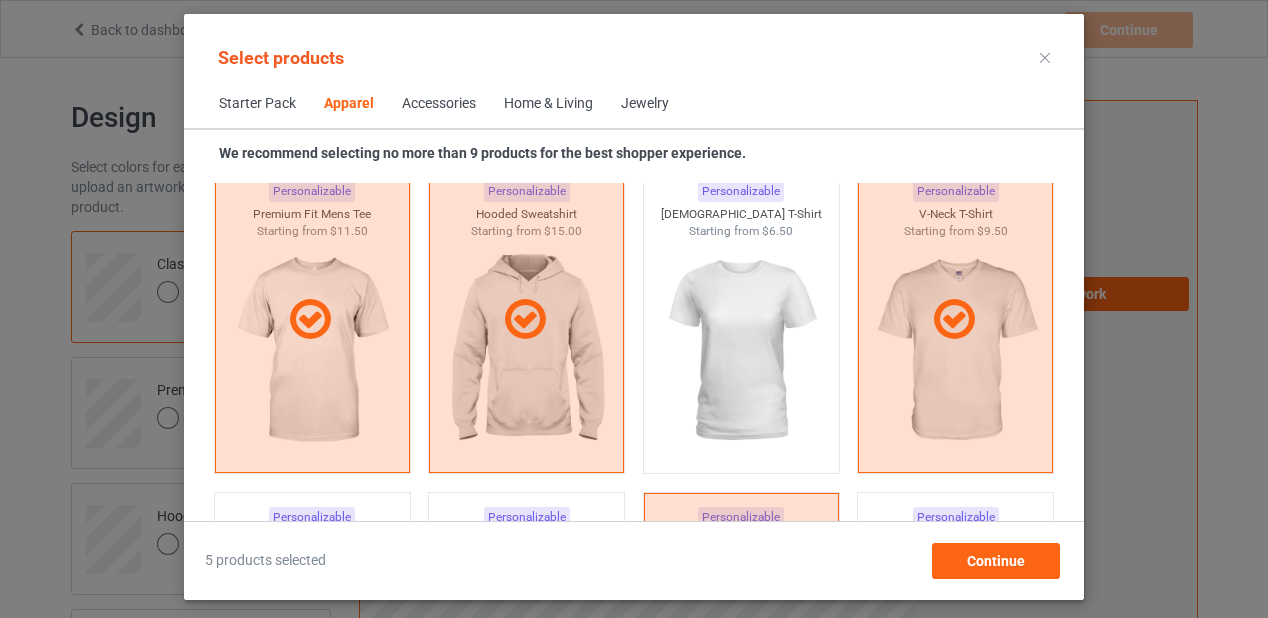 scroll, scrollTop: 1145, scrollLeft: 0, axis: vertical 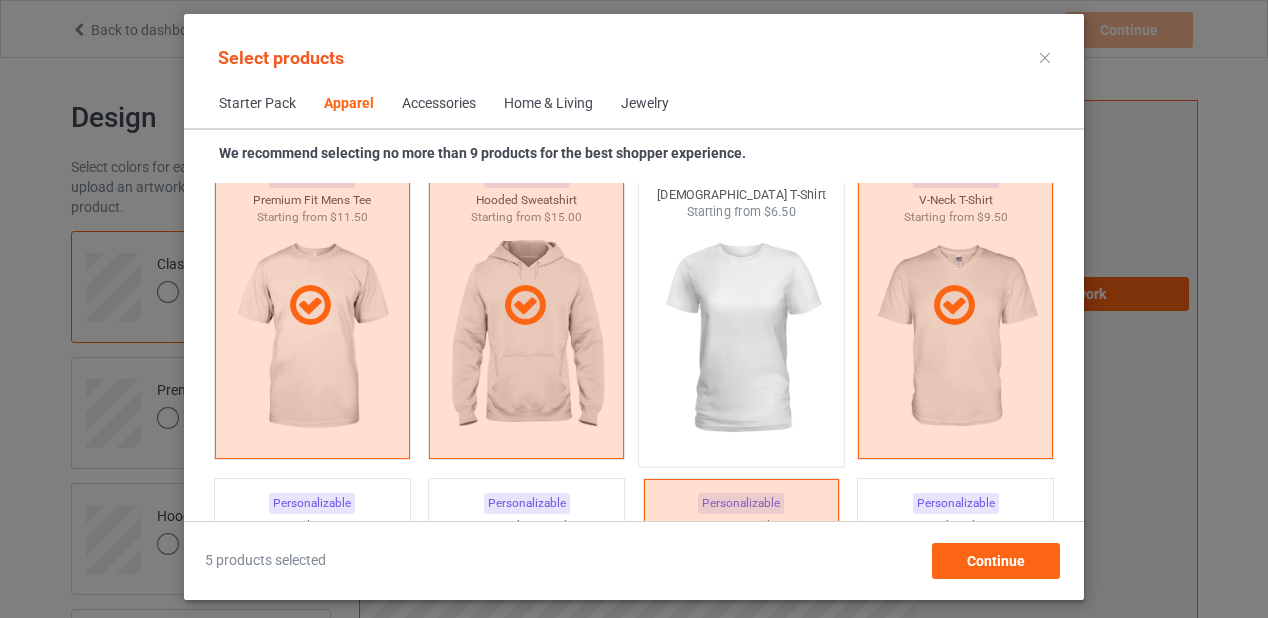 click at bounding box center [741, 338] 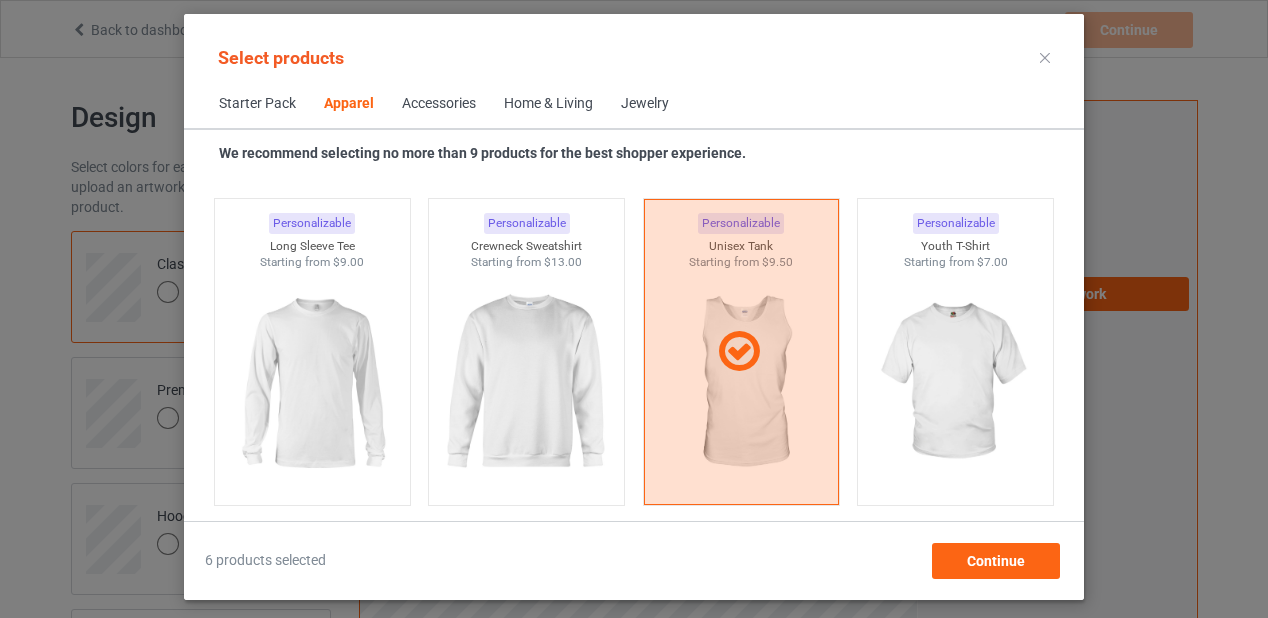 scroll, scrollTop: 1465, scrollLeft: 0, axis: vertical 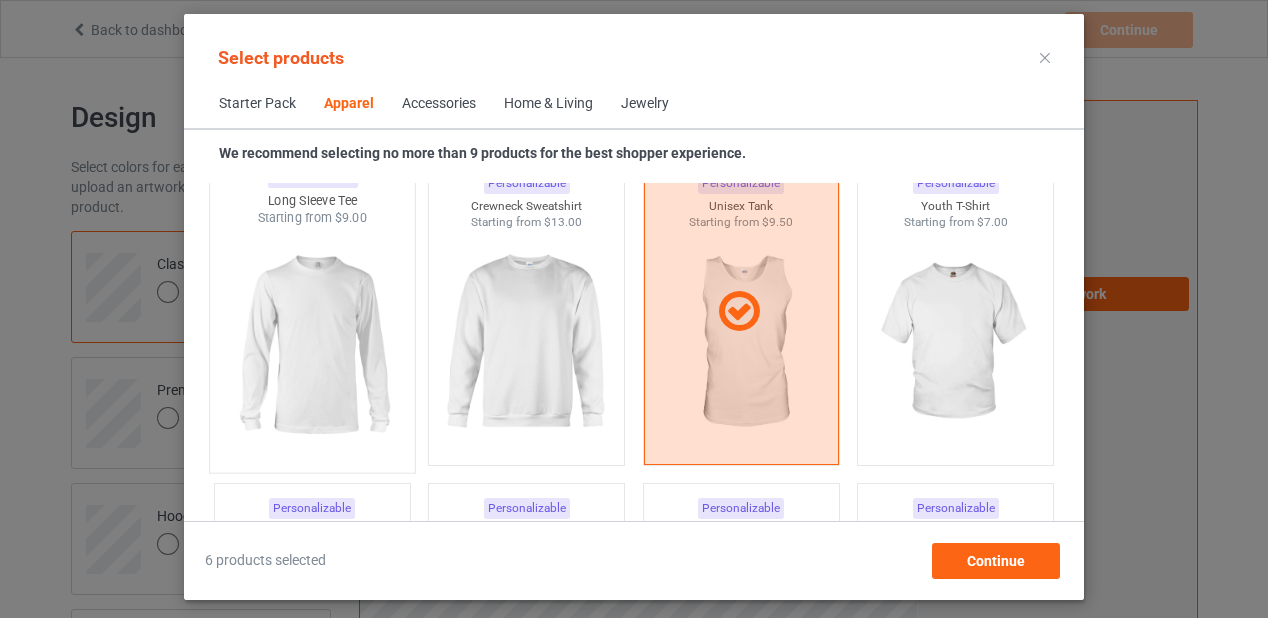 click at bounding box center (312, 344) 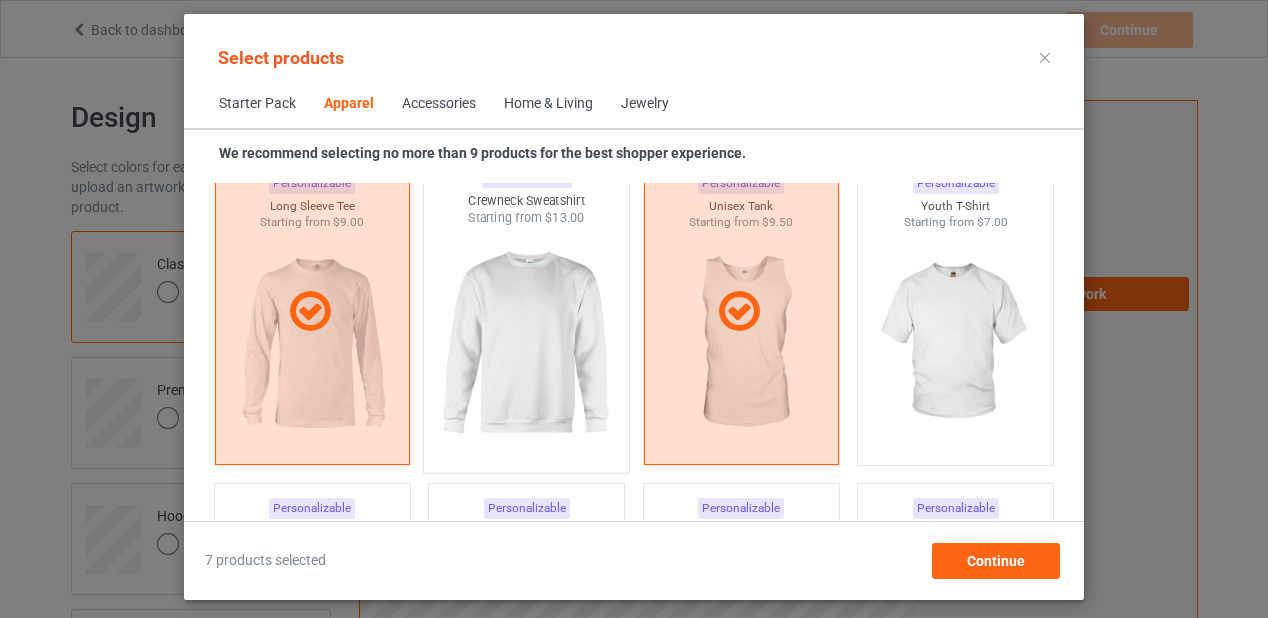 click at bounding box center (527, 344) 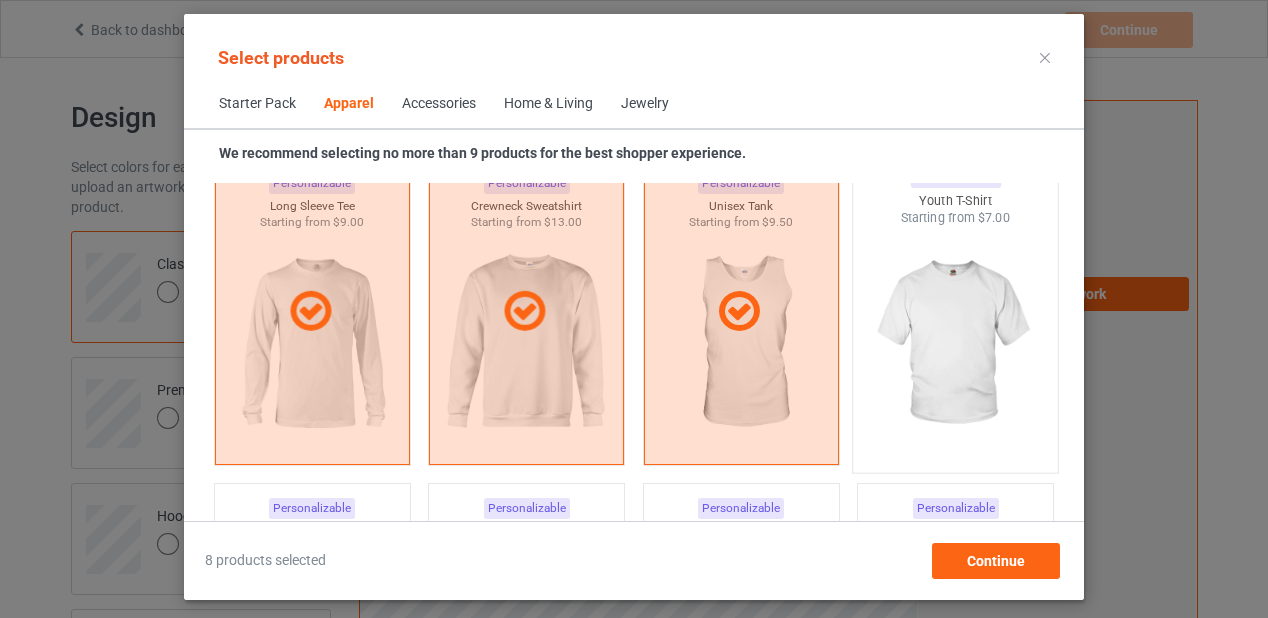 click at bounding box center (956, 344) 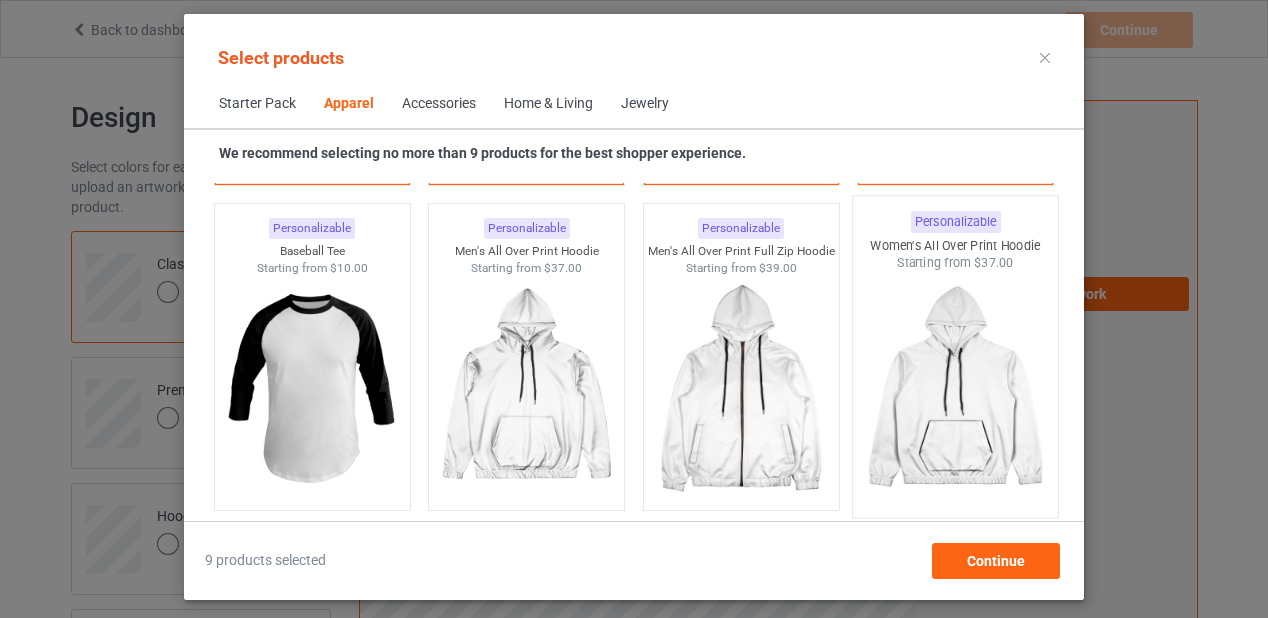 scroll, scrollTop: 1145, scrollLeft: 0, axis: vertical 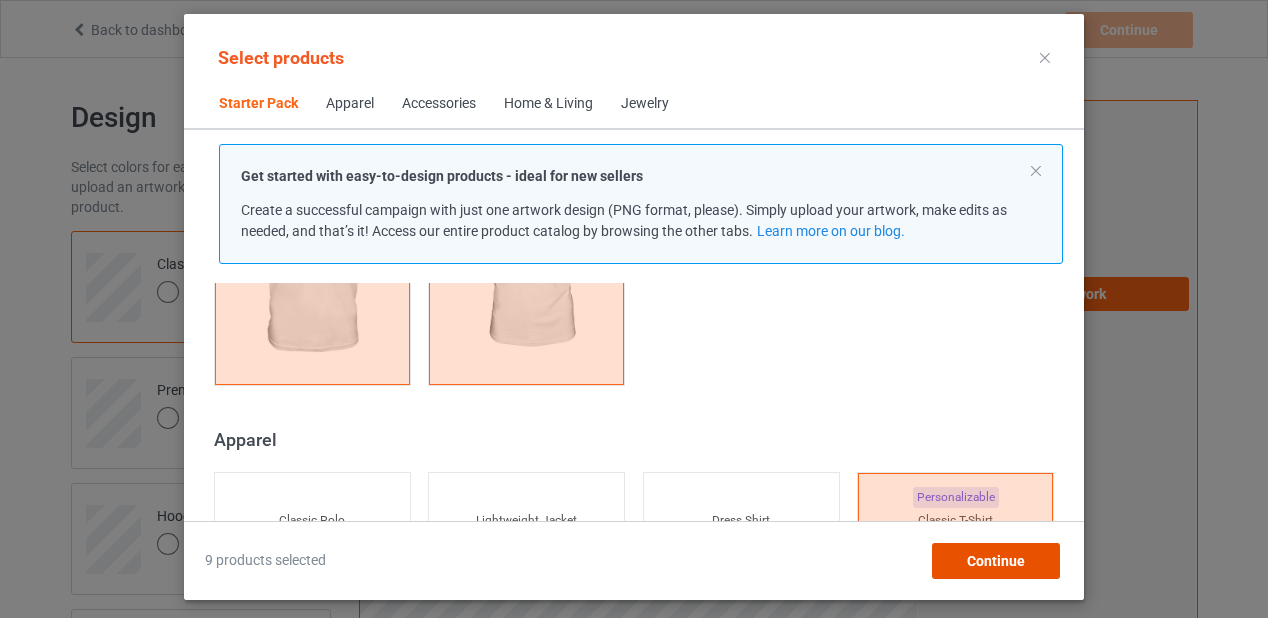 click on "Continue" at bounding box center (996, 561) 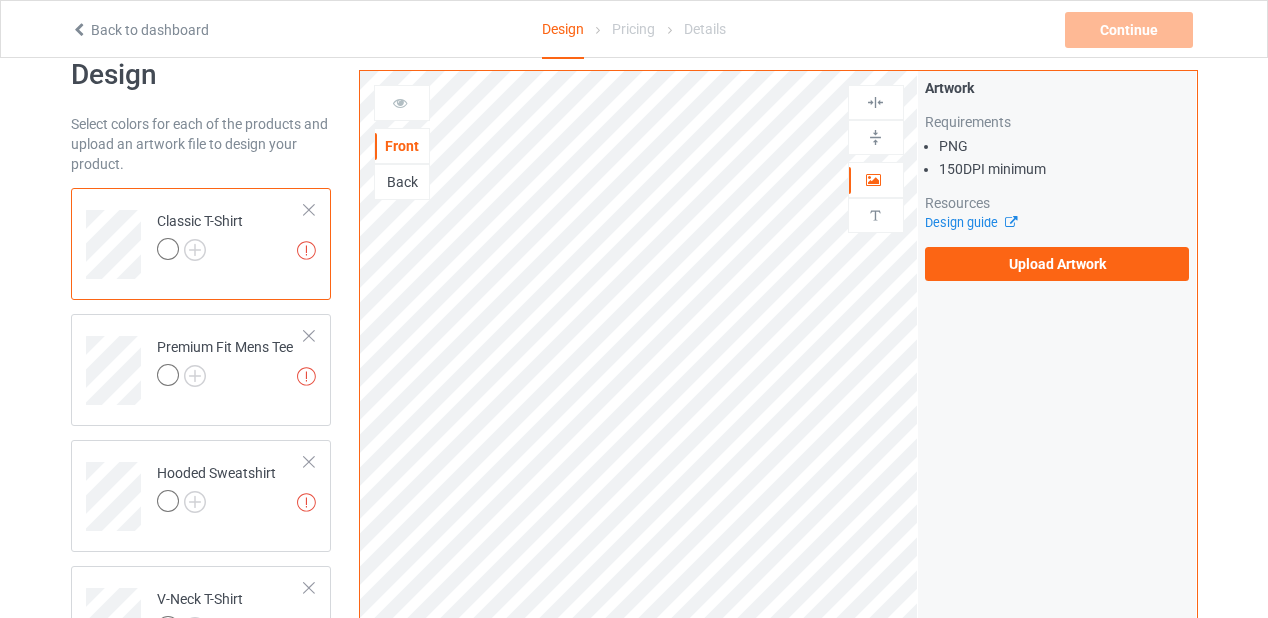 scroll, scrollTop: 19, scrollLeft: 0, axis: vertical 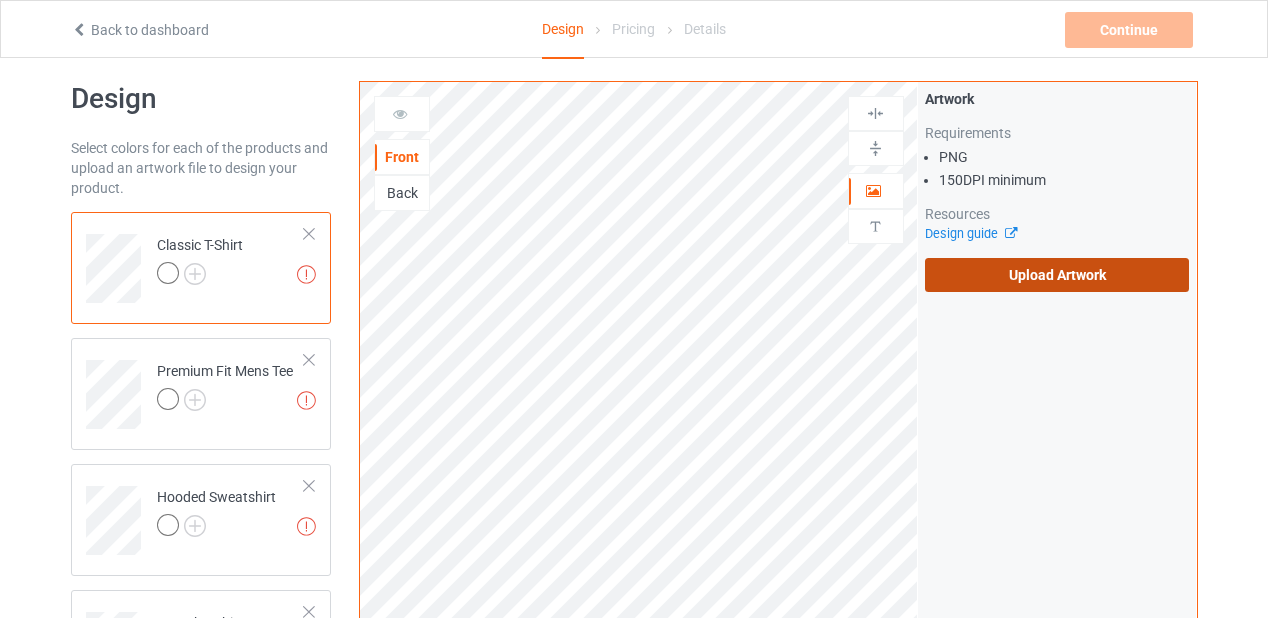 click on "Upload Artwork" at bounding box center [1057, 275] 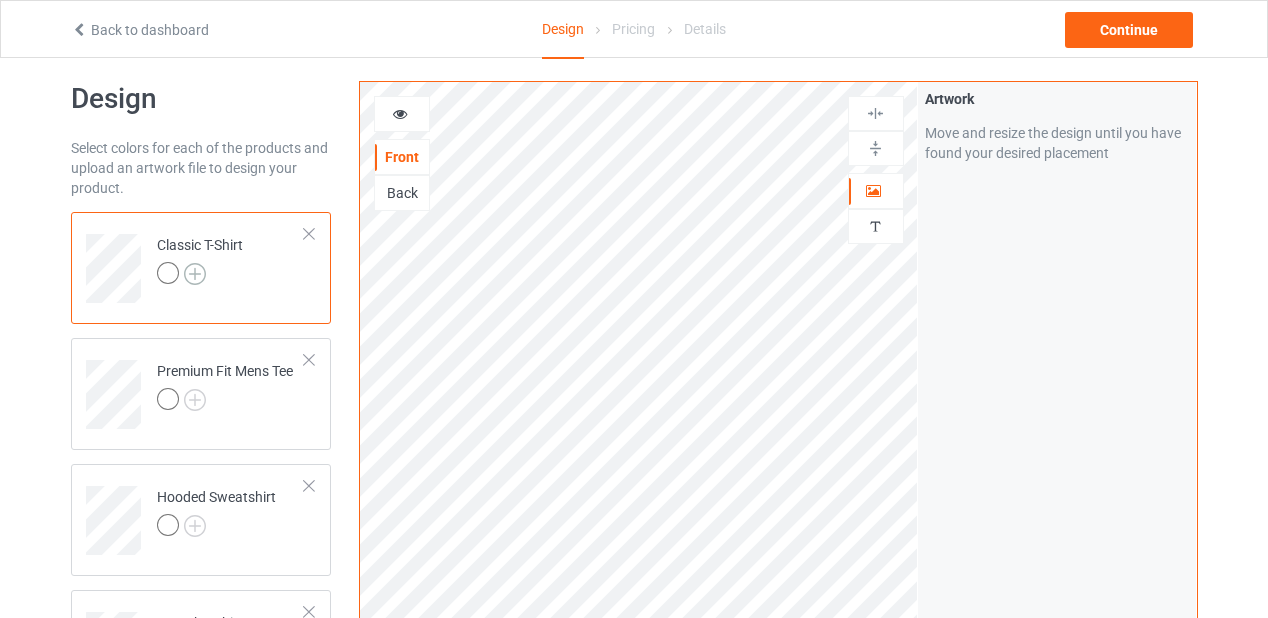 click at bounding box center (195, 274) 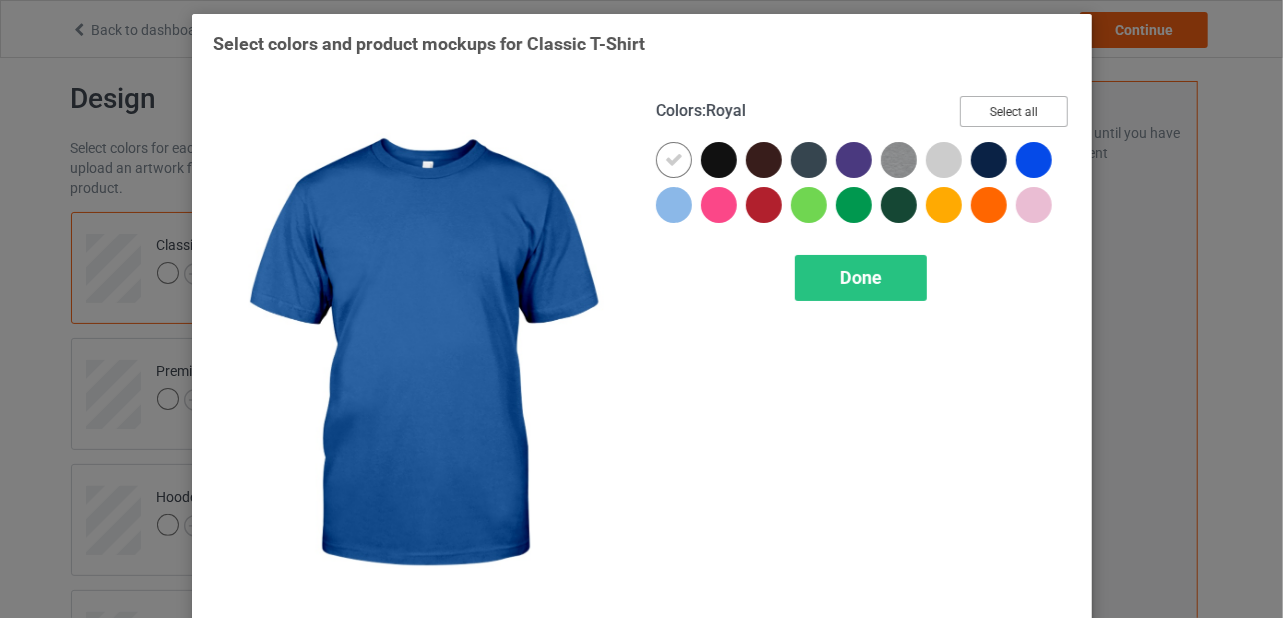 click on "Select all" at bounding box center (1014, 111) 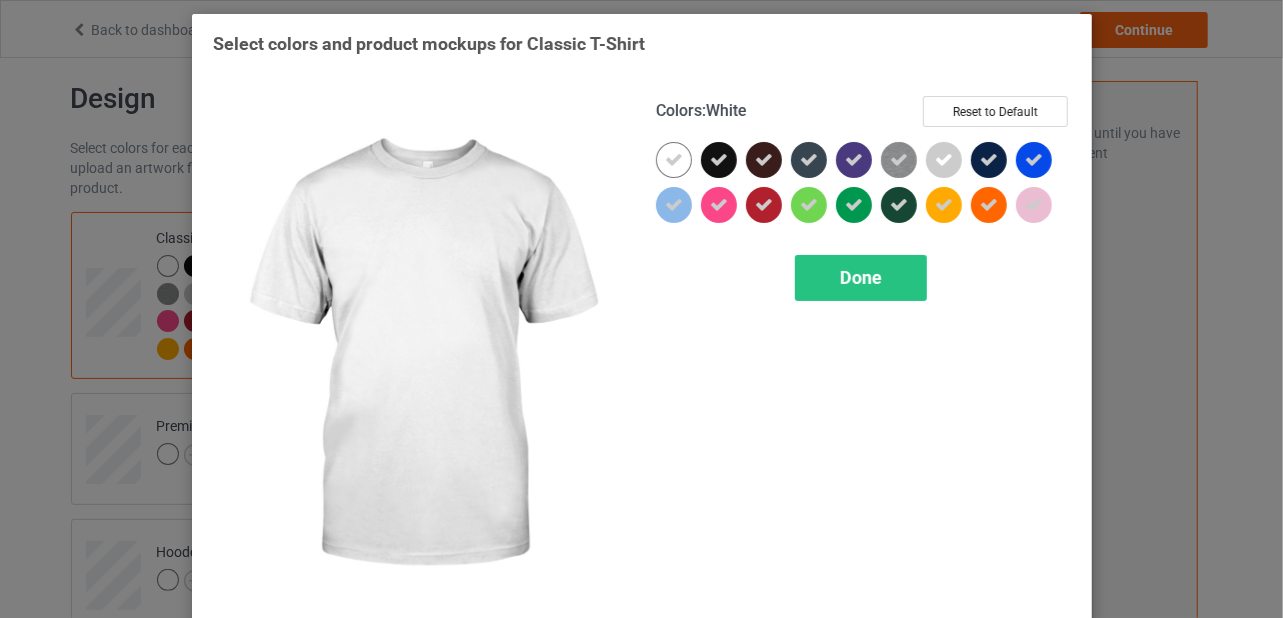 click at bounding box center (674, 160) 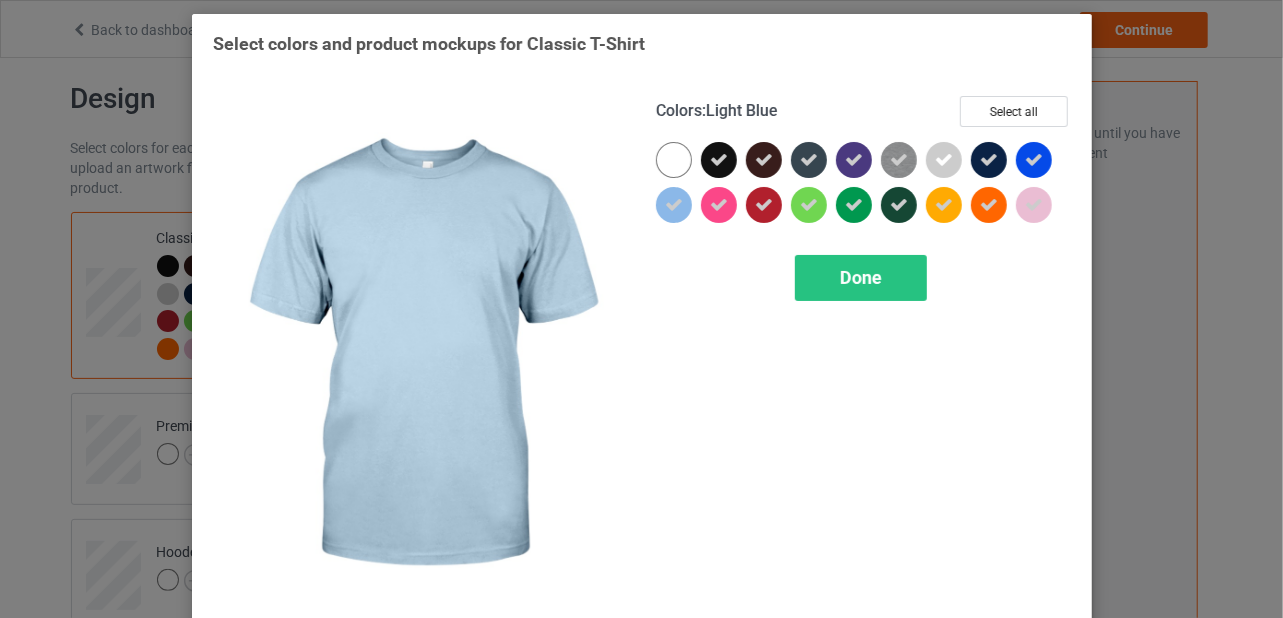 click at bounding box center [674, 205] 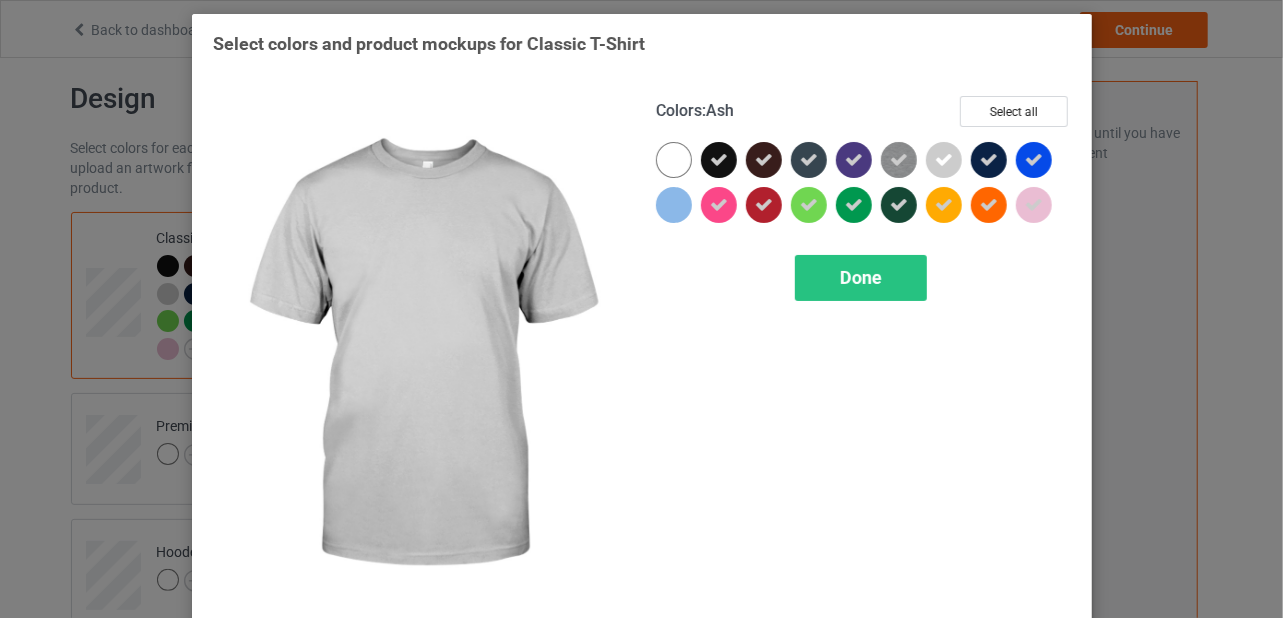 click at bounding box center (944, 160) 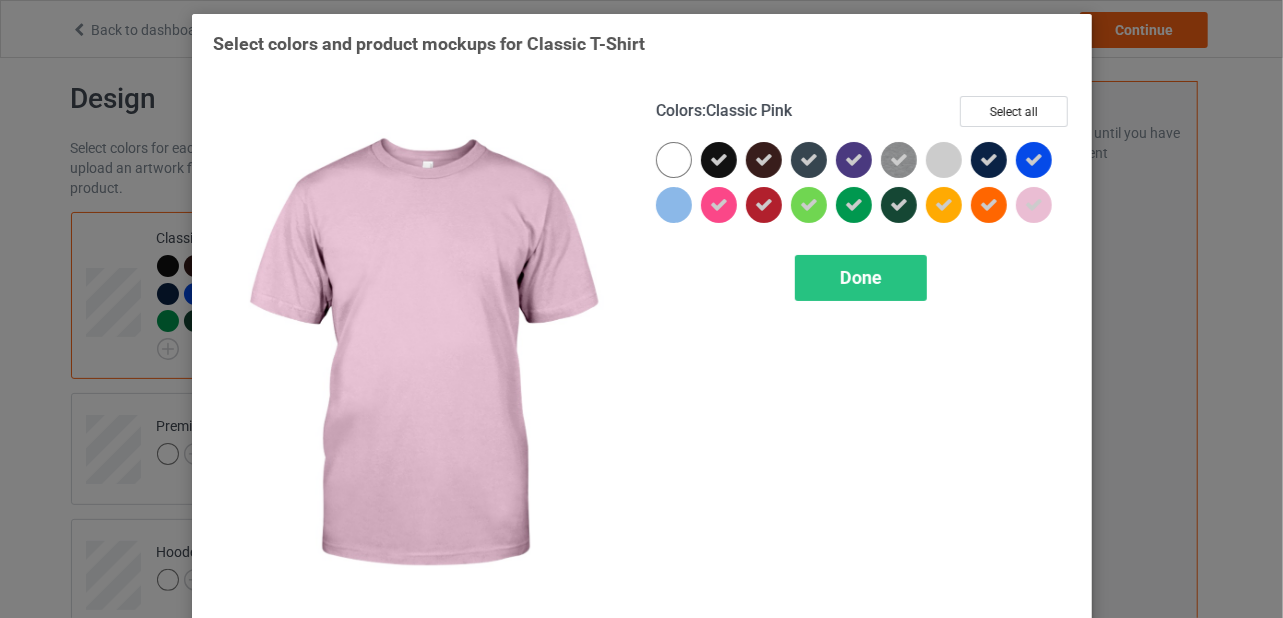 click at bounding box center (1034, 205) 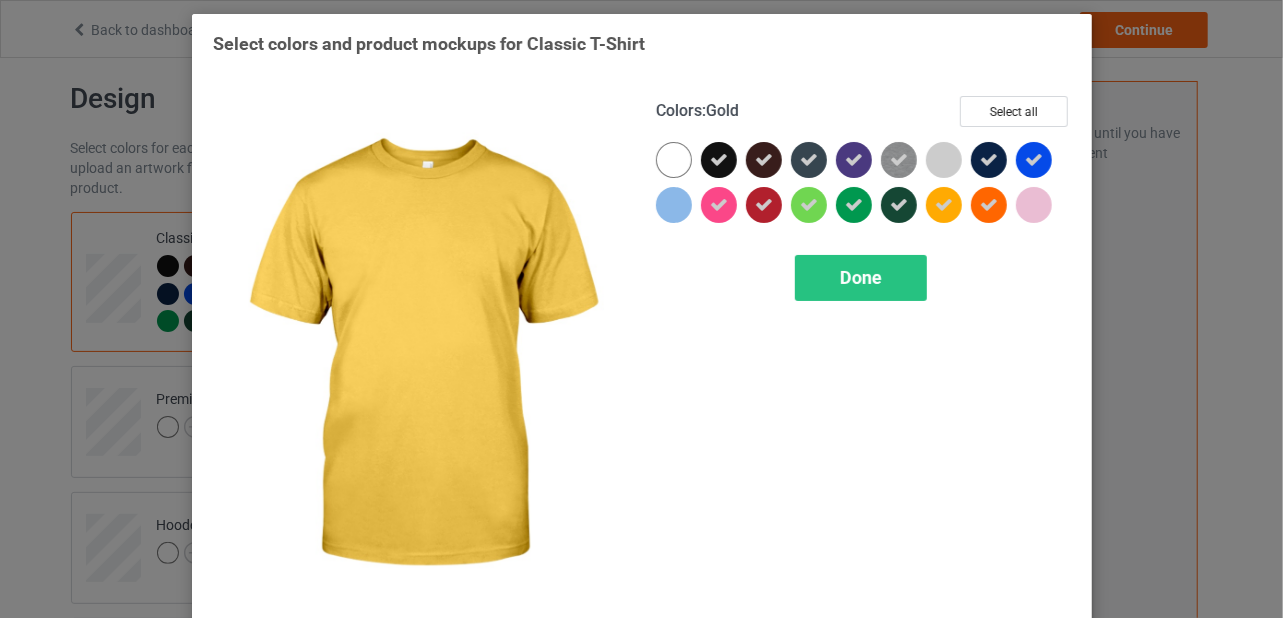 click at bounding box center (944, 205) 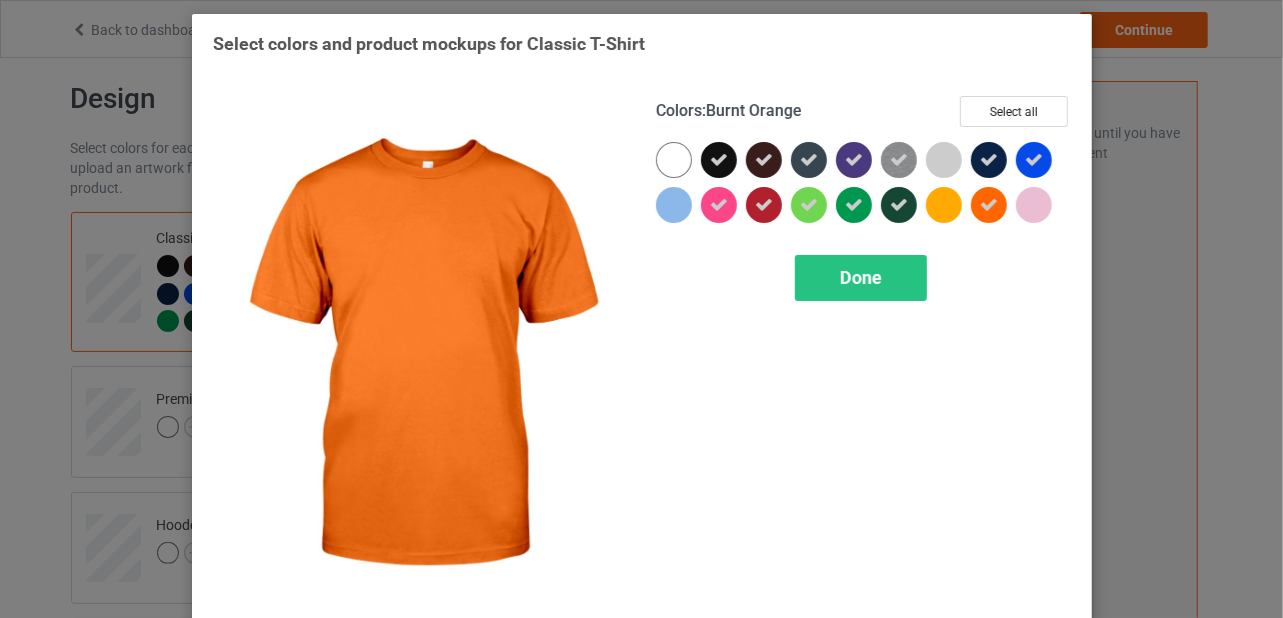 click at bounding box center [989, 205] 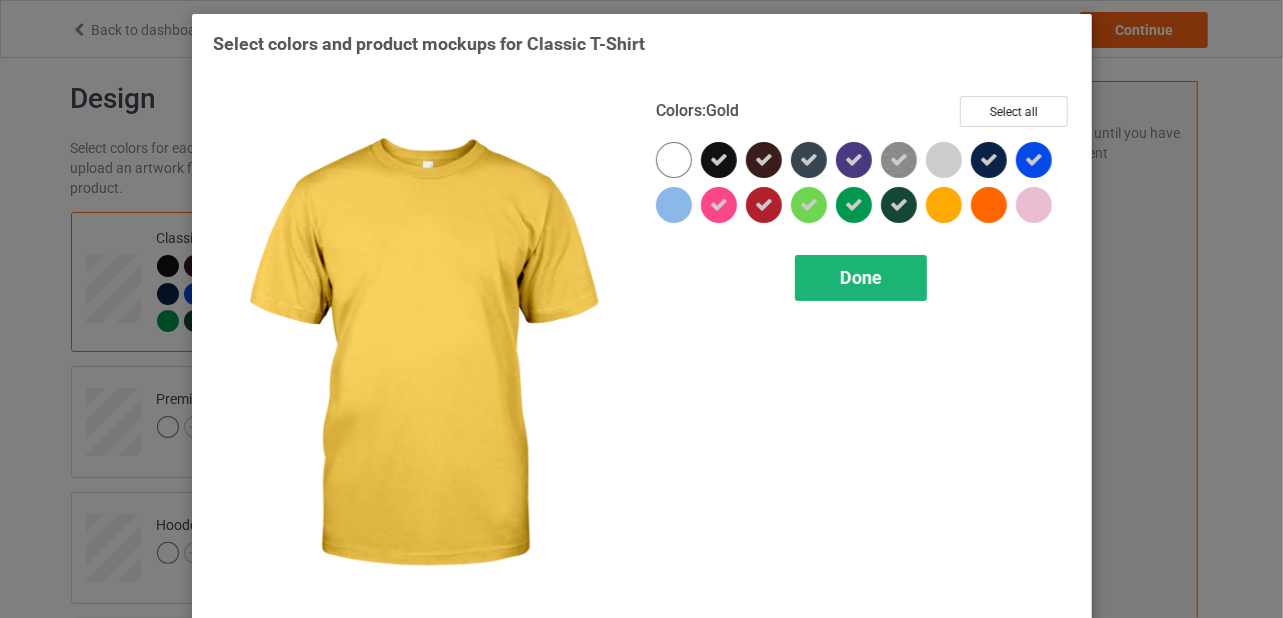 click on "Done" at bounding box center [861, 277] 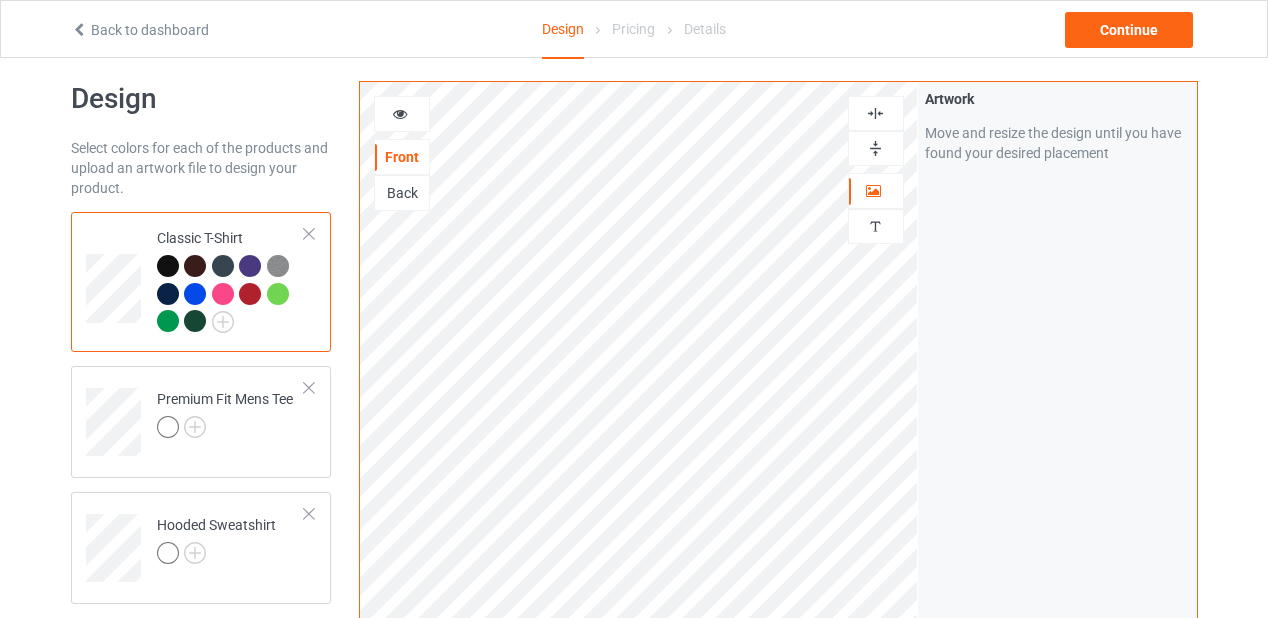 click at bounding box center (223, 294) 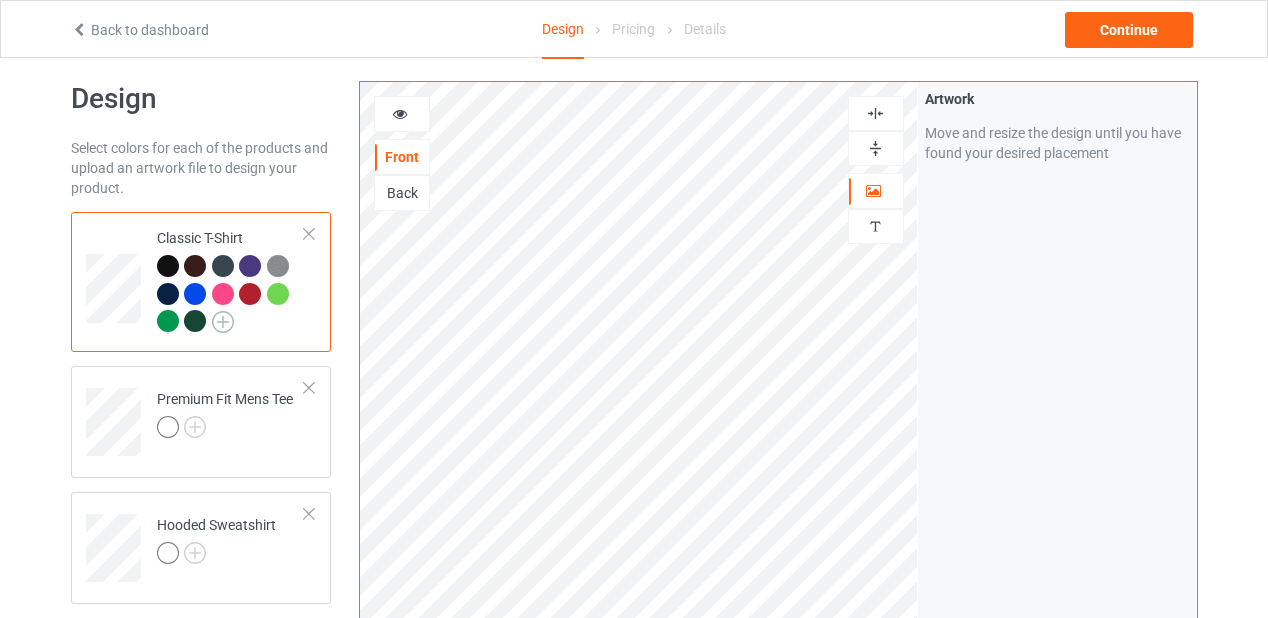 click at bounding box center [223, 322] 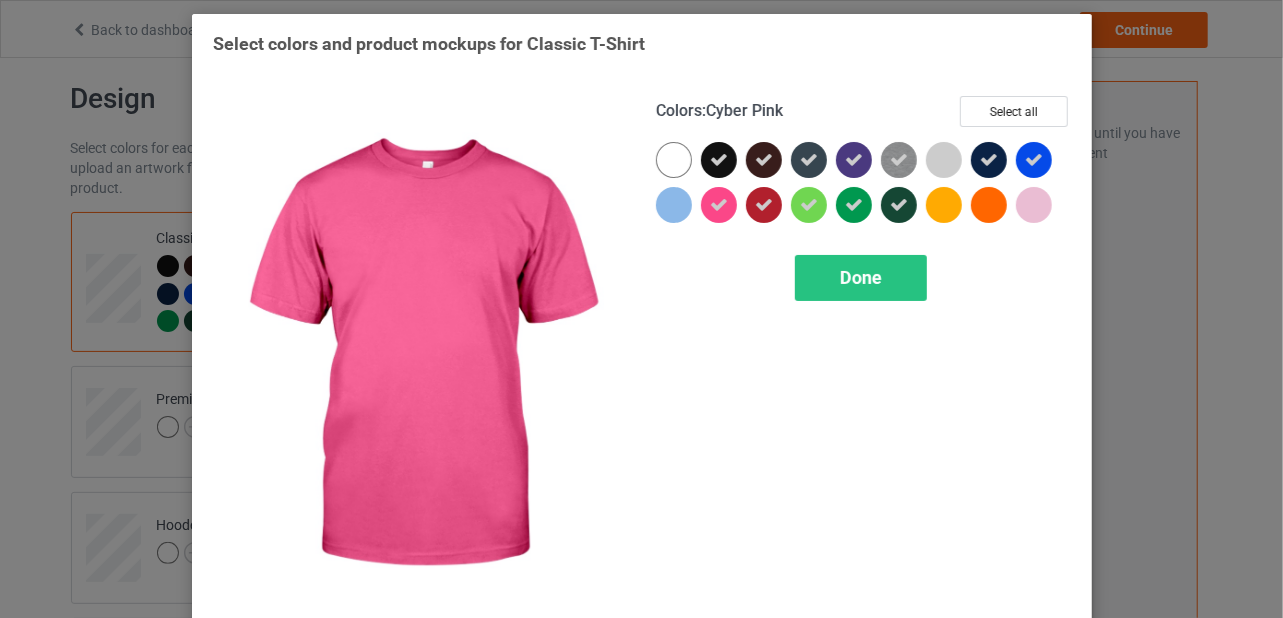 click at bounding box center [719, 205] 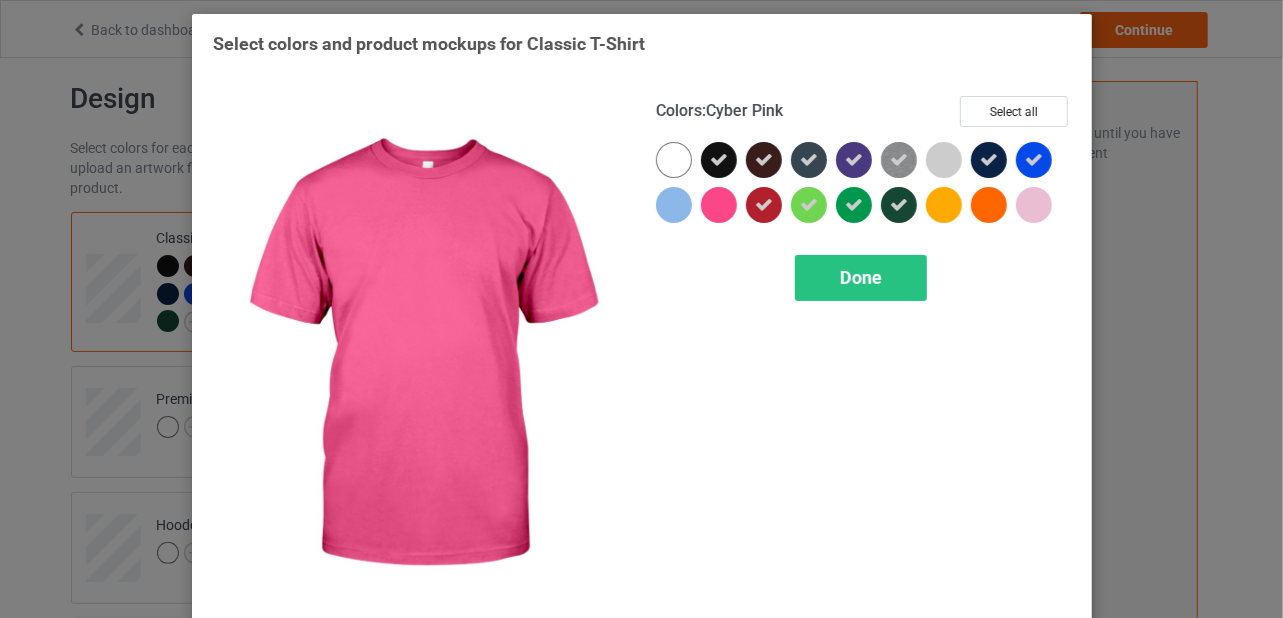 click at bounding box center (719, 205) 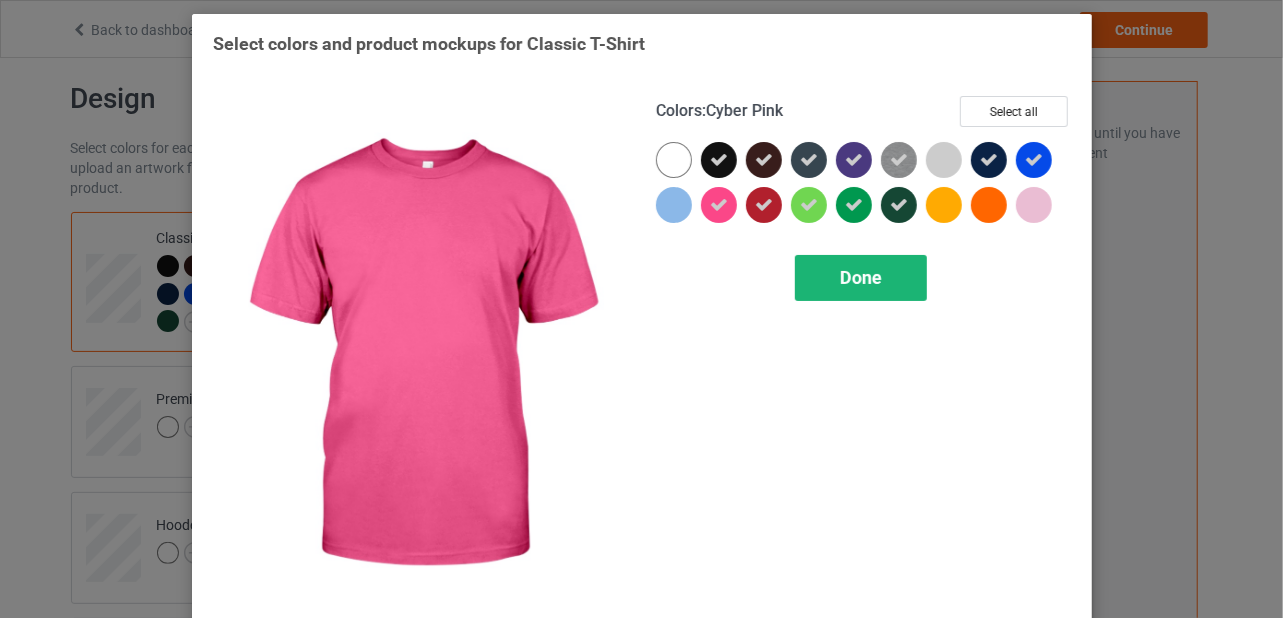 click on "Done" at bounding box center [861, 277] 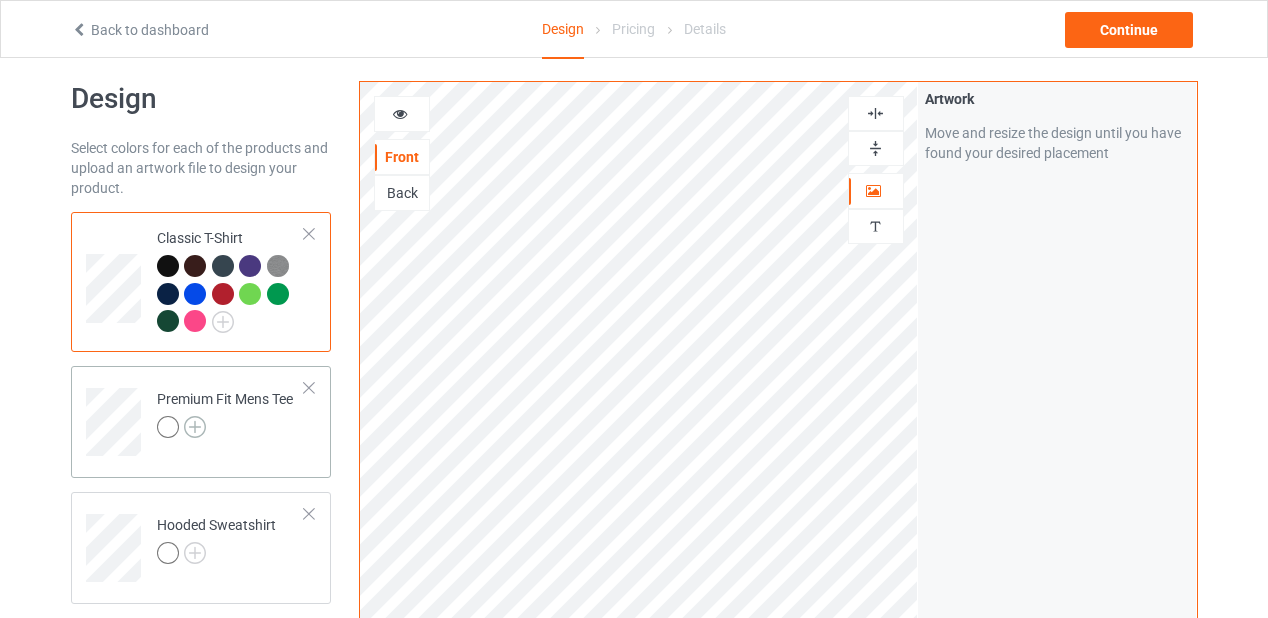 click at bounding box center (195, 427) 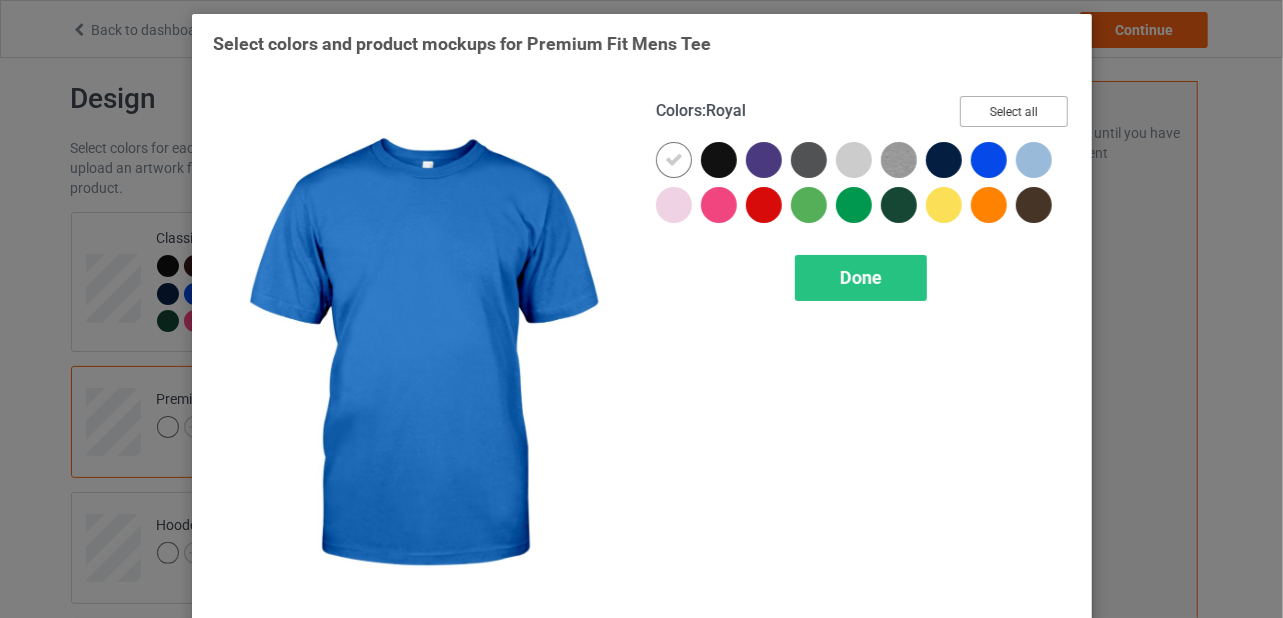 click on "Select all" at bounding box center [1014, 111] 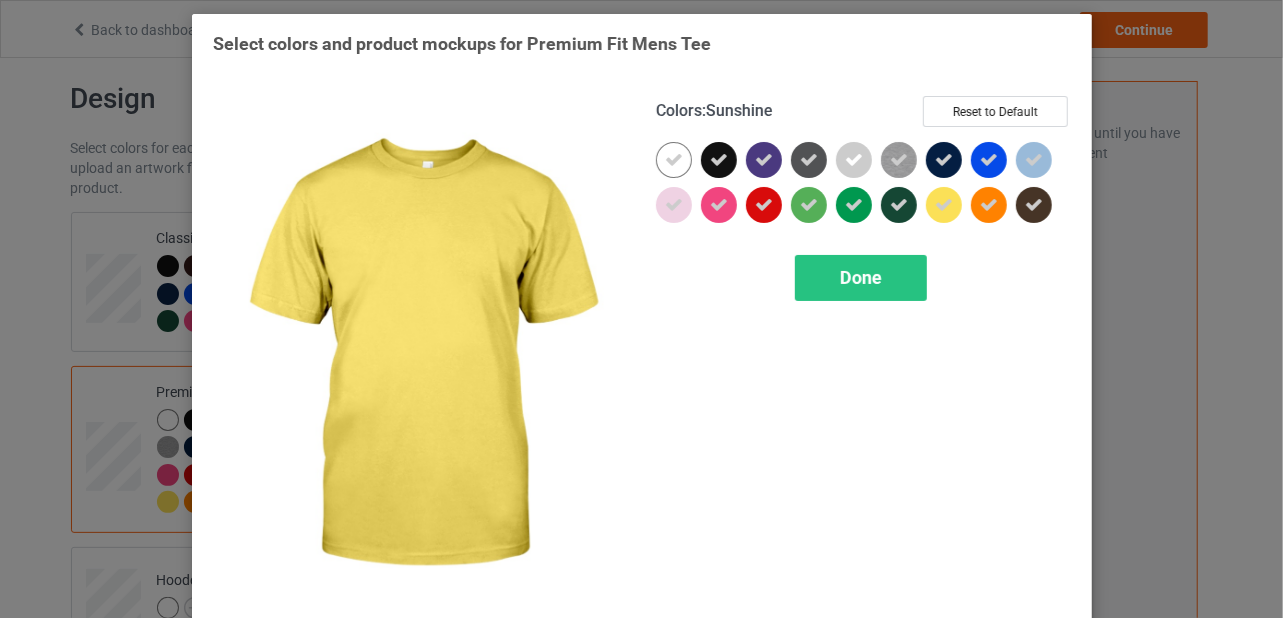click at bounding box center (944, 205) 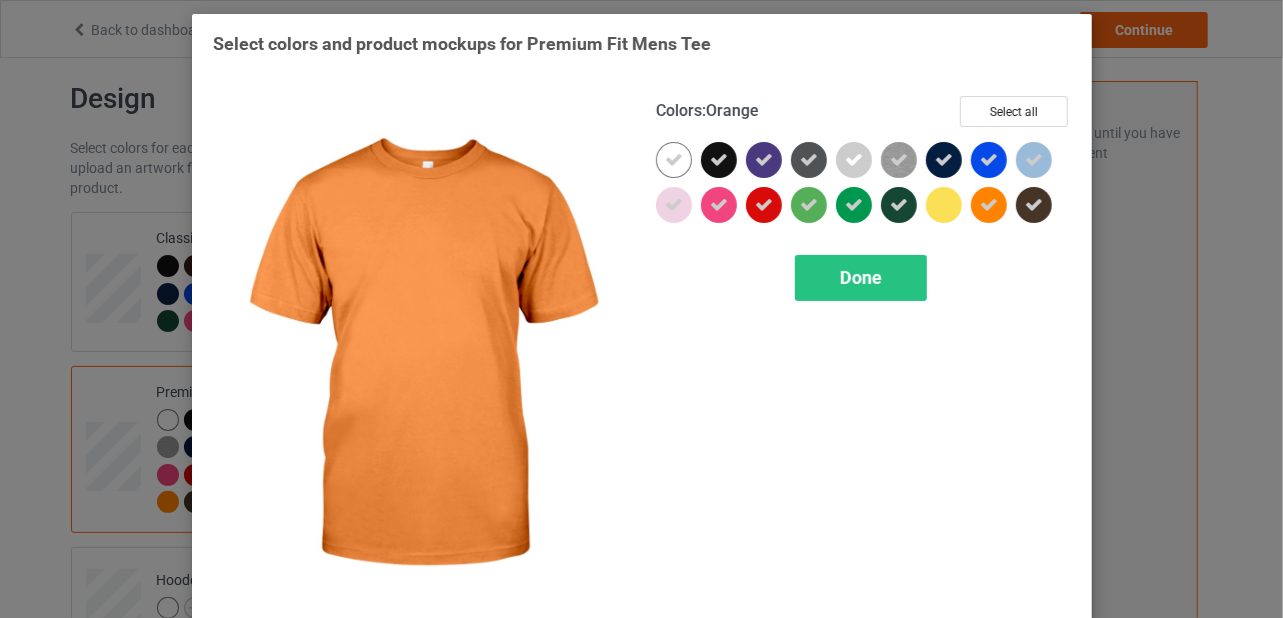 click at bounding box center [989, 205] 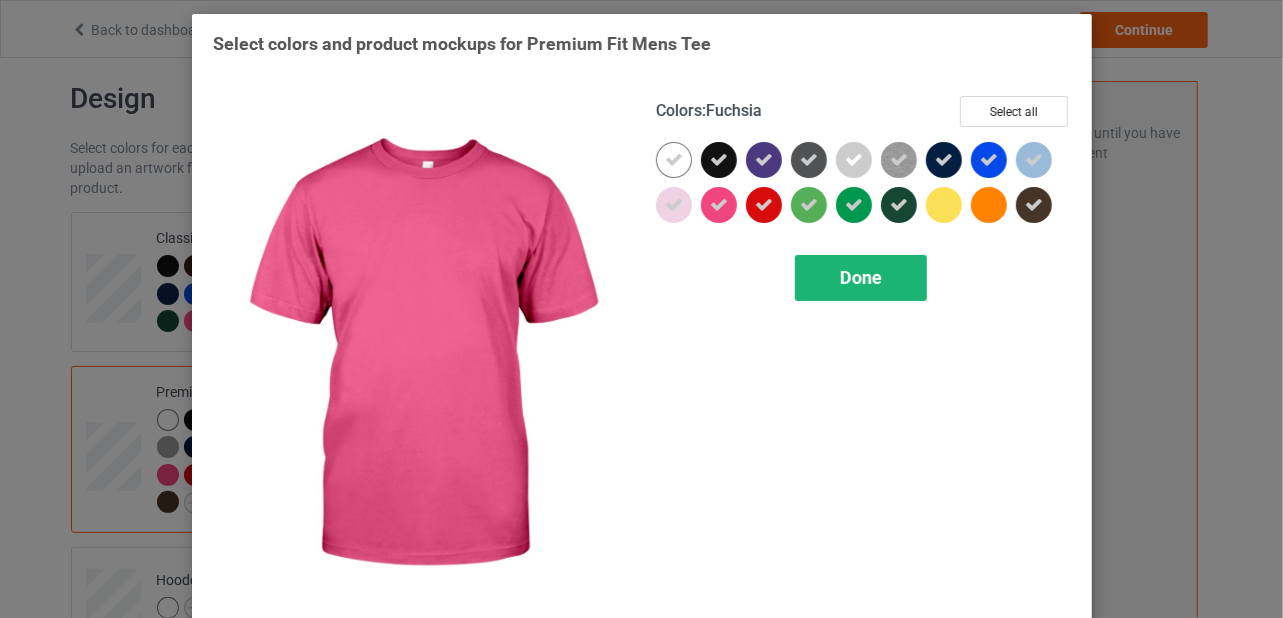 click on "Done" at bounding box center [861, 277] 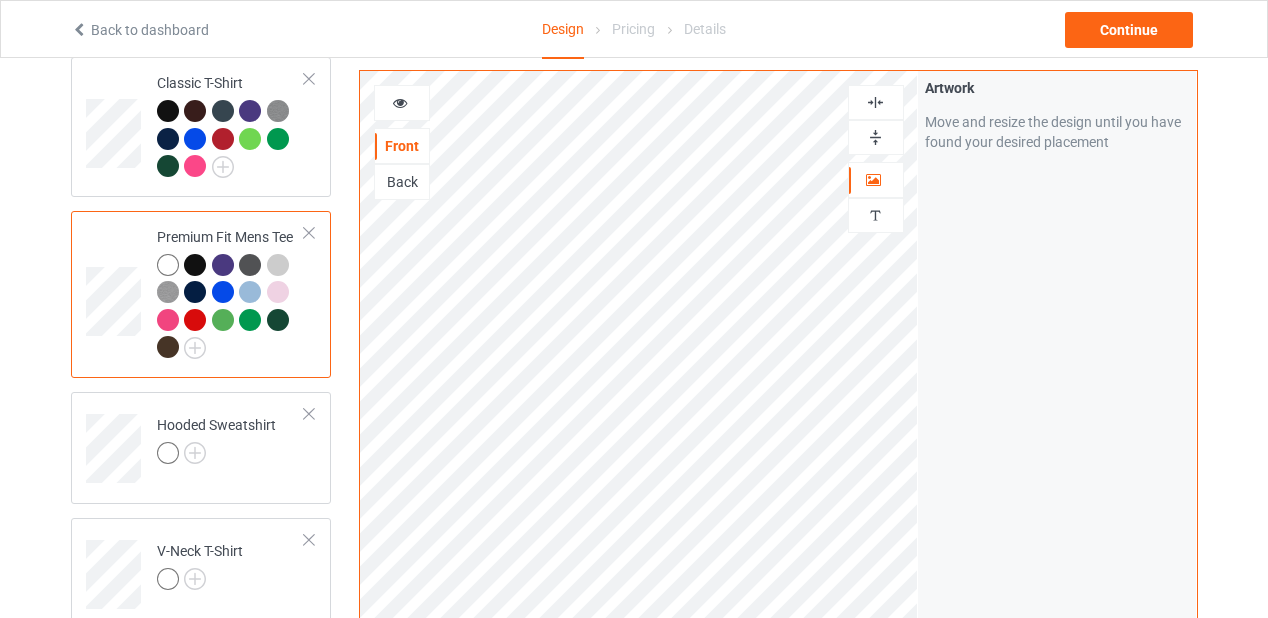 scroll, scrollTop: 150, scrollLeft: 0, axis: vertical 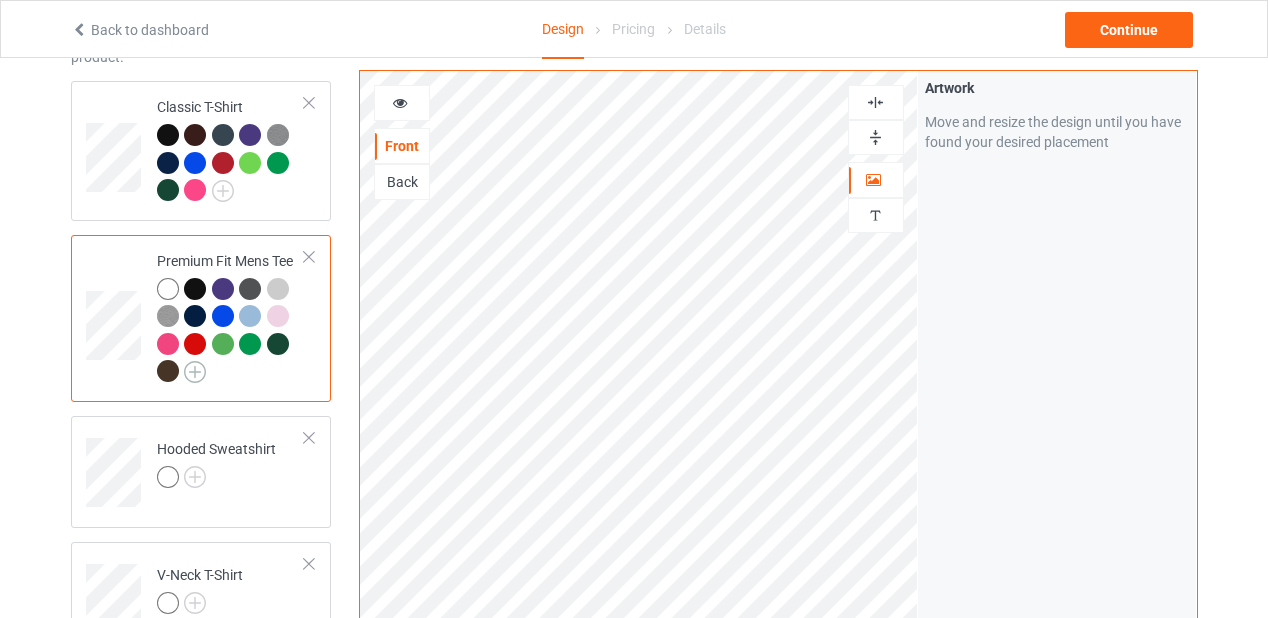 click at bounding box center (195, 372) 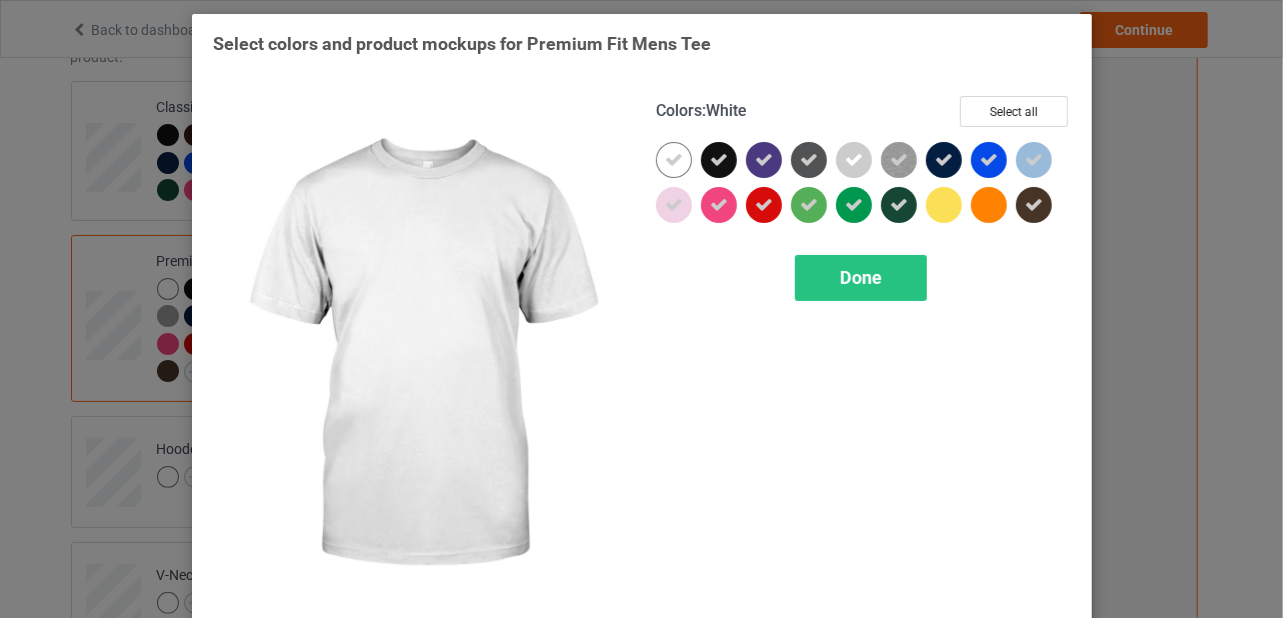 drag, startPoint x: 668, startPoint y: 158, endPoint x: 698, endPoint y: 304, distance: 149.05032 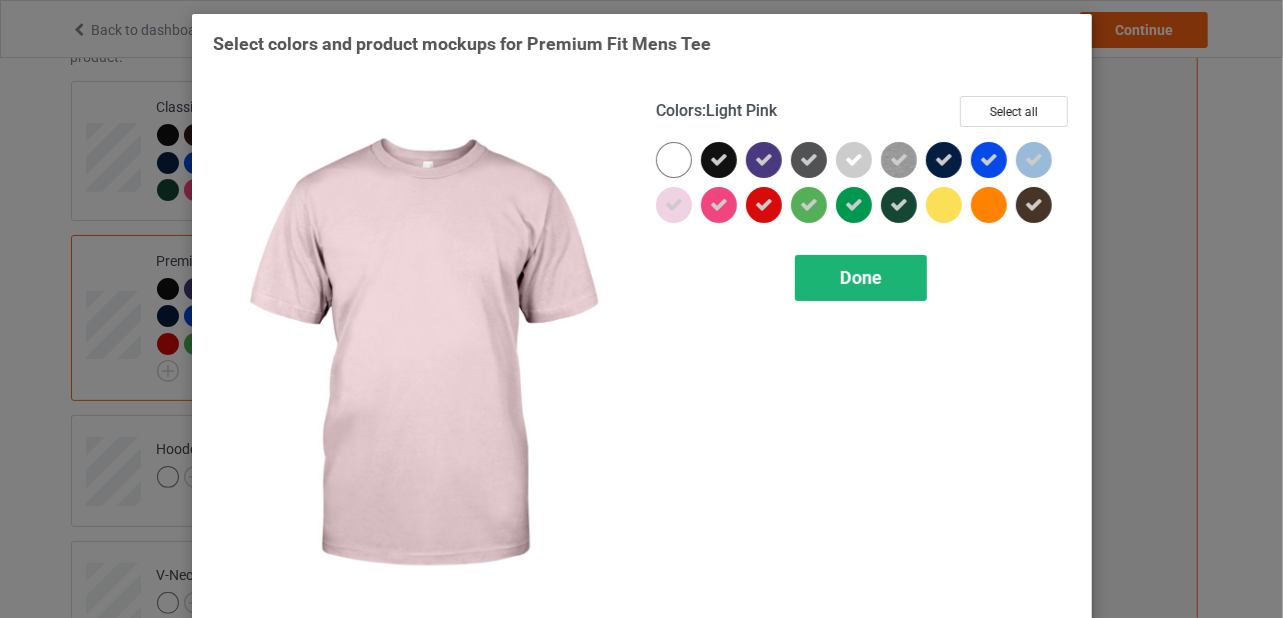 click on "Done" at bounding box center [861, 277] 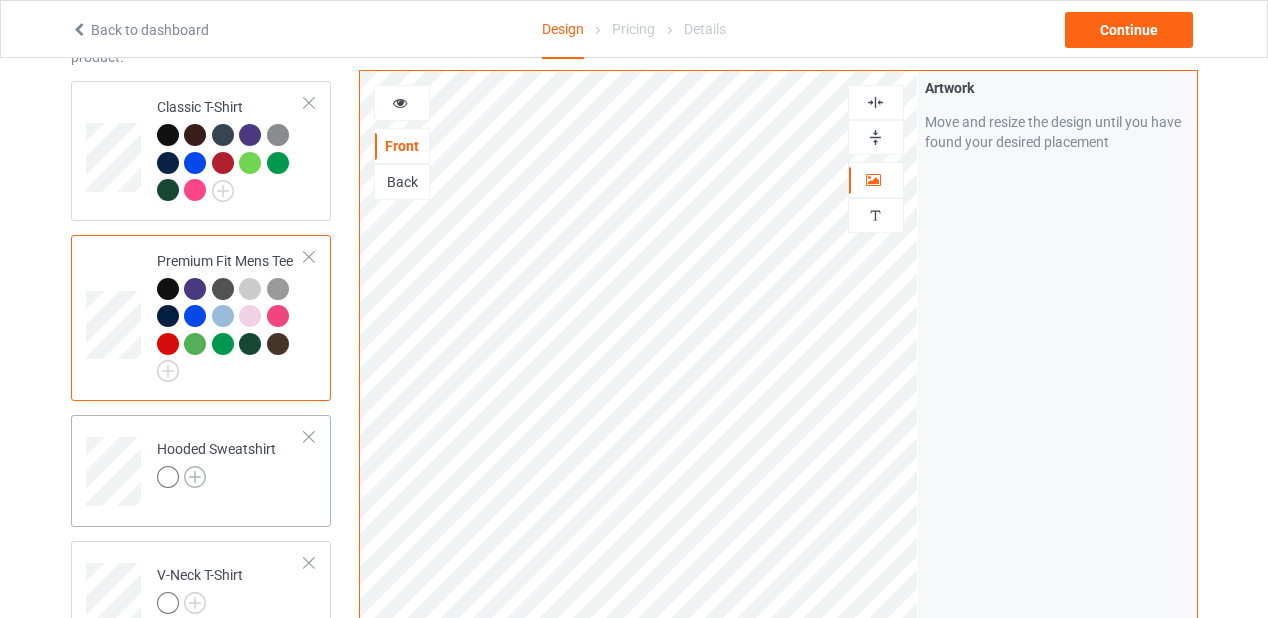 click at bounding box center [195, 477] 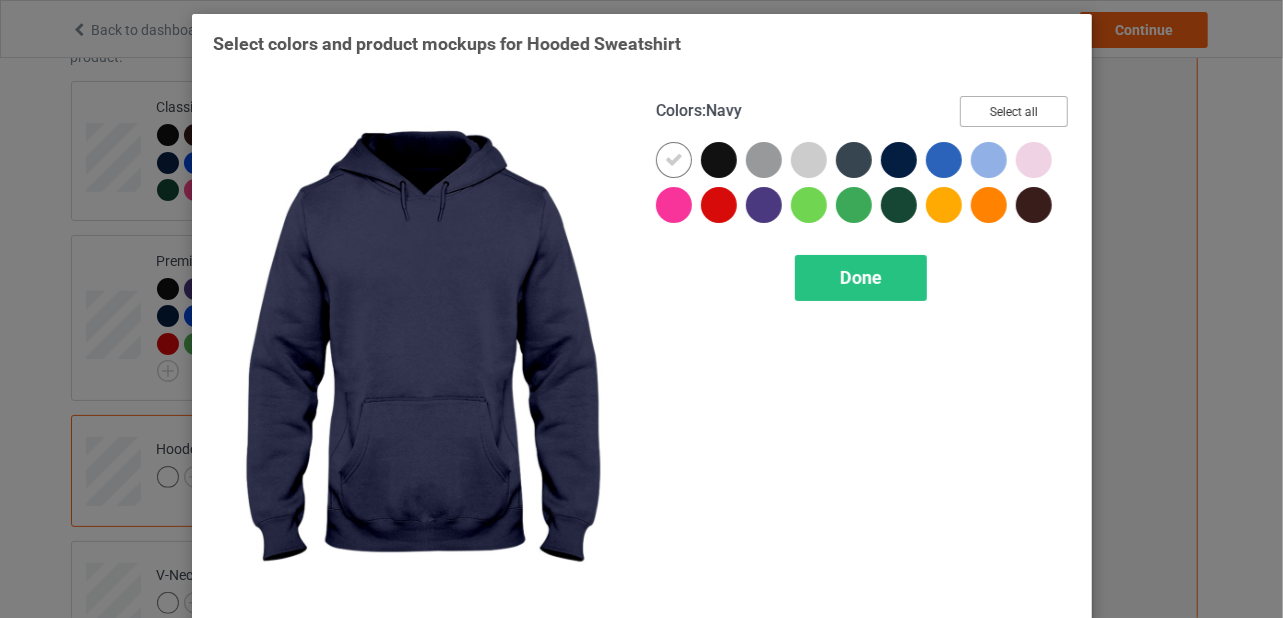 click on "Select all" at bounding box center [1014, 111] 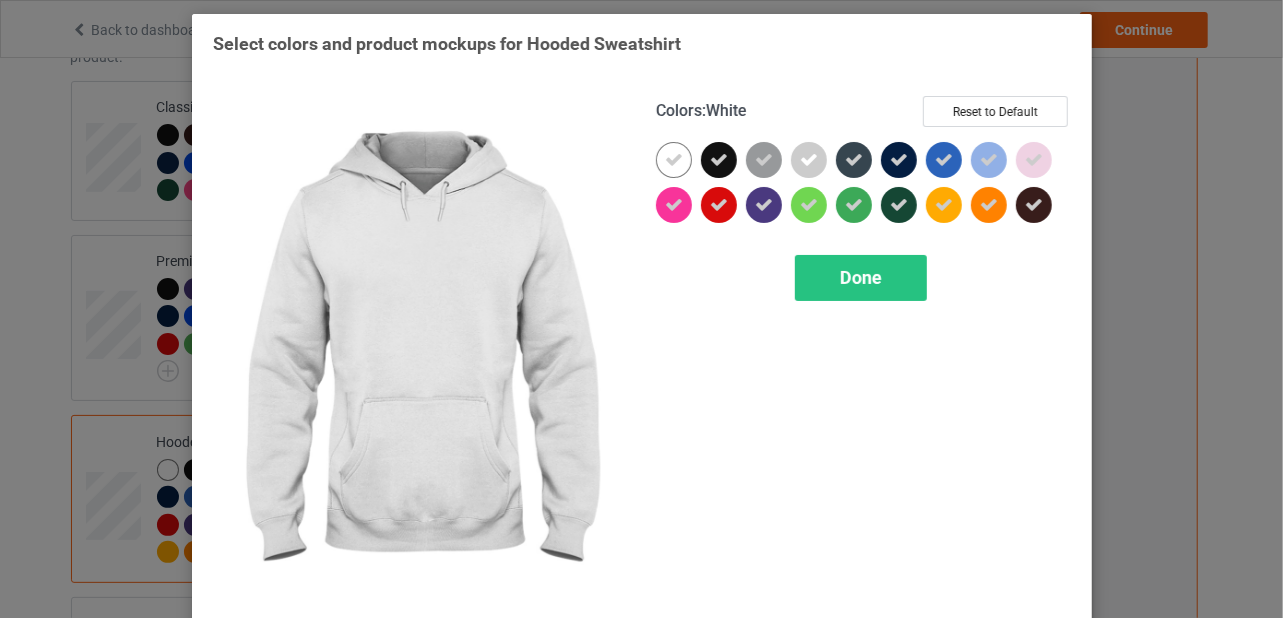 click at bounding box center (674, 160) 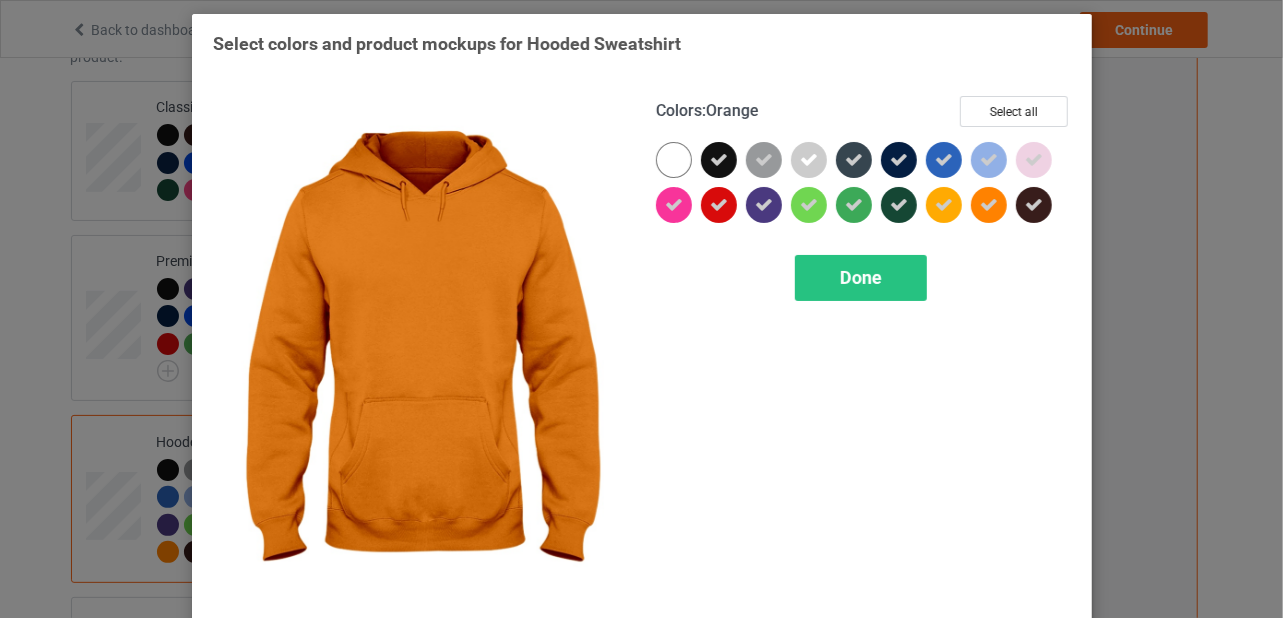 click at bounding box center (989, 205) 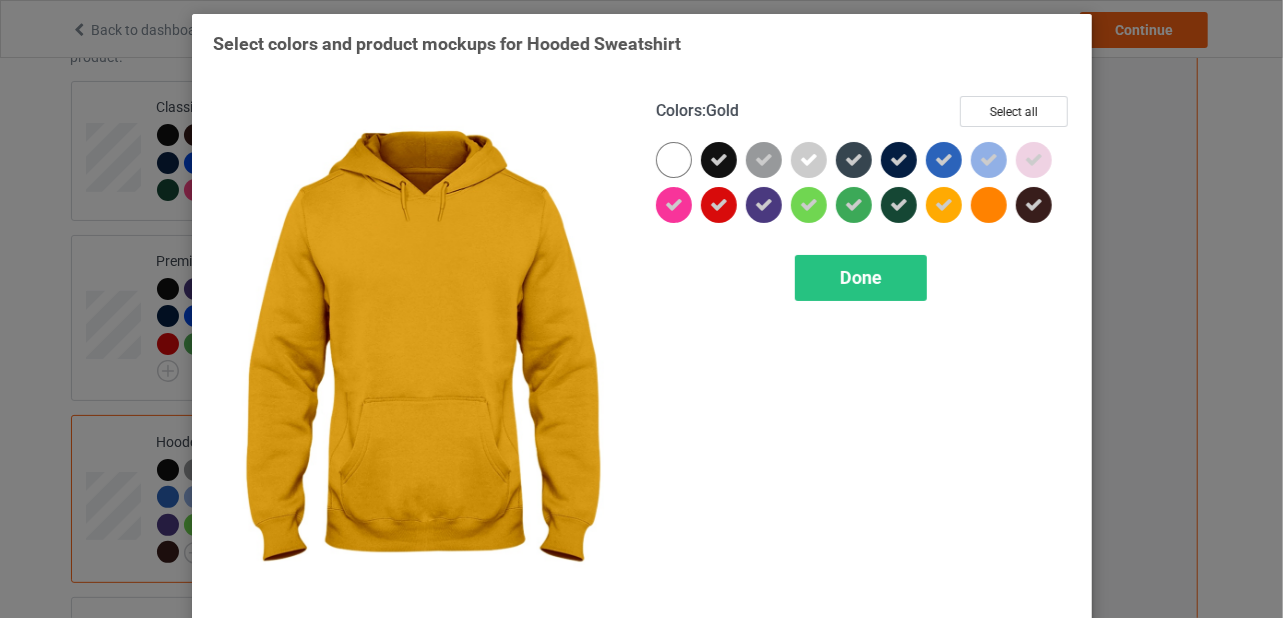 click at bounding box center [944, 205] 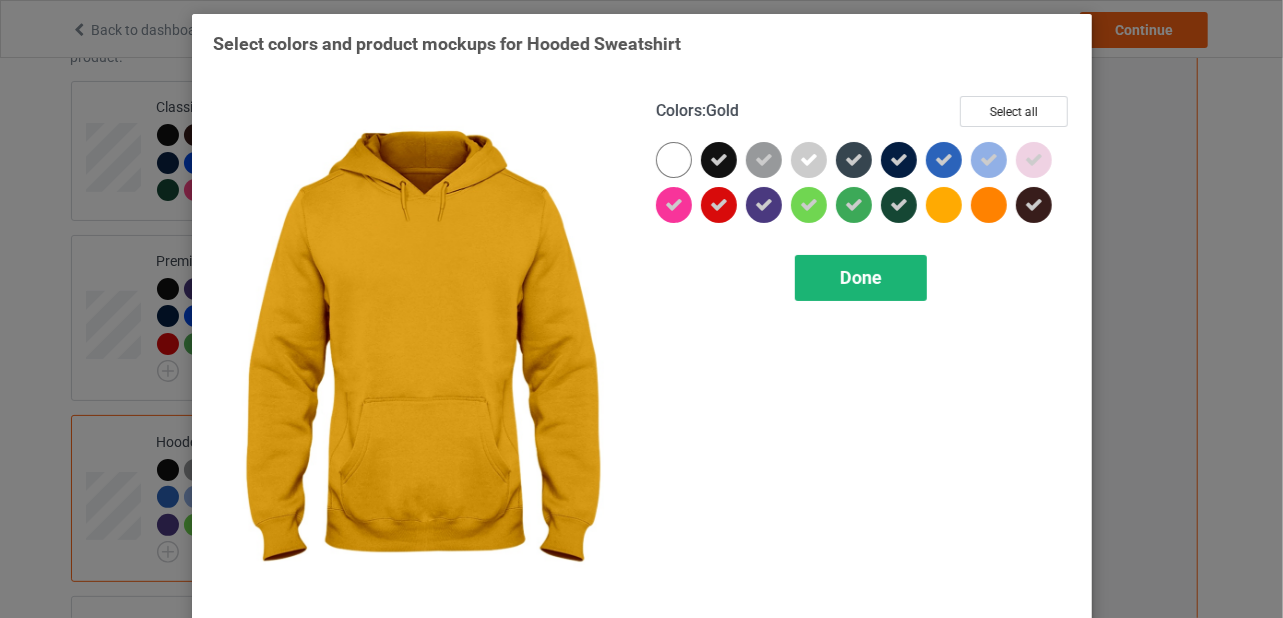 click on "Done" at bounding box center (861, 277) 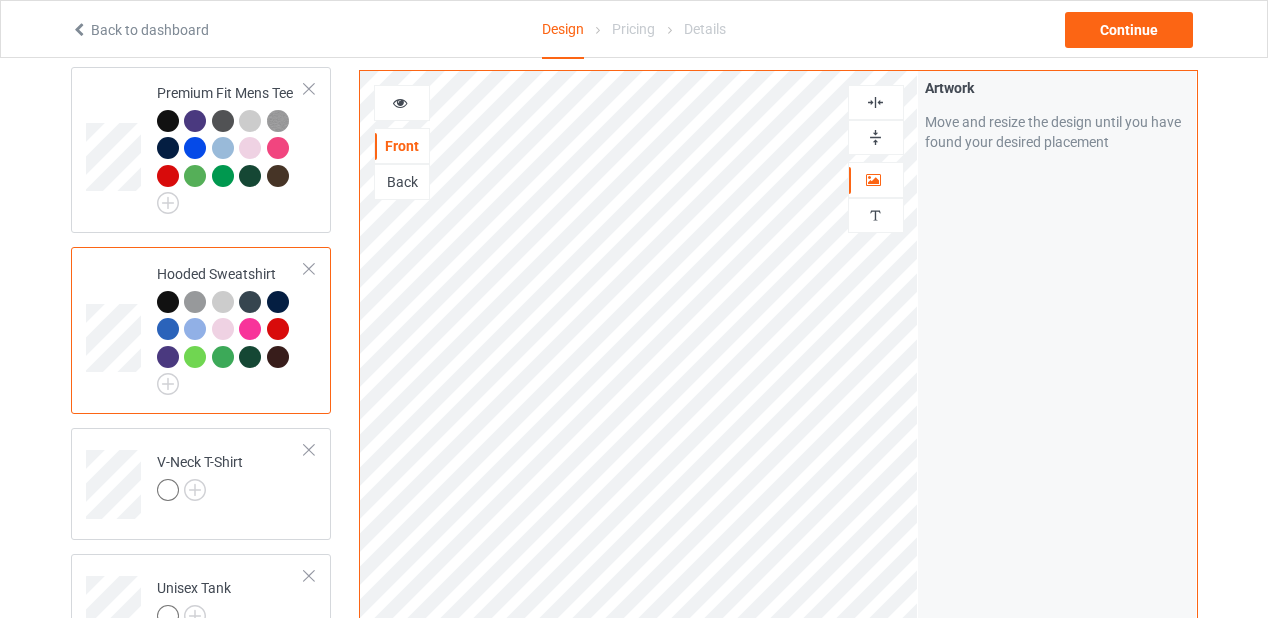 scroll, scrollTop: 350, scrollLeft: 0, axis: vertical 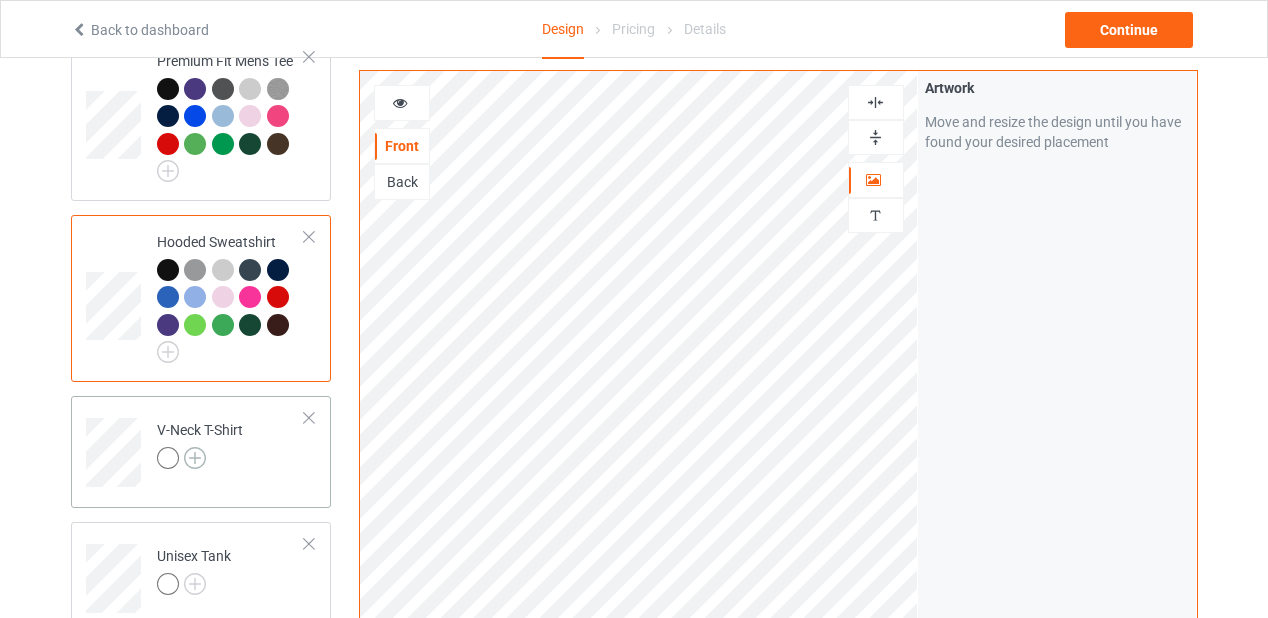 click at bounding box center (195, 458) 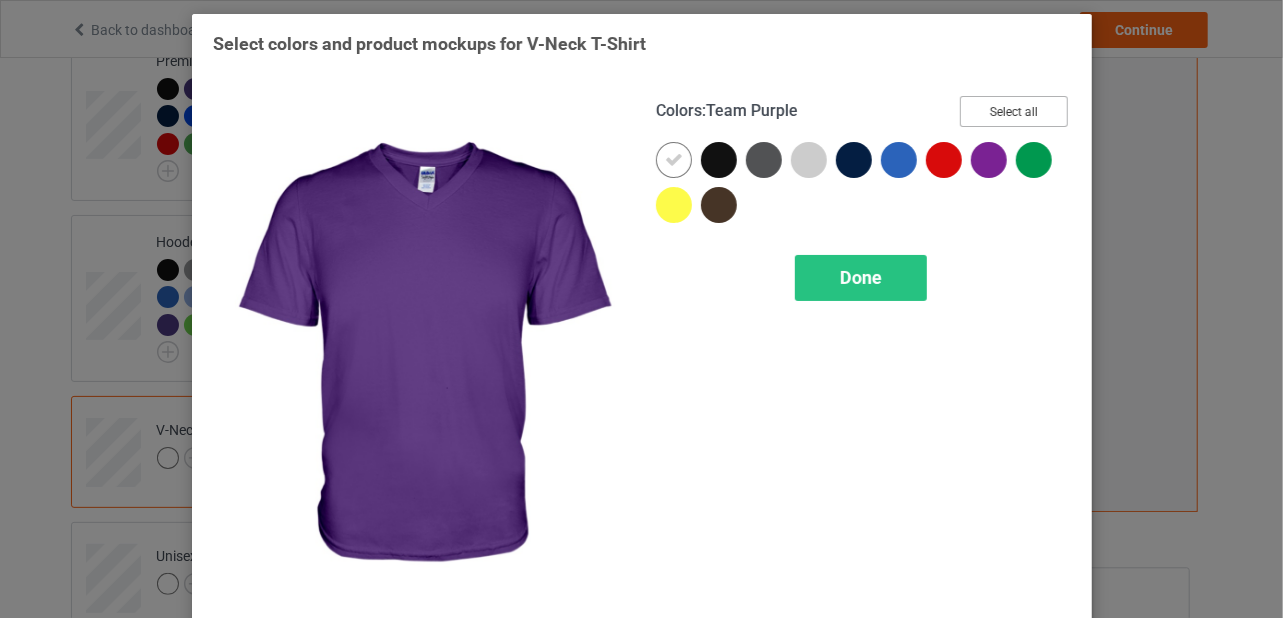 click on "Select all" at bounding box center [1014, 111] 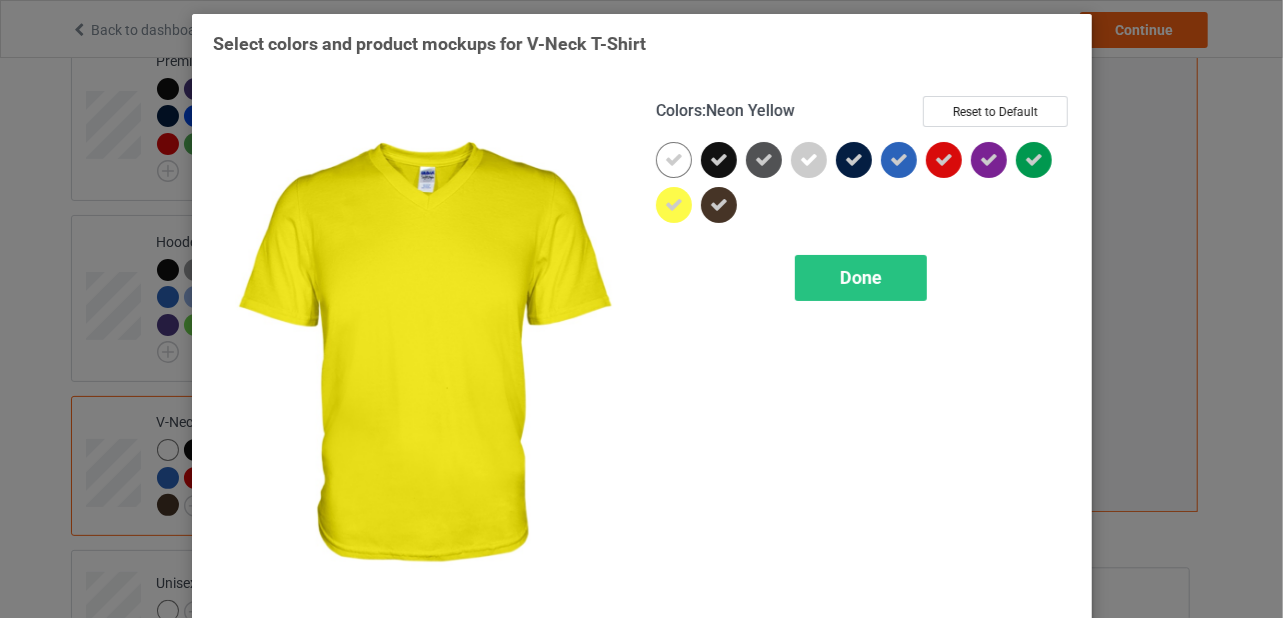 click at bounding box center [674, 205] 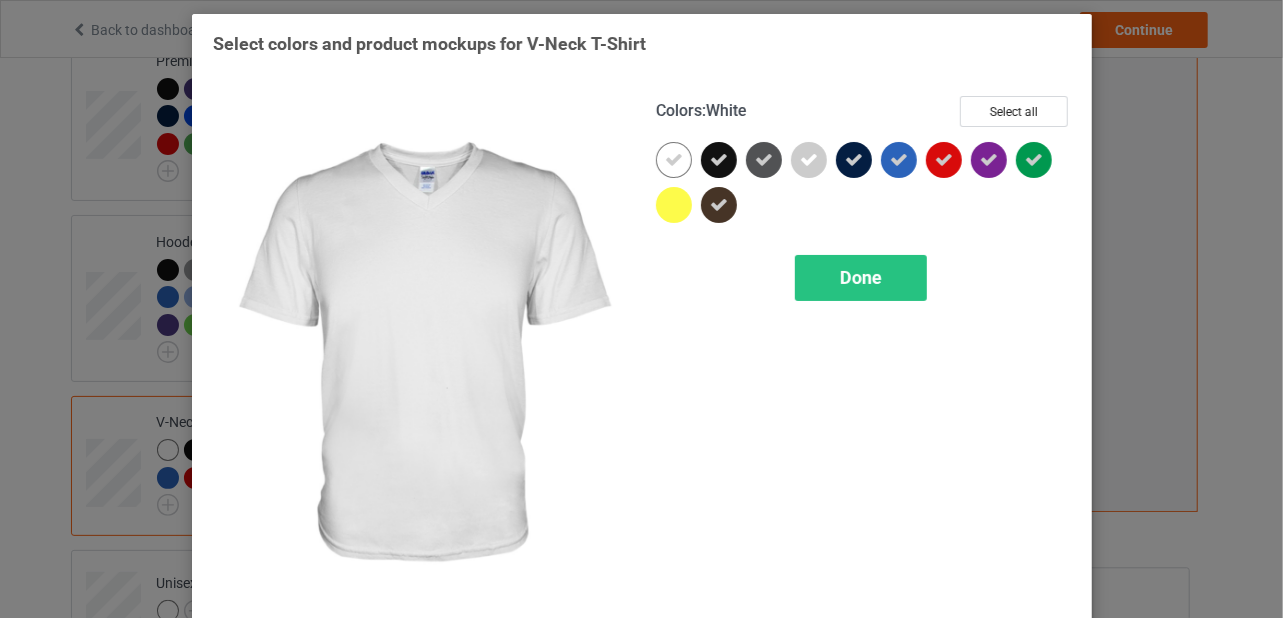 drag, startPoint x: 663, startPoint y: 157, endPoint x: 732, endPoint y: 227, distance: 98.29038 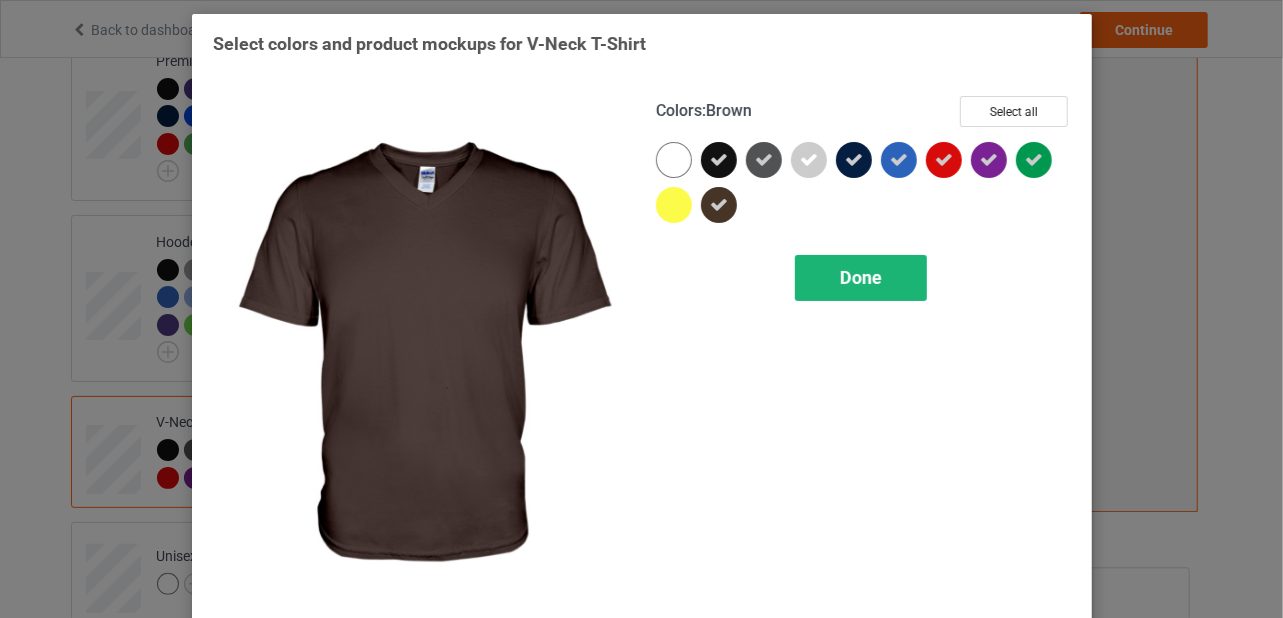 click on "Done" at bounding box center (861, 277) 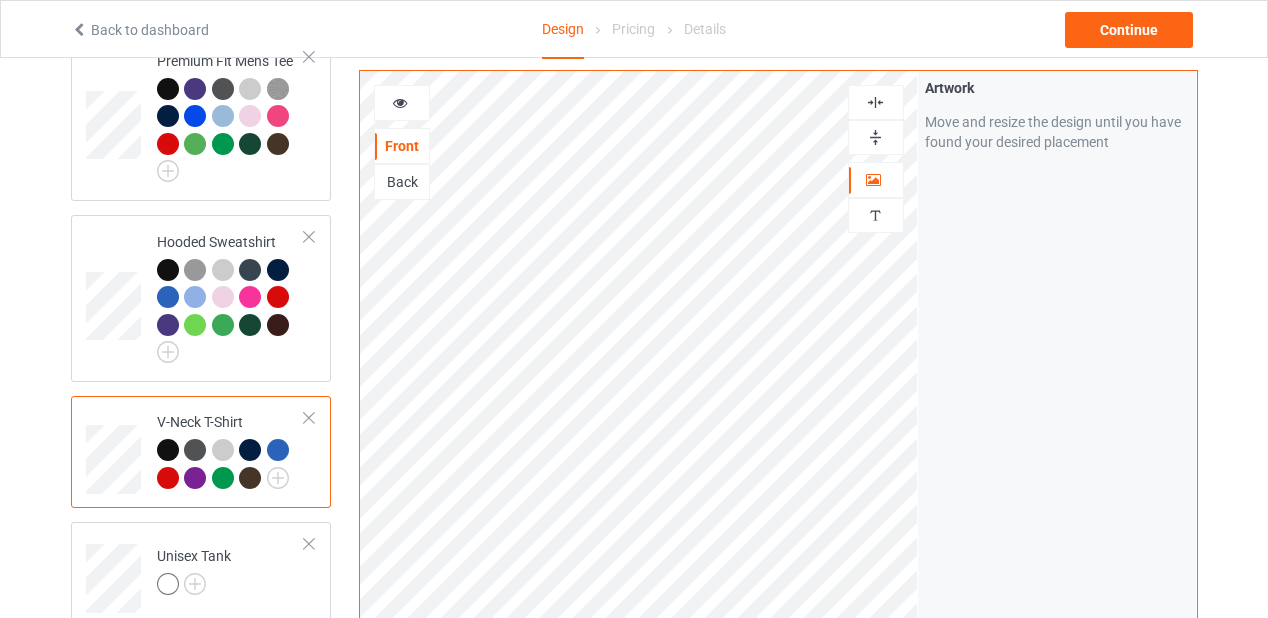 scroll, scrollTop: 650, scrollLeft: 0, axis: vertical 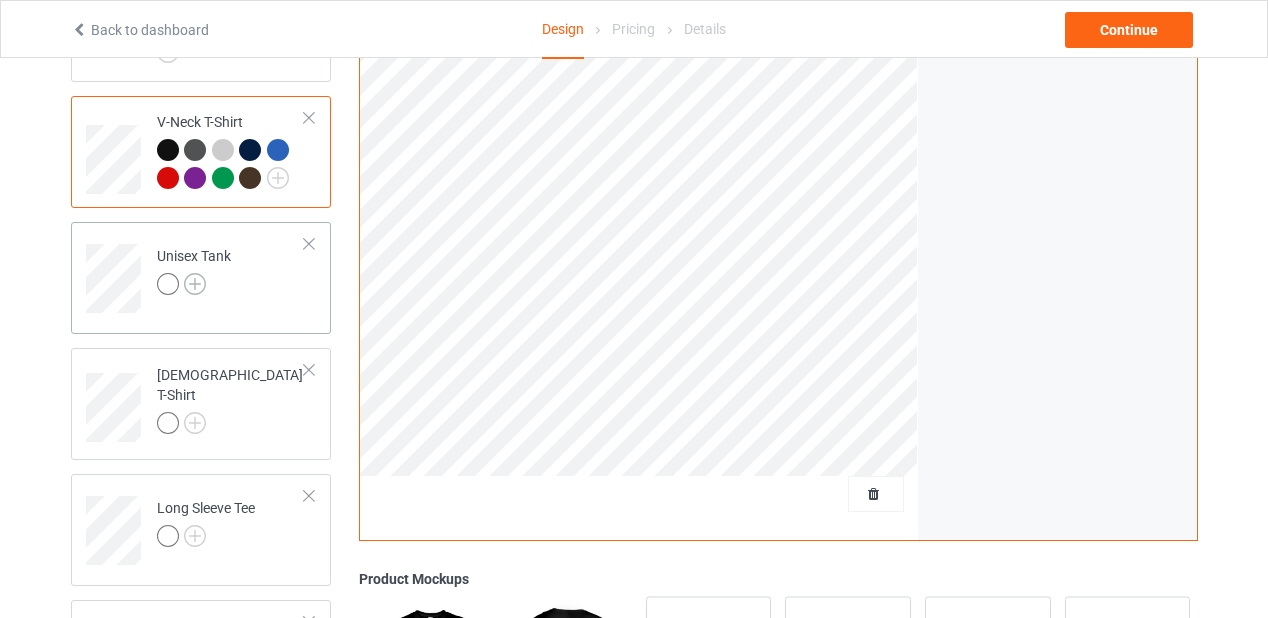 click at bounding box center (195, 284) 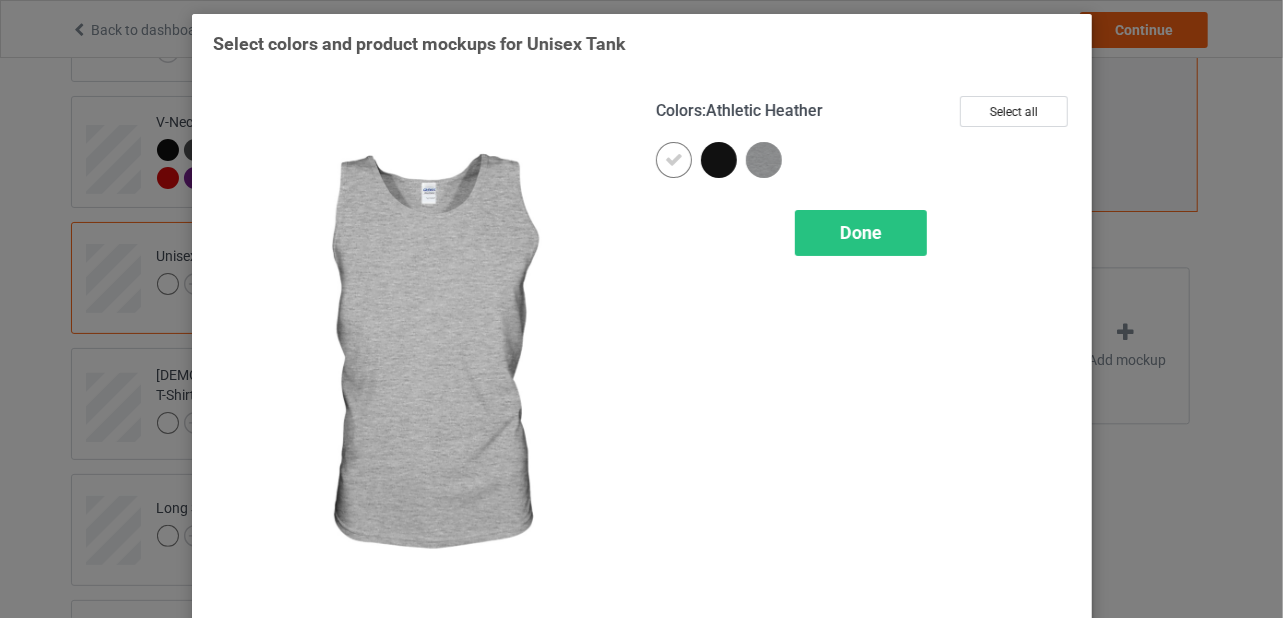click at bounding box center (764, 160) 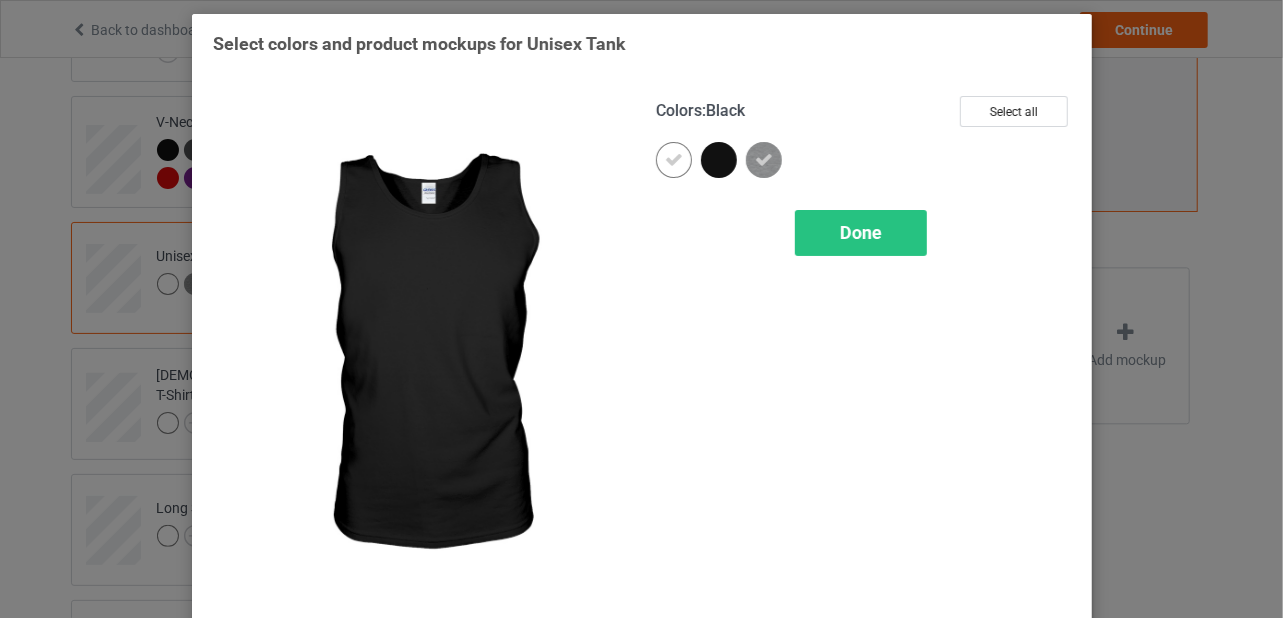 click at bounding box center [719, 160] 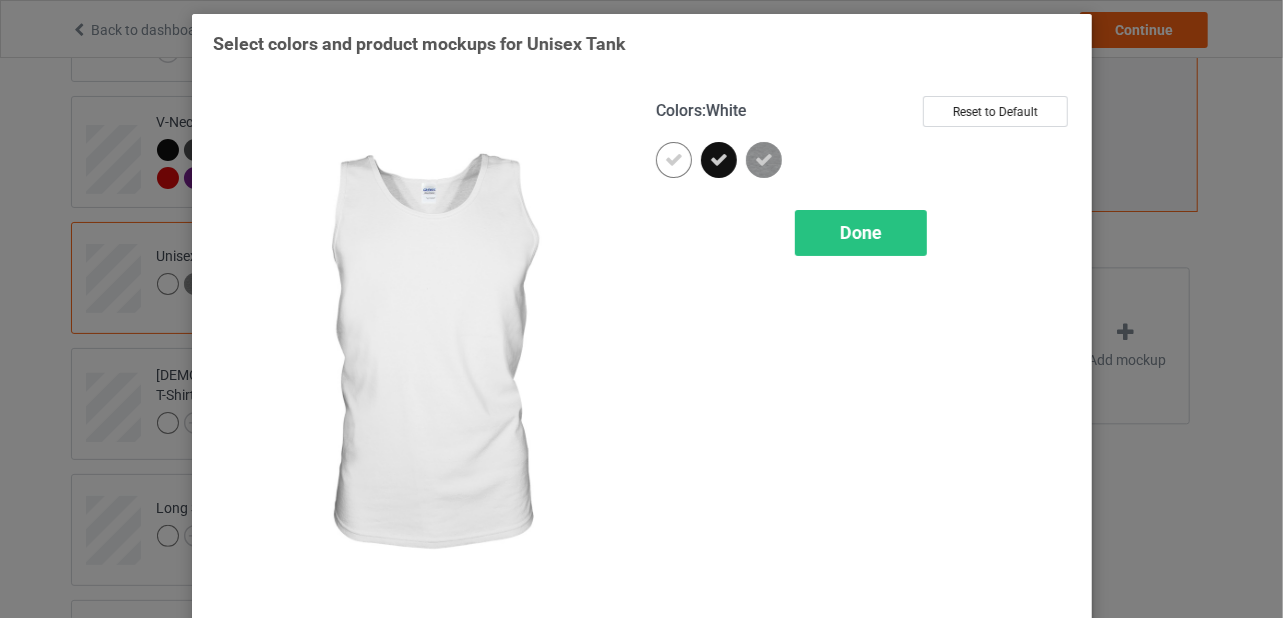 drag, startPoint x: 664, startPoint y: 162, endPoint x: 711, endPoint y: 190, distance: 54.708317 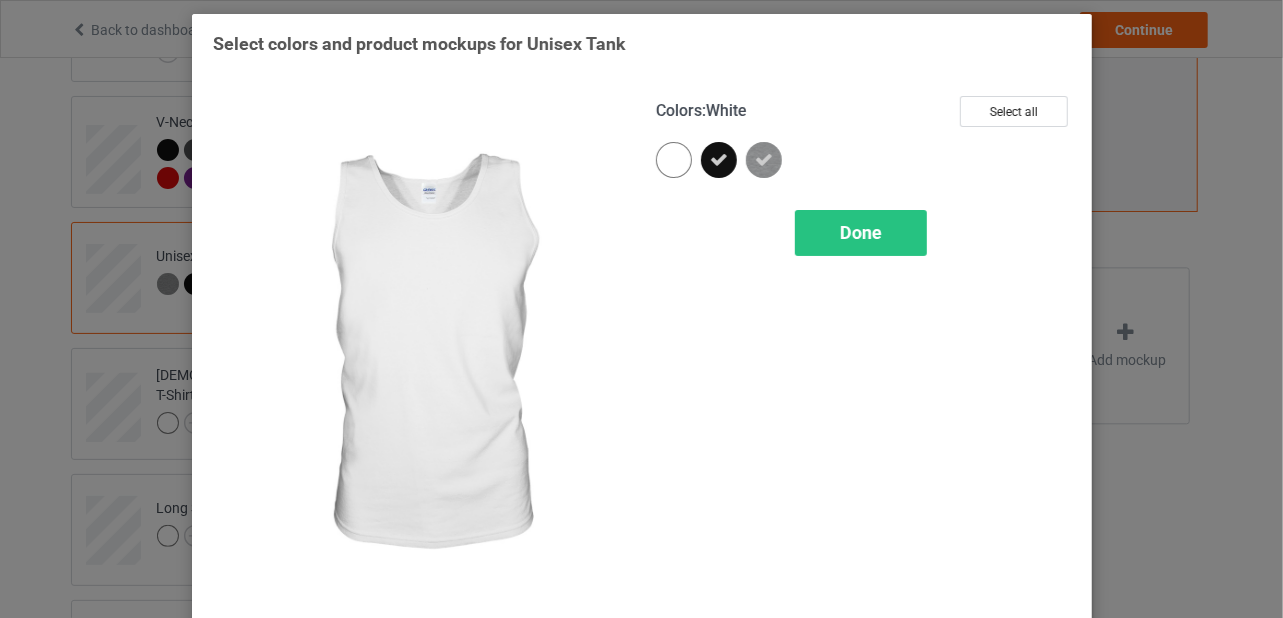 click at bounding box center (674, 160) 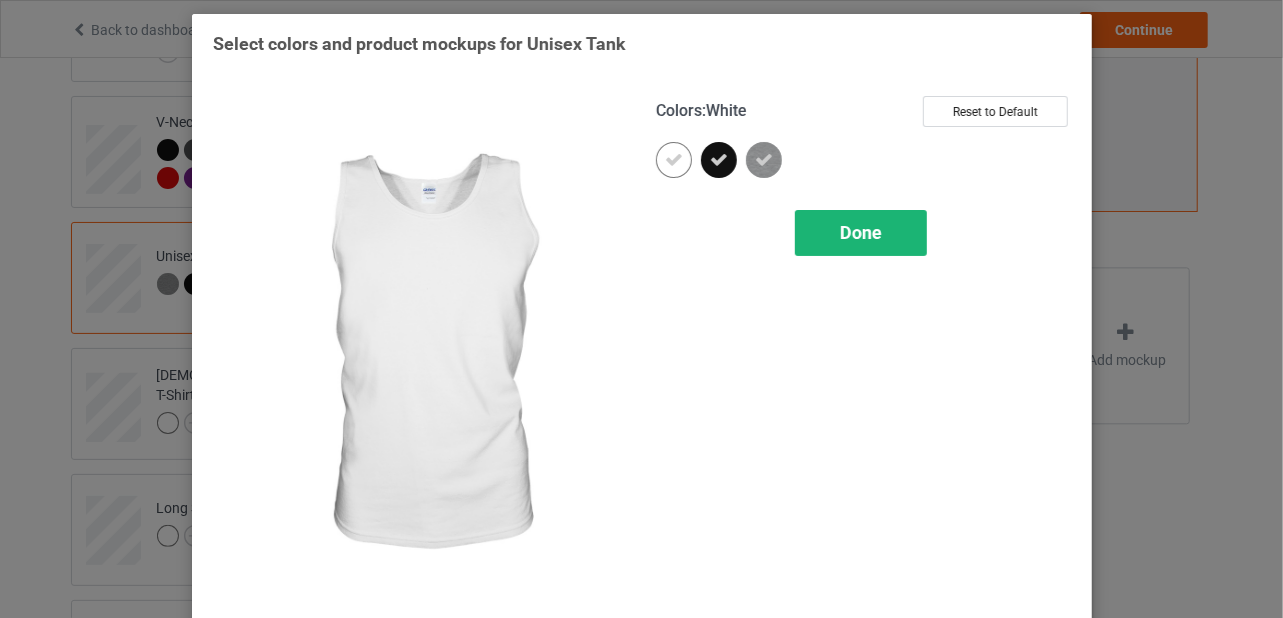 click on "Done" at bounding box center [861, 232] 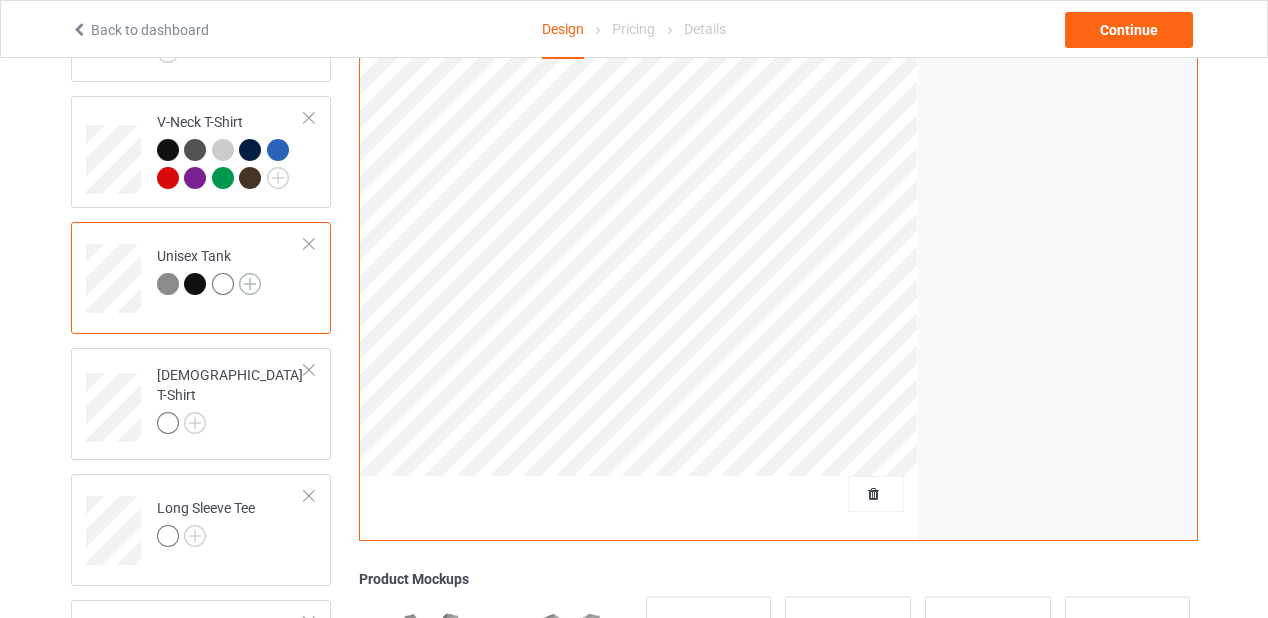 click at bounding box center (250, 284) 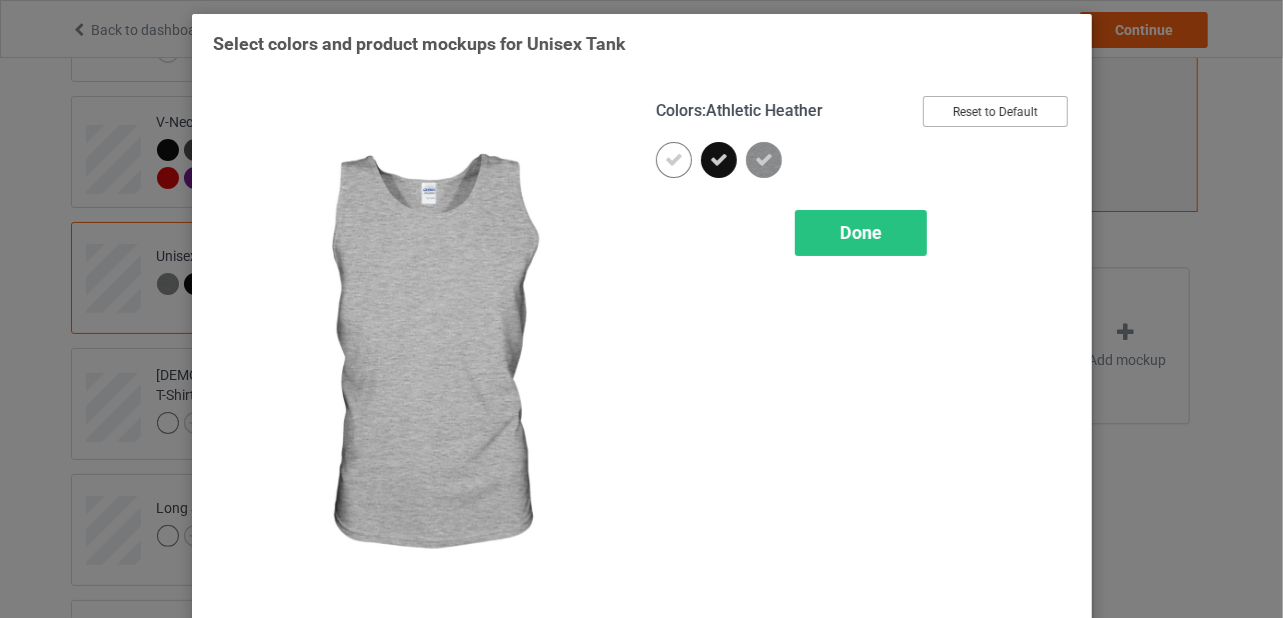 click on "Reset to Default" at bounding box center (995, 111) 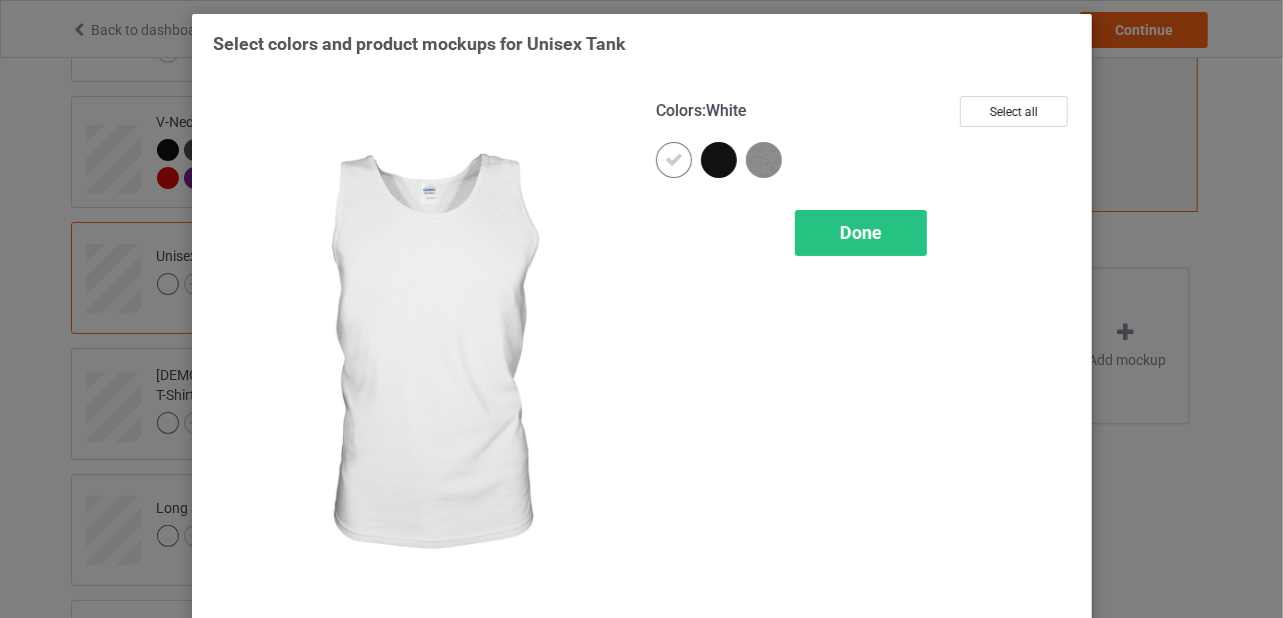 click at bounding box center [674, 160] 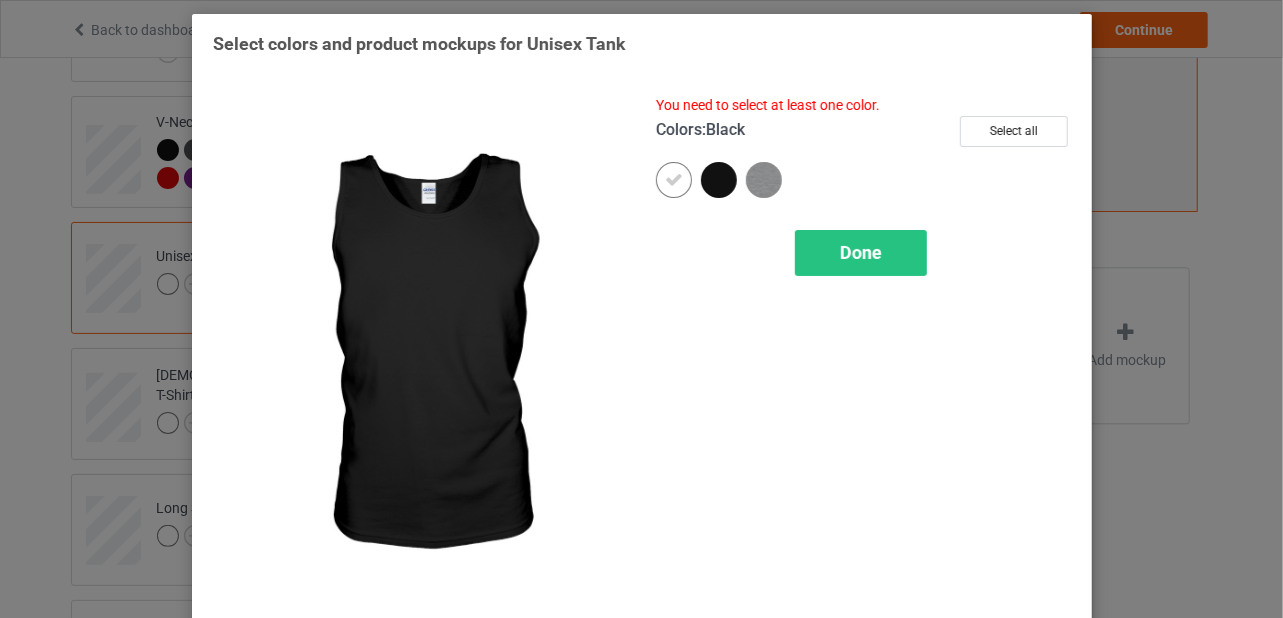 click at bounding box center (719, 180) 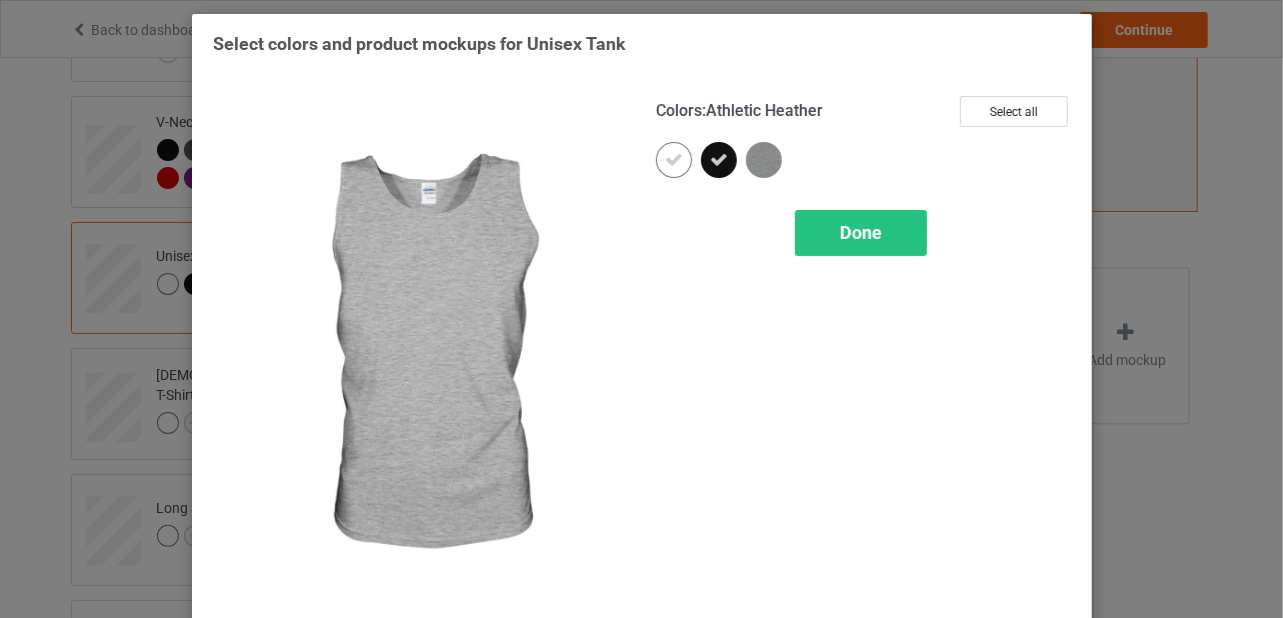 click at bounding box center (764, 160) 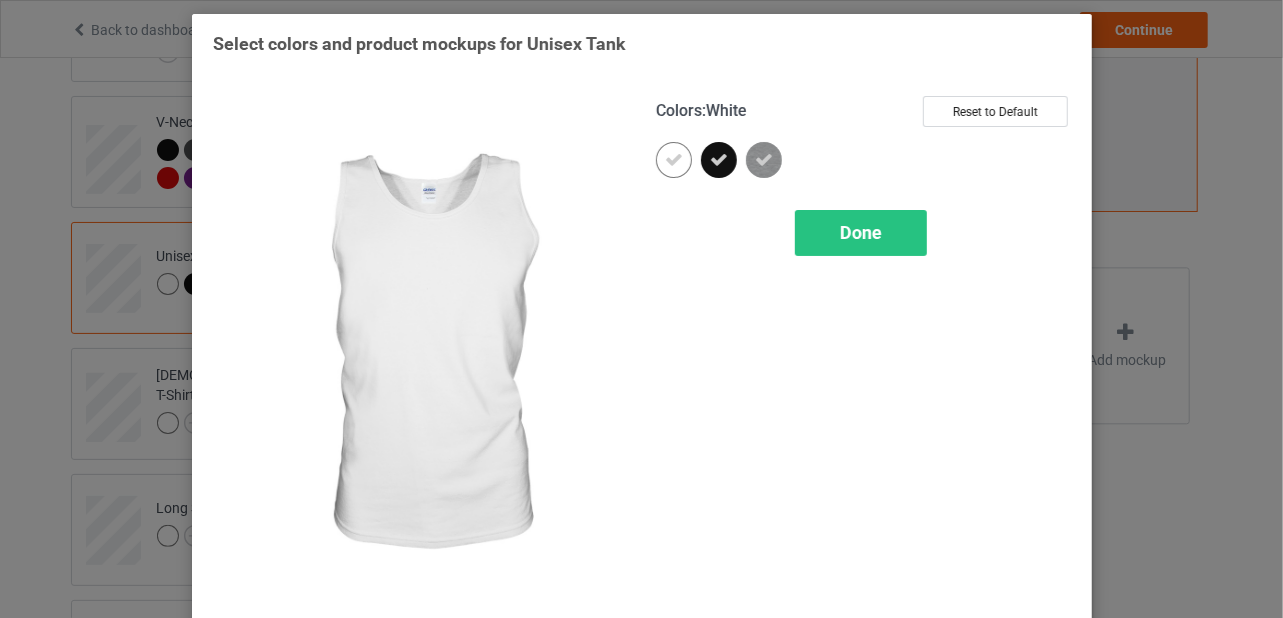 drag, startPoint x: 666, startPoint y: 163, endPoint x: 674, endPoint y: 177, distance: 16.124516 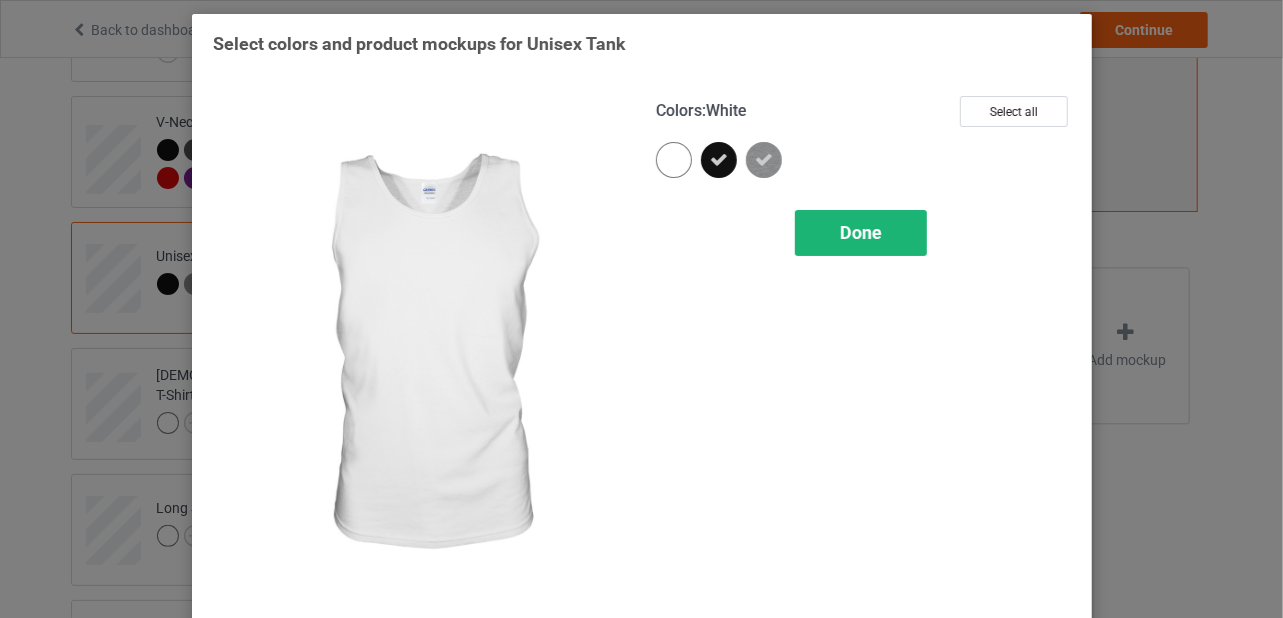 click on "Done" at bounding box center [861, 232] 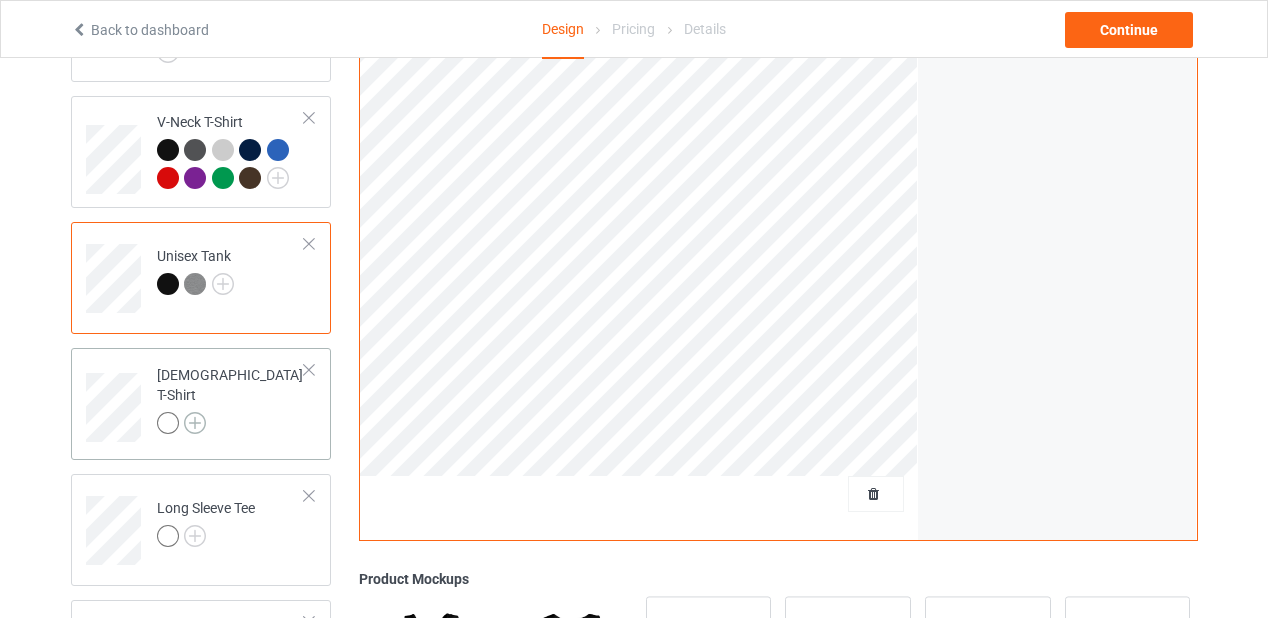 click at bounding box center (195, 423) 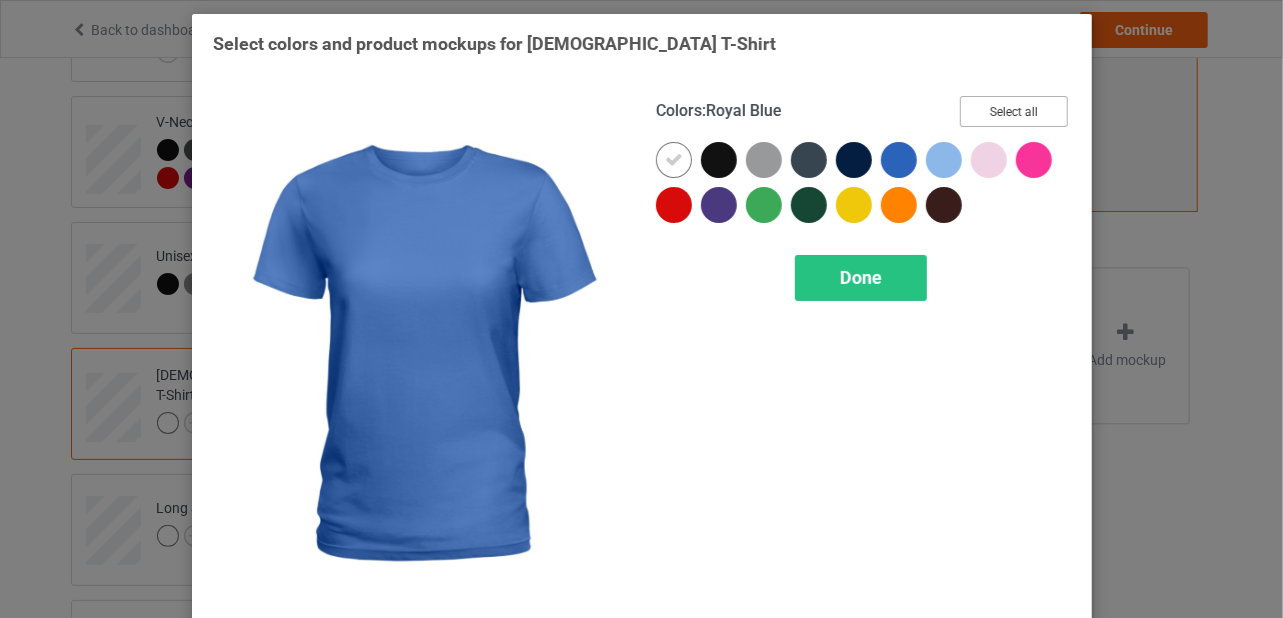 click on "Select all" at bounding box center (1014, 111) 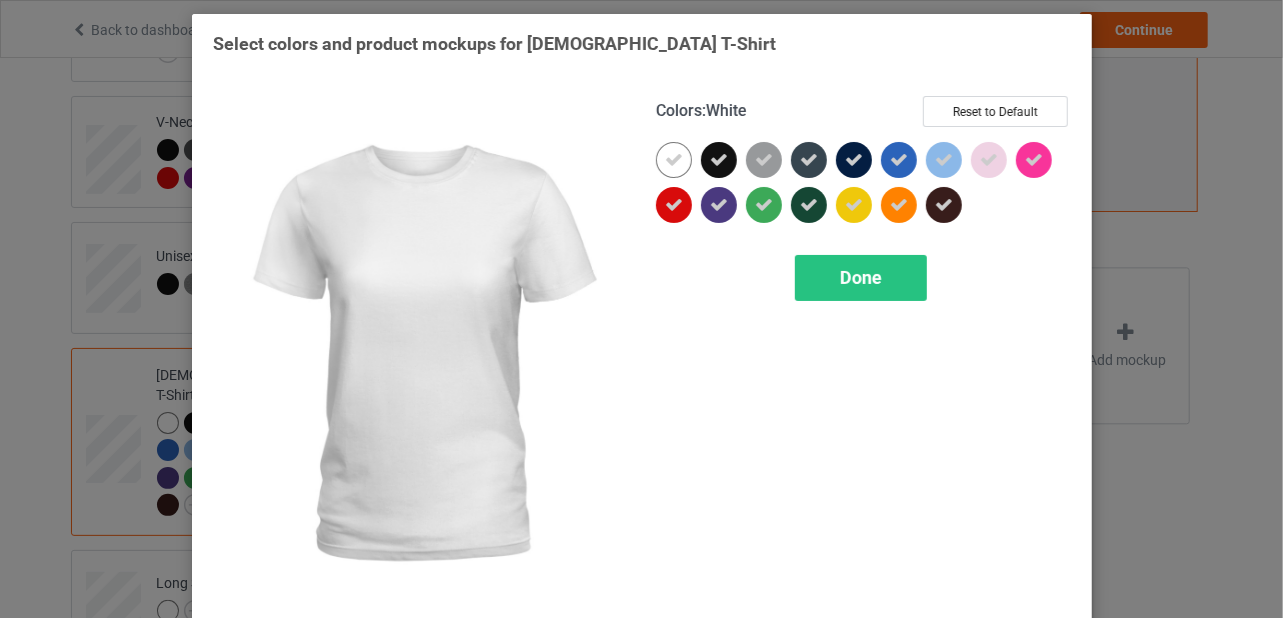 click at bounding box center (674, 160) 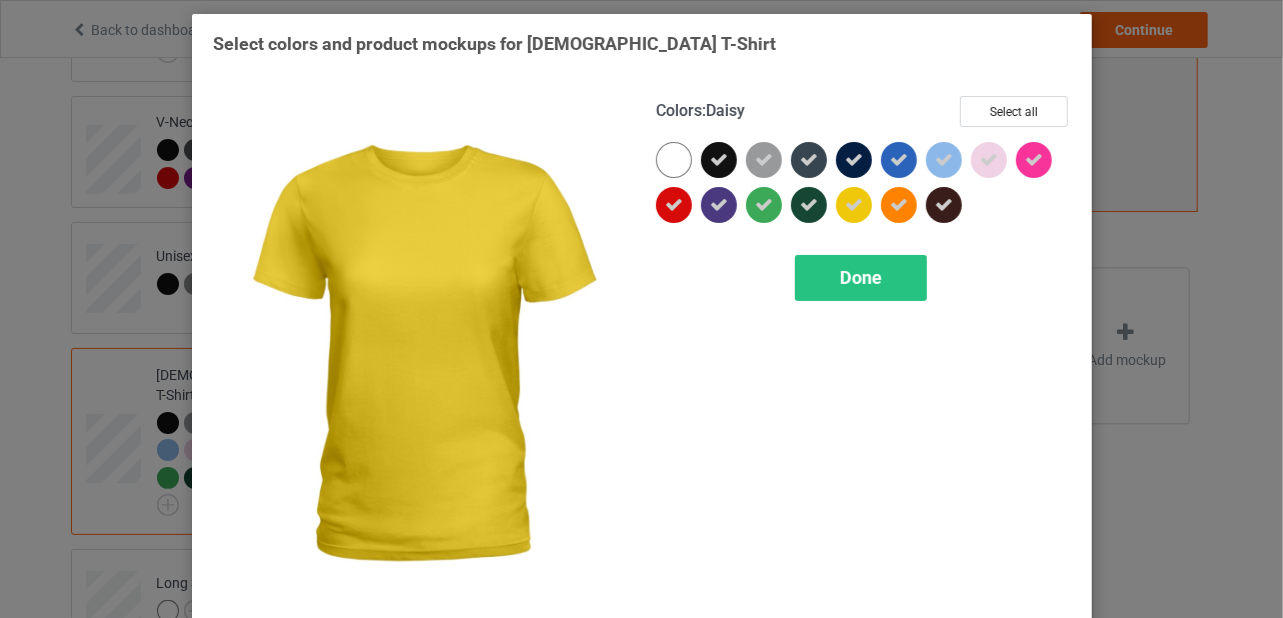 drag, startPoint x: 841, startPoint y: 199, endPoint x: 890, endPoint y: 207, distance: 49.648766 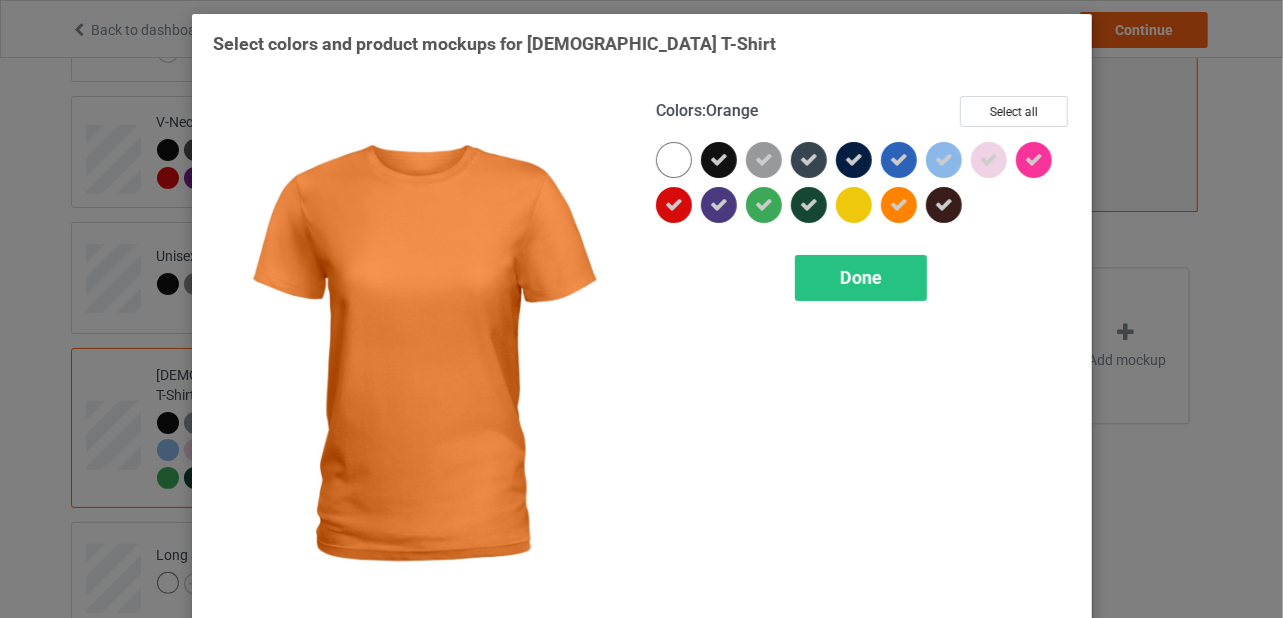 click at bounding box center [899, 205] 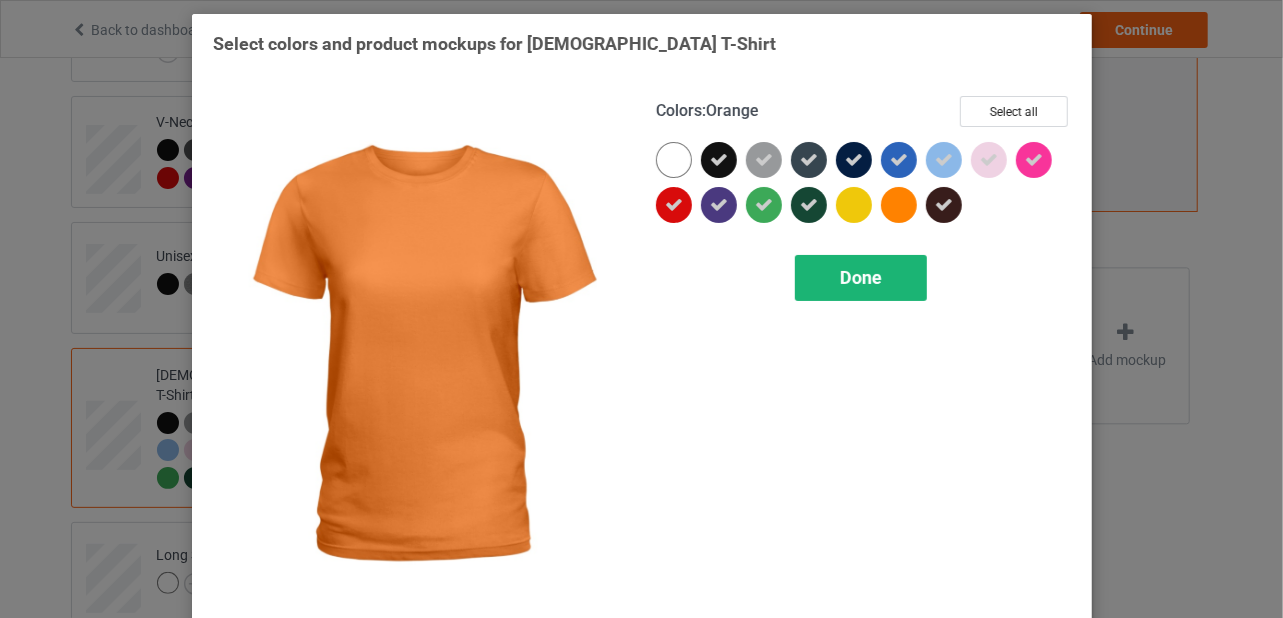 click on "Done" at bounding box center (861, 277) 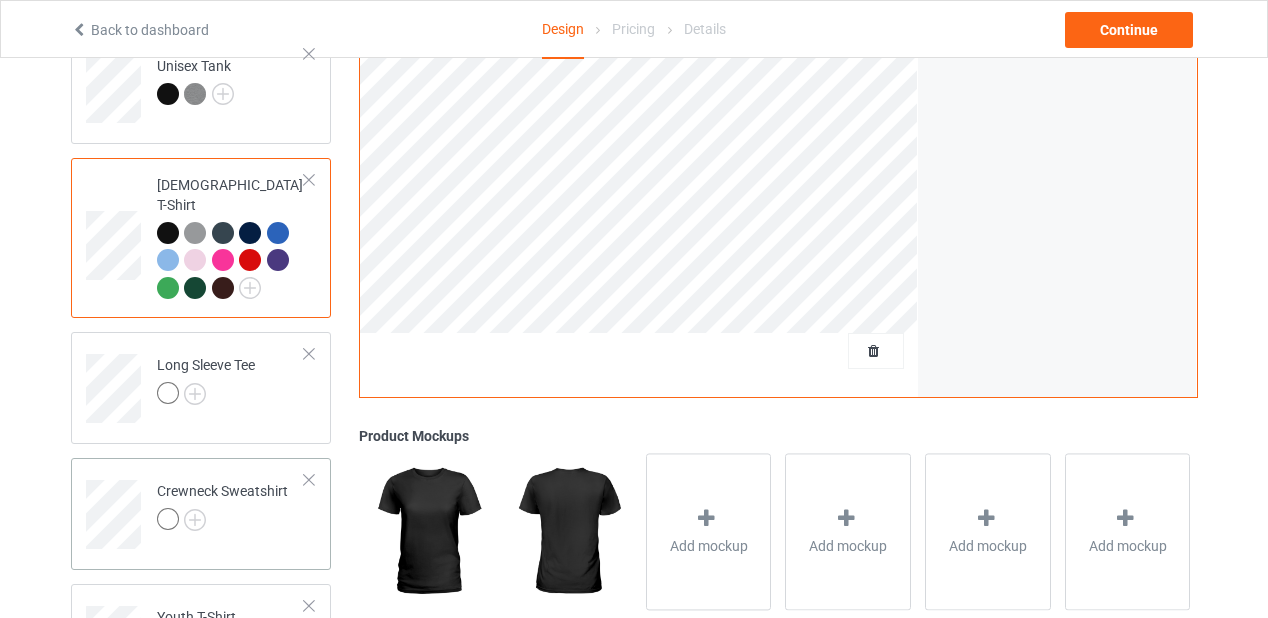 scroll, scrollTop: 850, scrollLeft: 0, axis: vertical 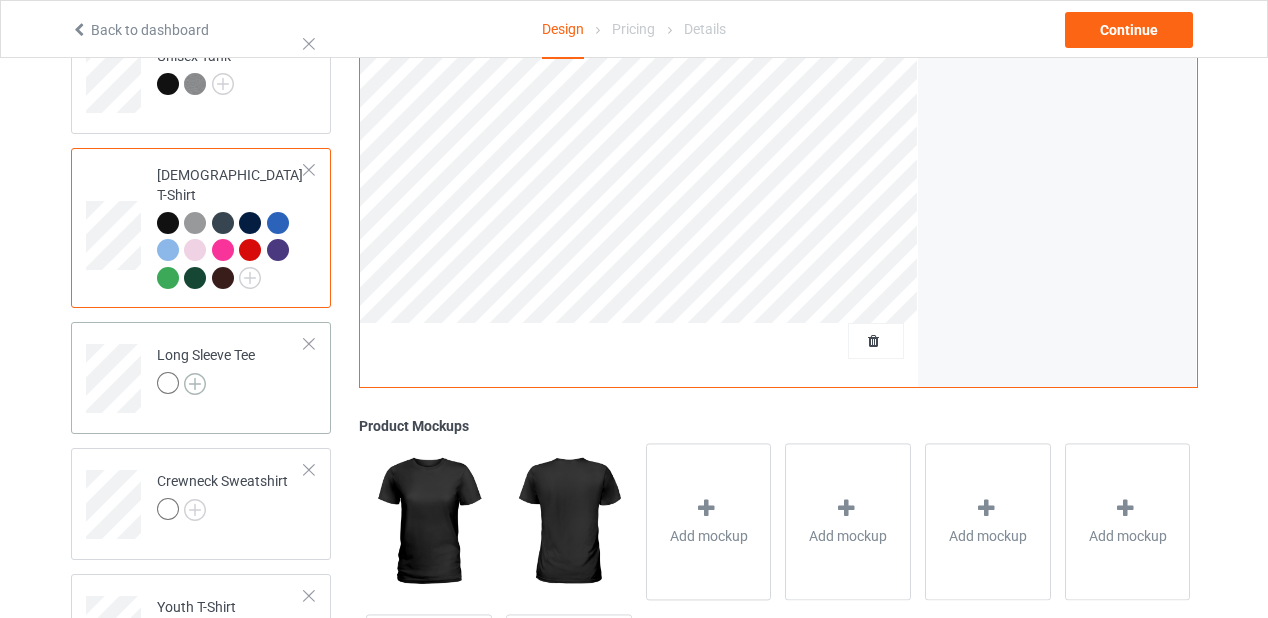 click at bounding box center (195, 384) 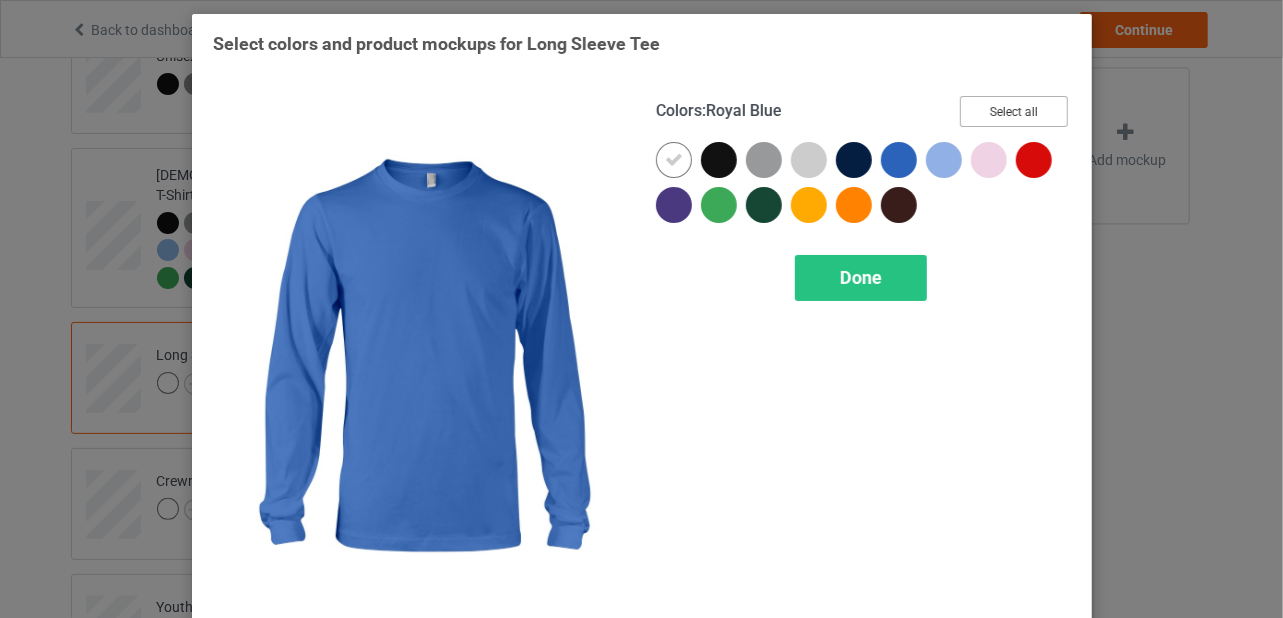 click on "Select all" at bounding box center (1014, 111) 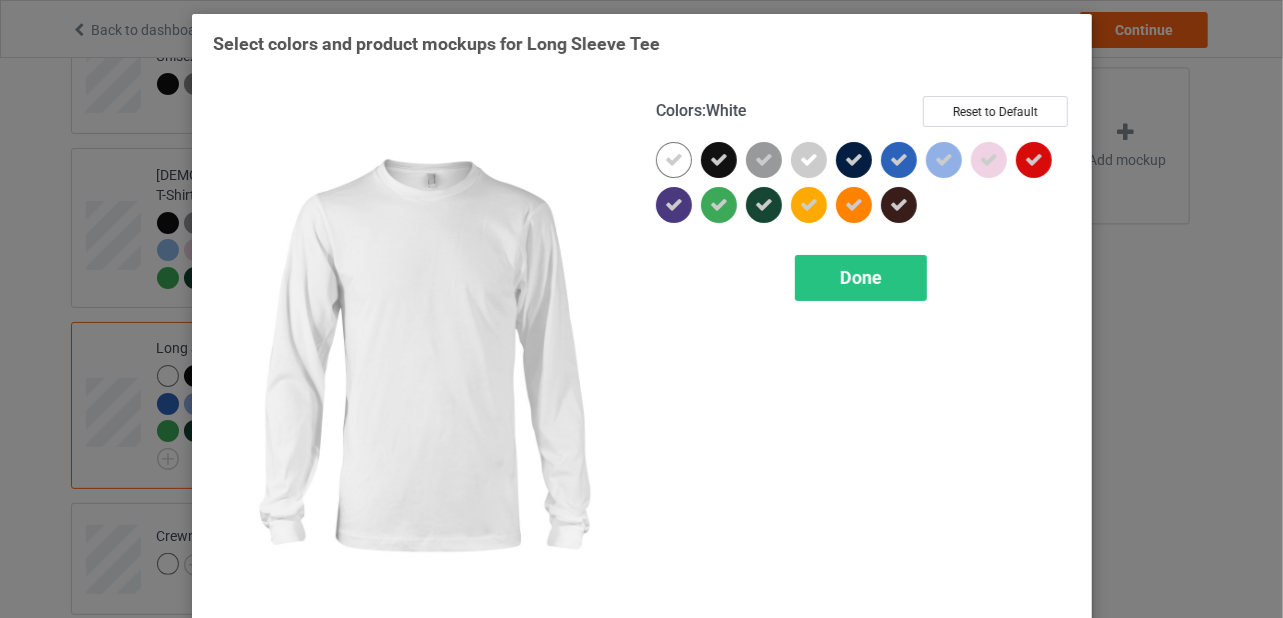 click at bounding box center [674, 160] 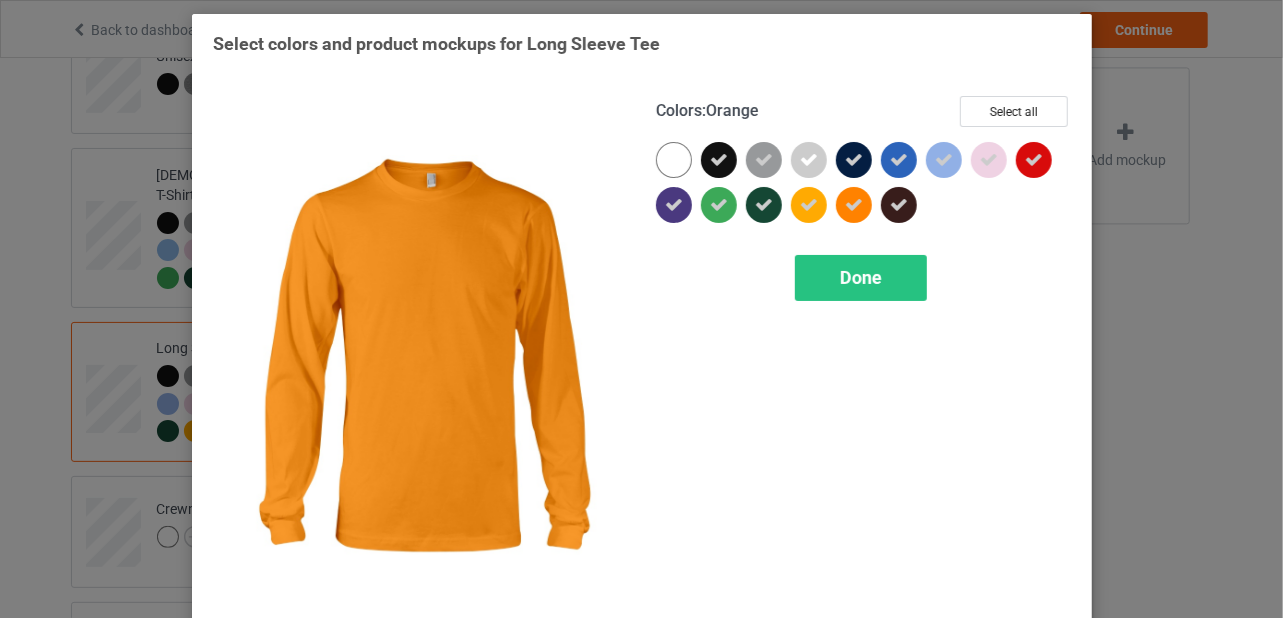 click at bounding box center [854, 205] 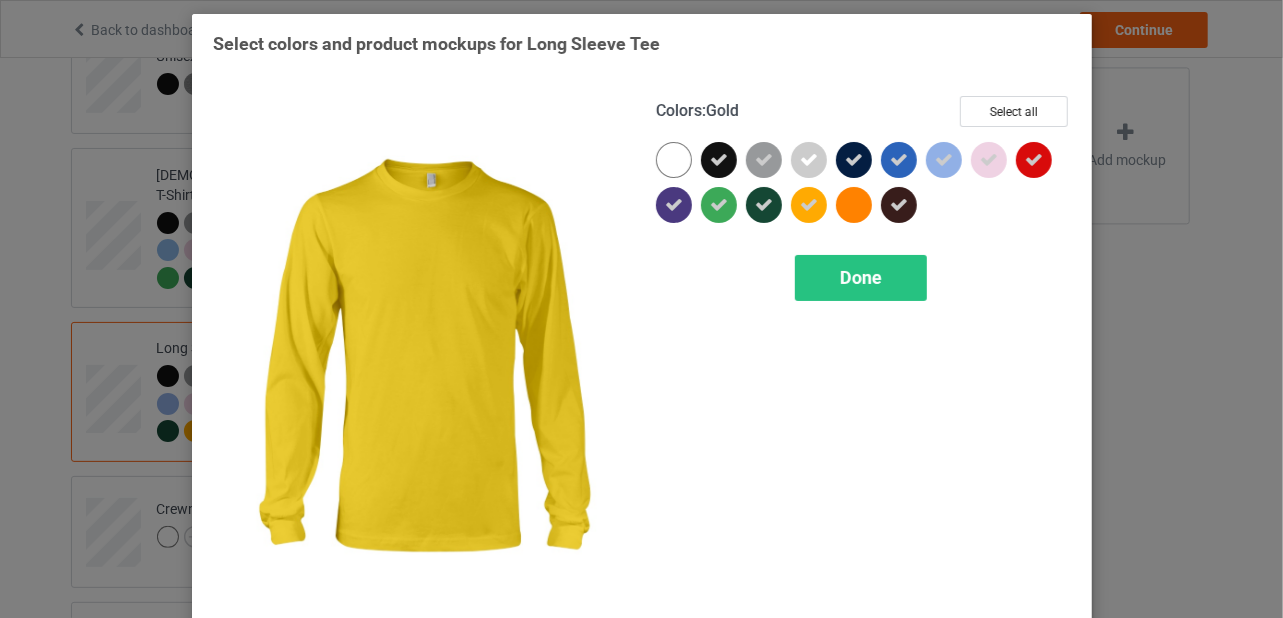 click at bounding box center [809, 205] 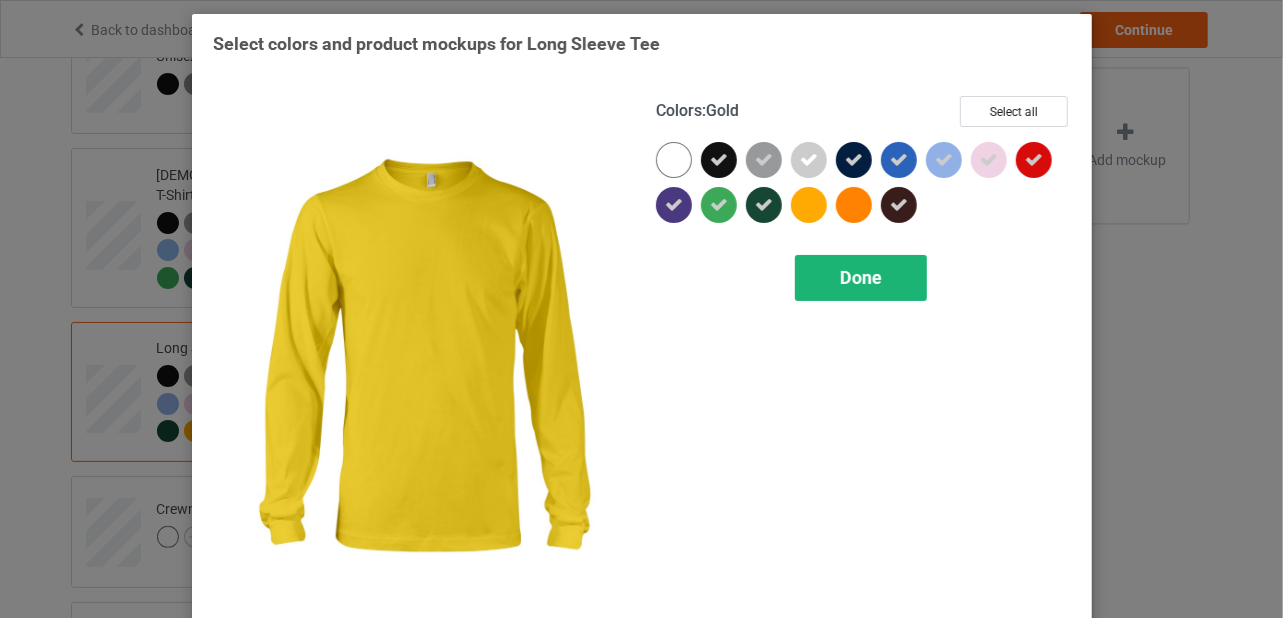 click on "Done" at bounding box center [861, 277] 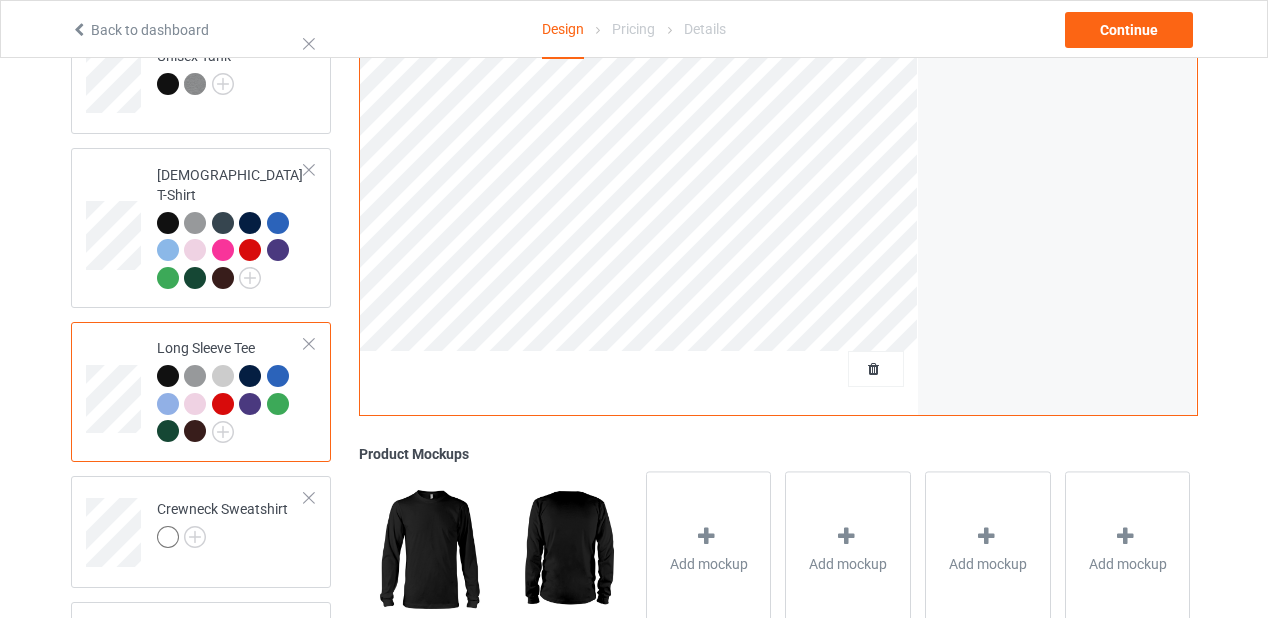 scroll, scrollTop: 950, scrollLeft: 0, axis: vertical 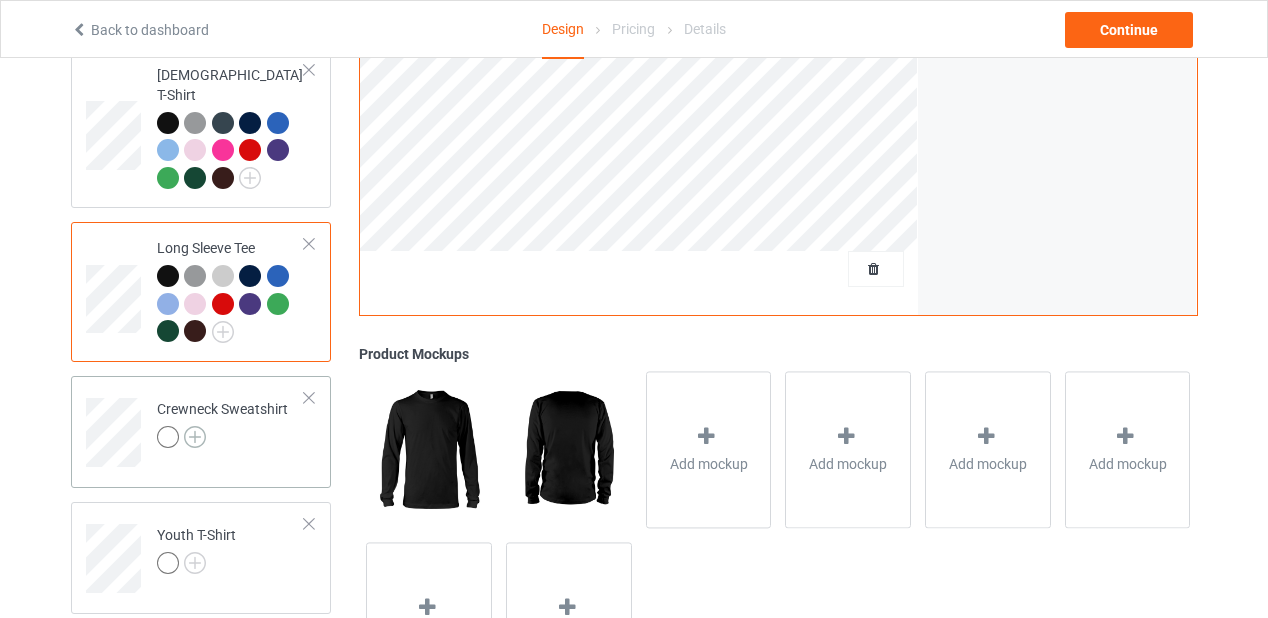 click at bounding box center (195, 437) 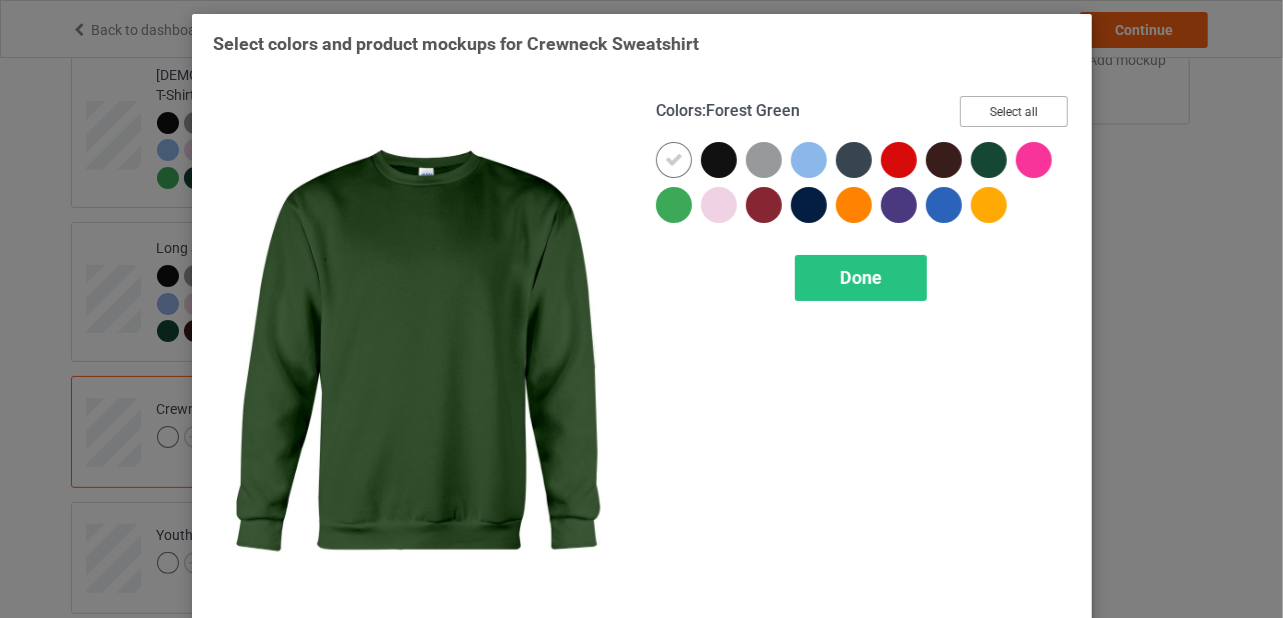 click on "Select all" at bounding box center [1014, 111] 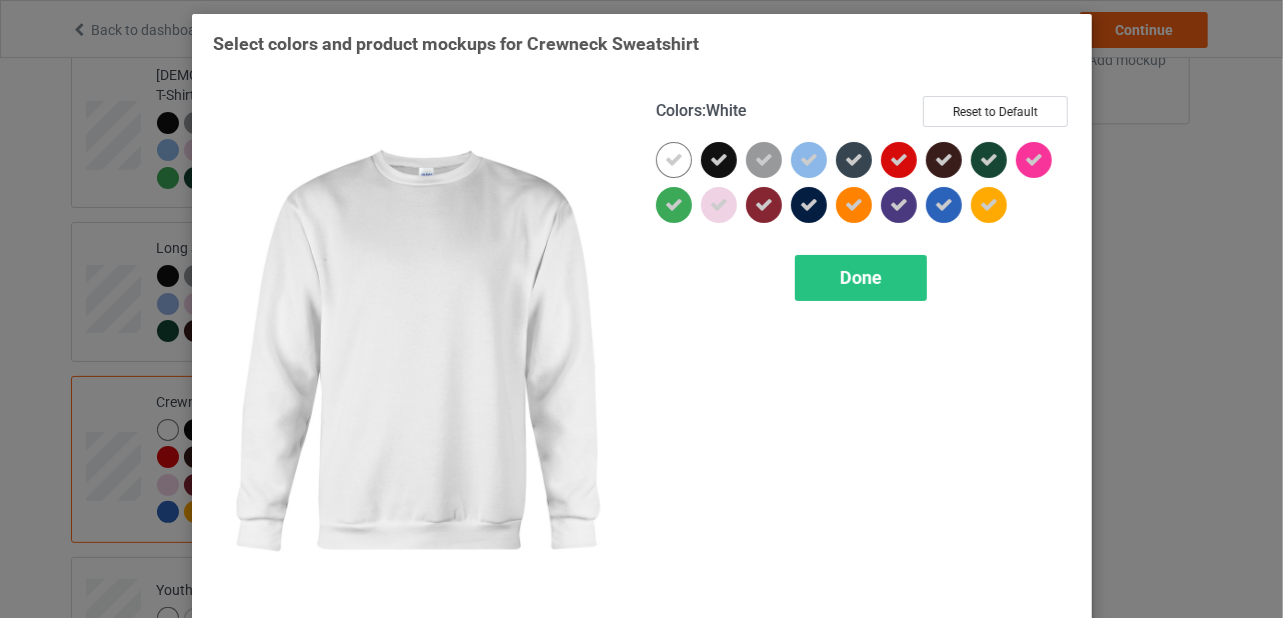 click at bounding box center [674, 160] 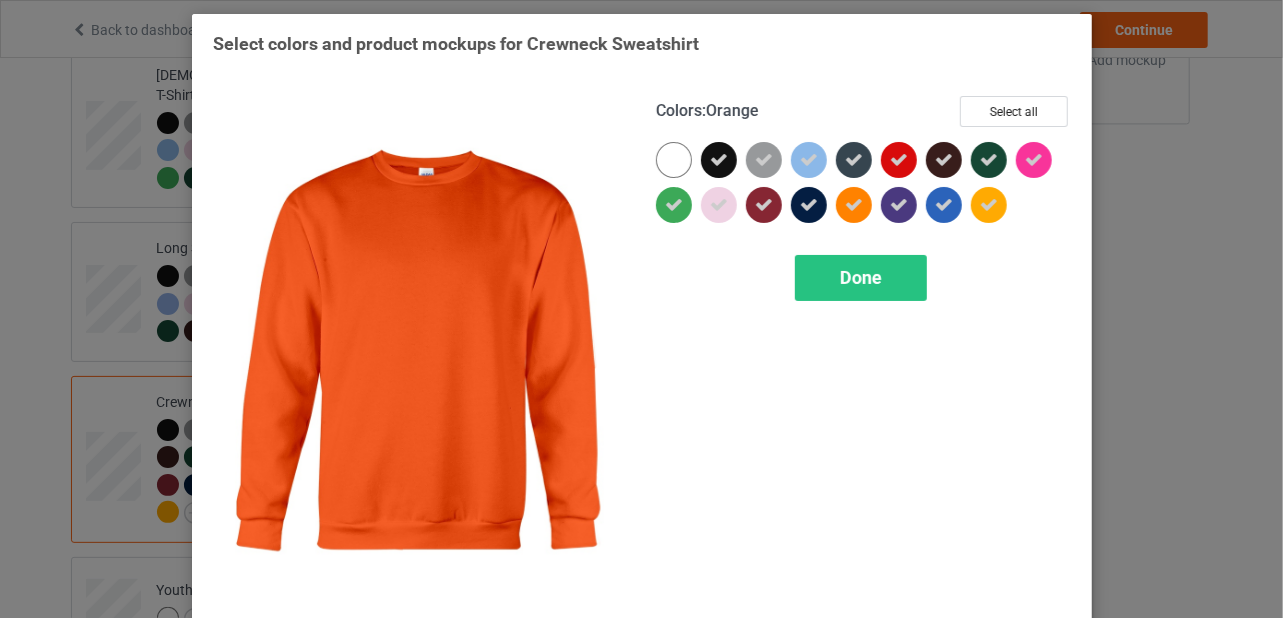 click at bounding box center [854, 205] 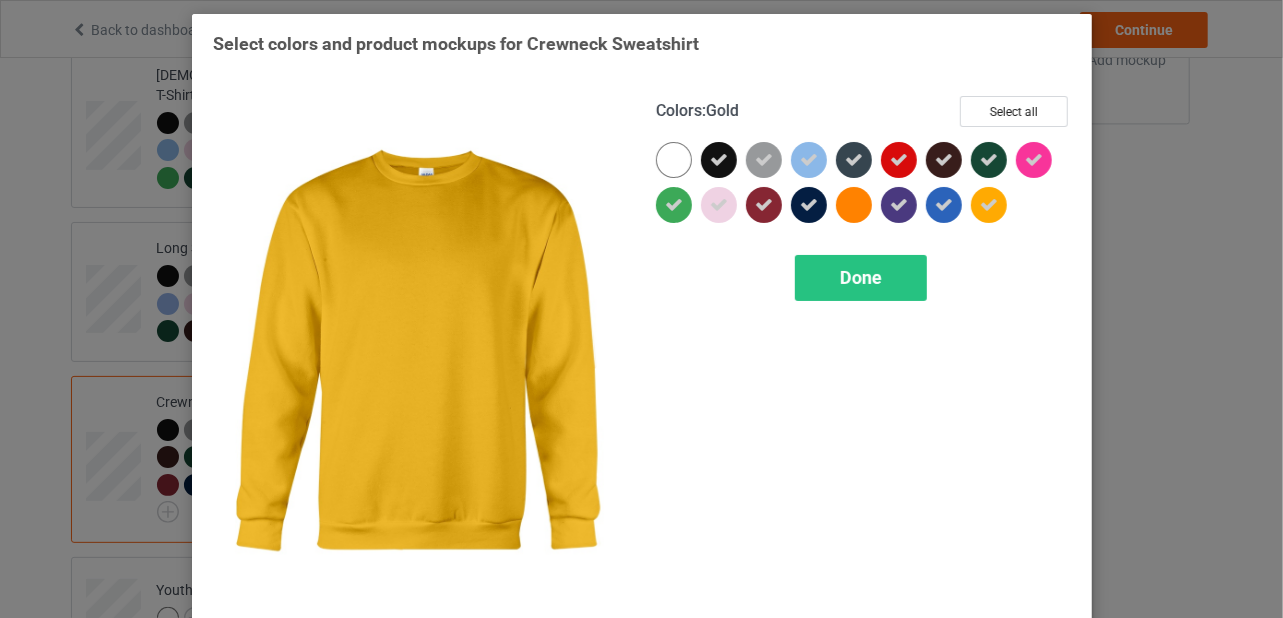 click at bounding box center [989, 205] 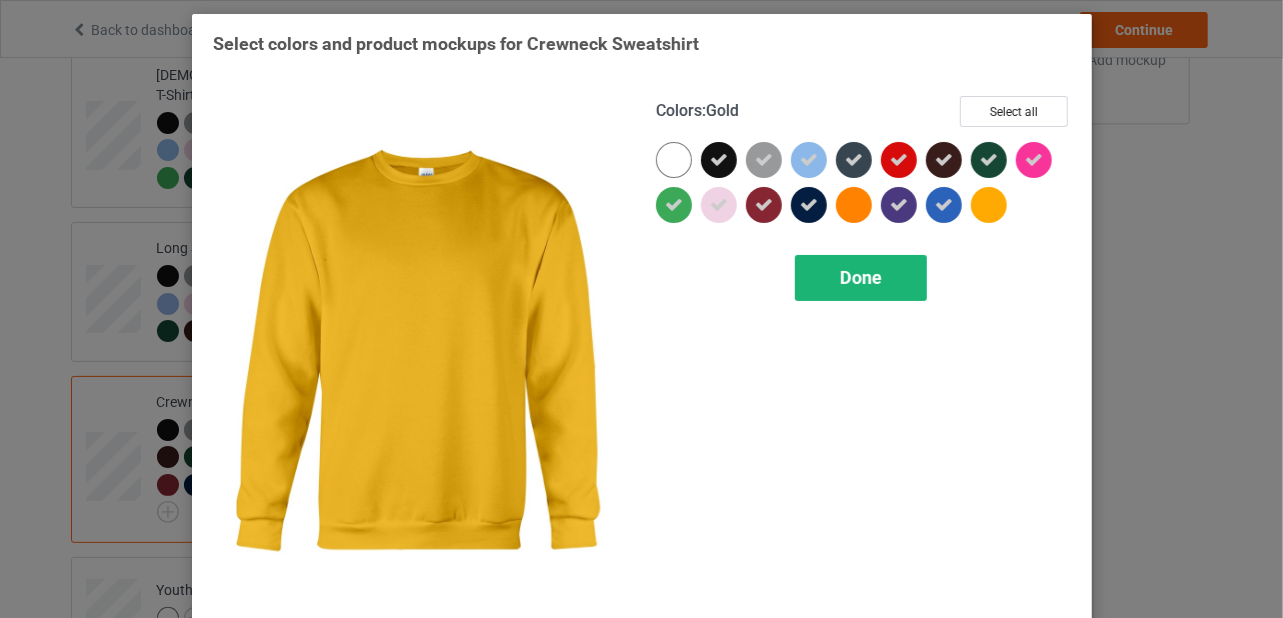 click on "Done" at bounding box center [861, 277] 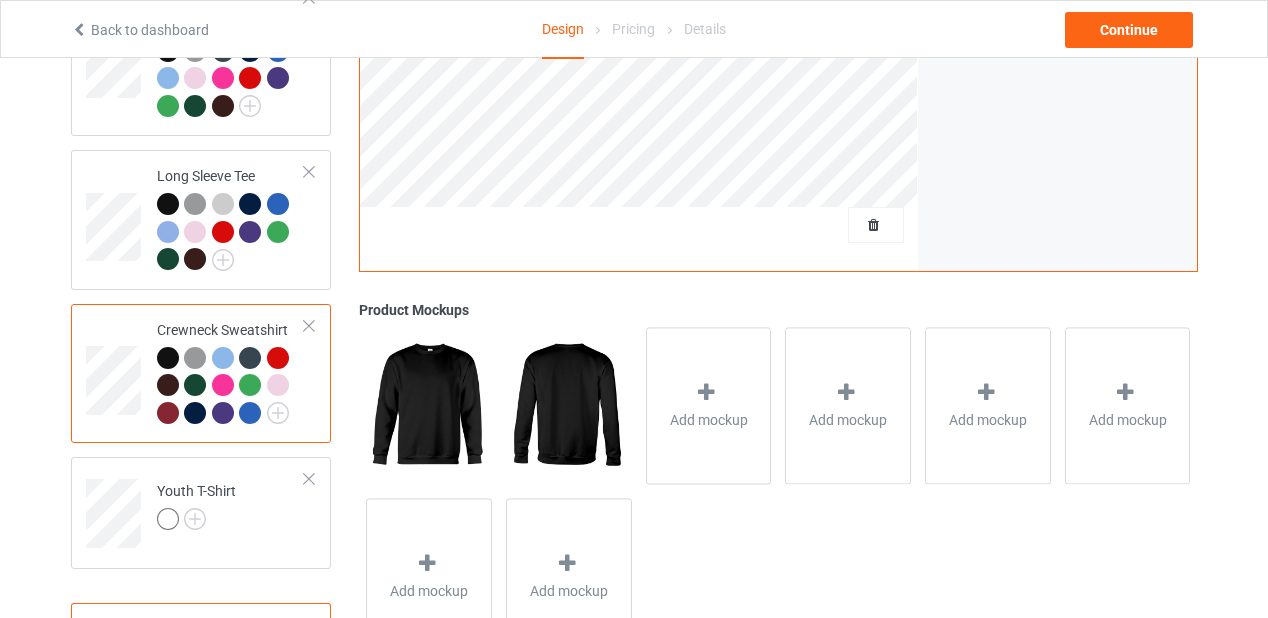 scroll, scrollTop: 1050, scrollLeft: 0, axis: vertical 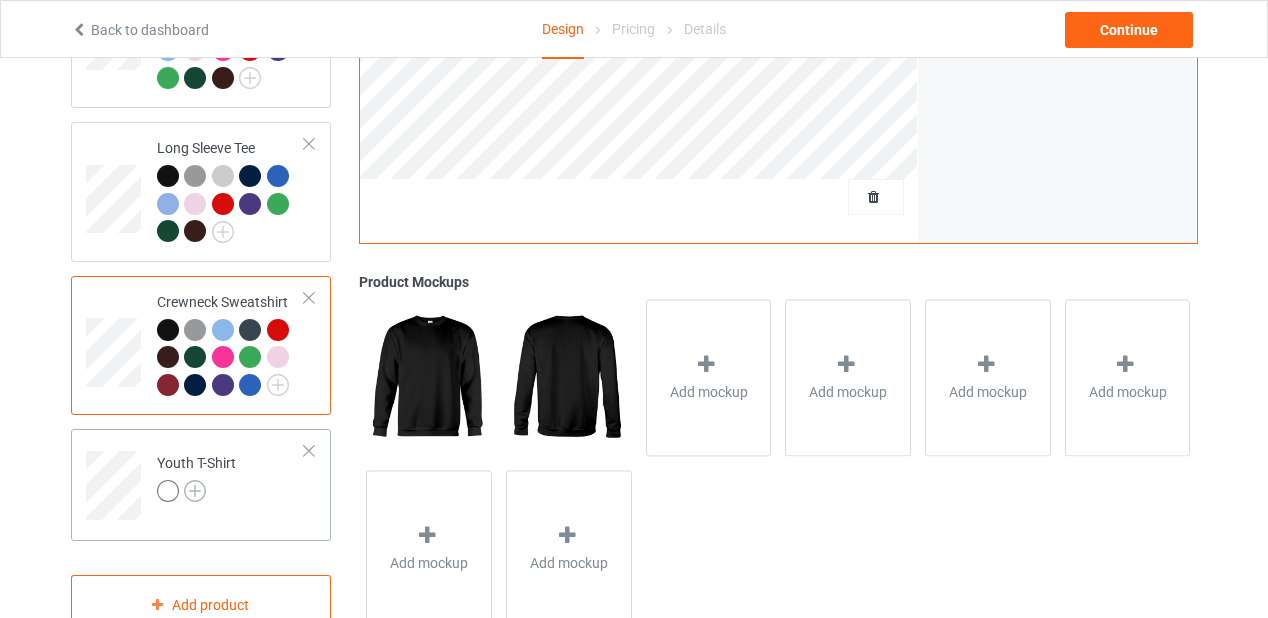 click at bounding box center (195, 491) 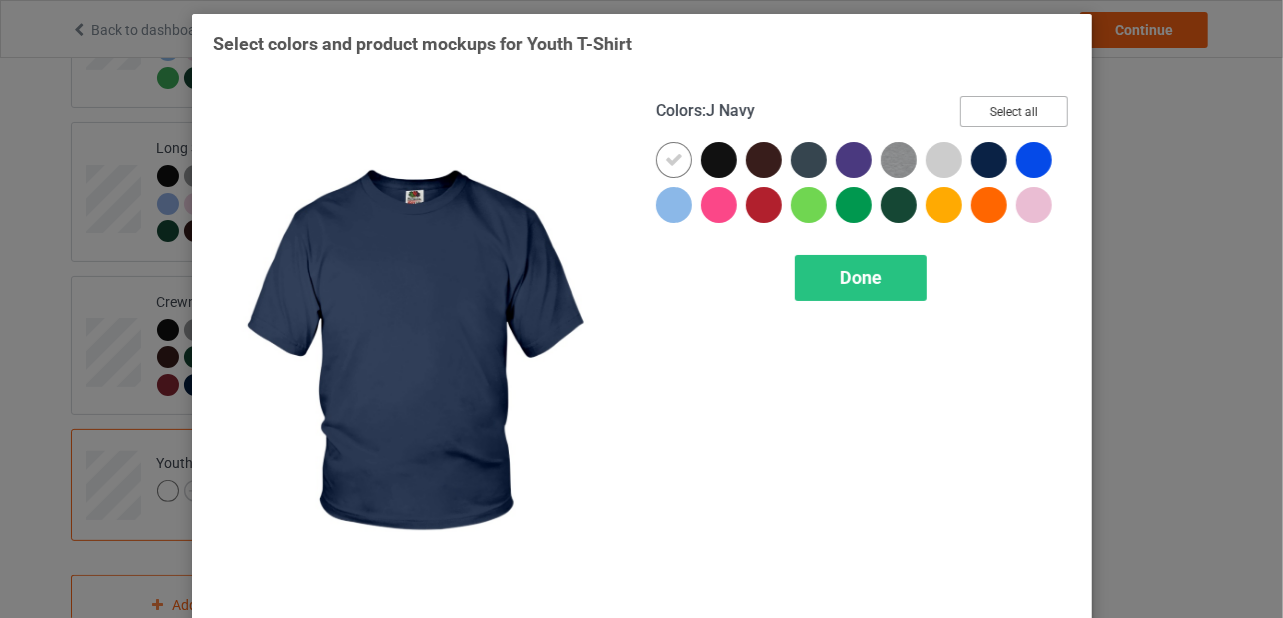 click on "Select all" at bounding box center (1014, 111) 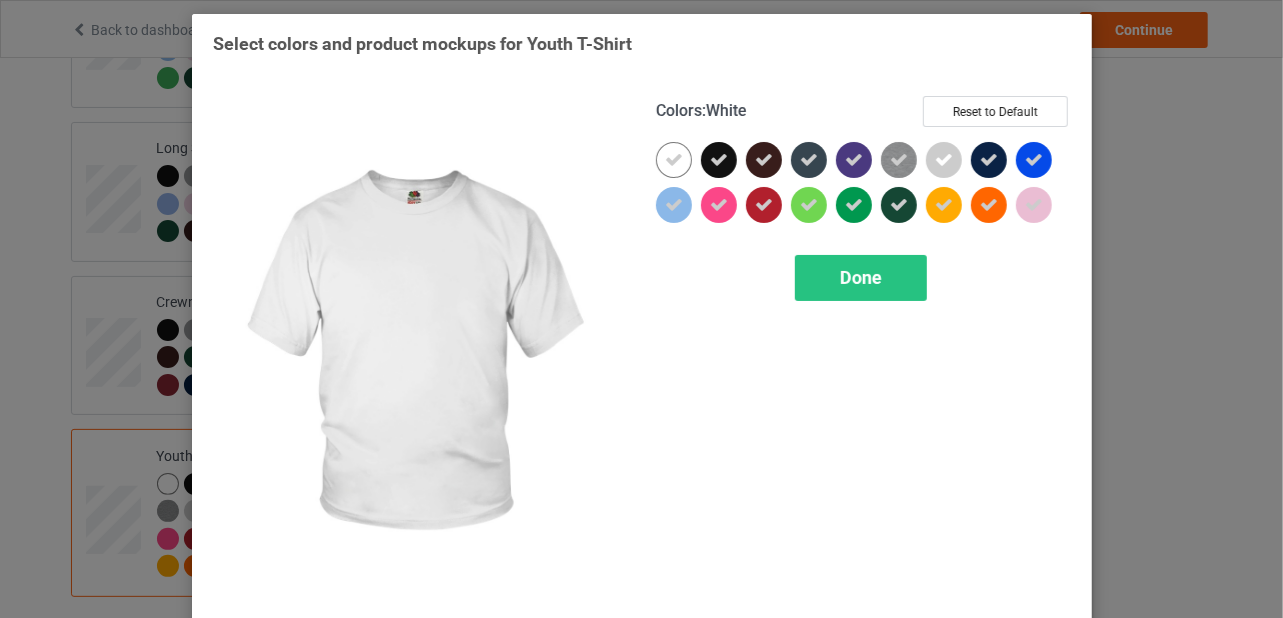 click at bounding box center (674, 160) 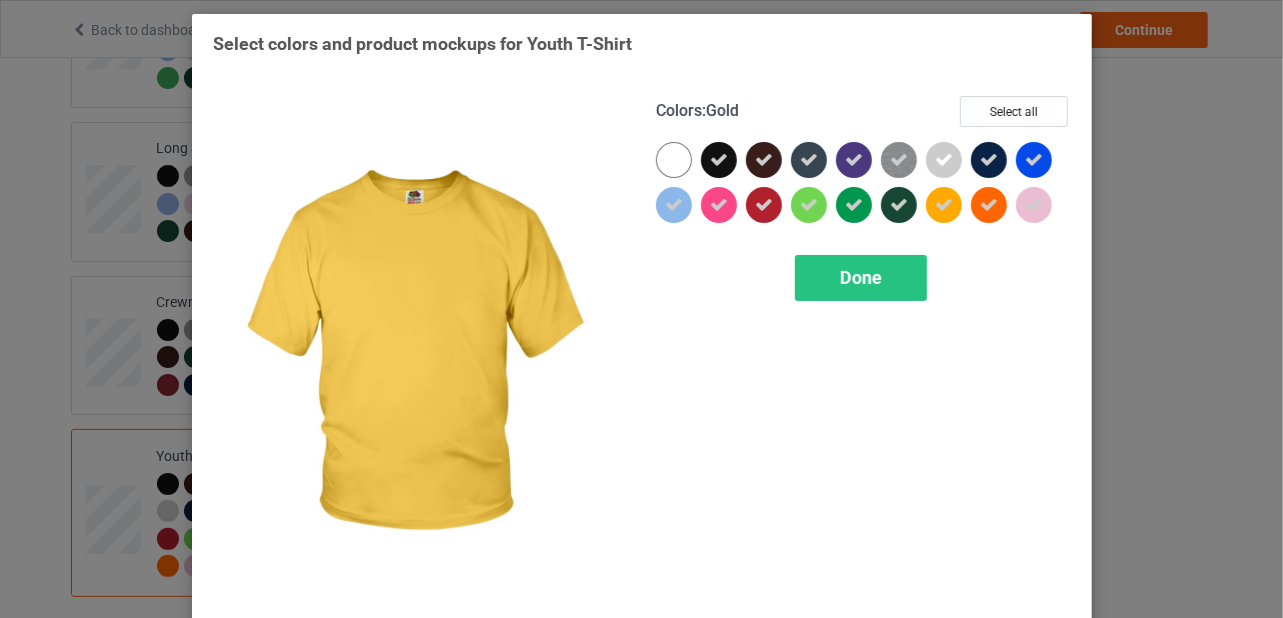 click at bounding box center (944, 205) 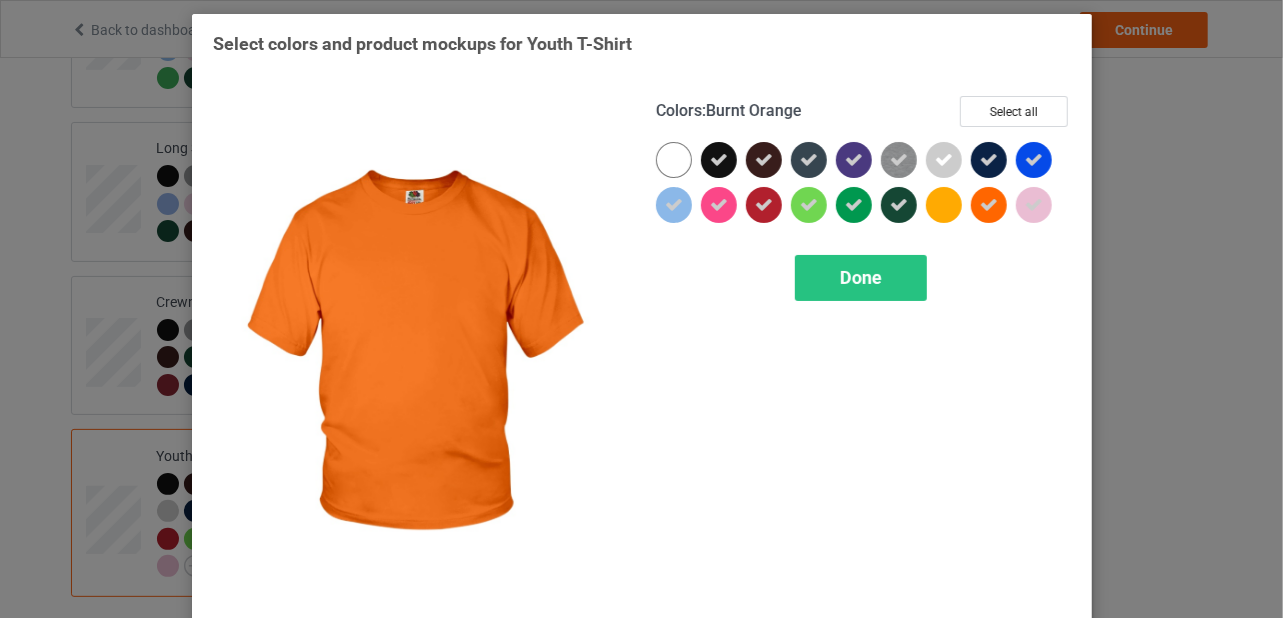 click at bounding box center [989, 205] 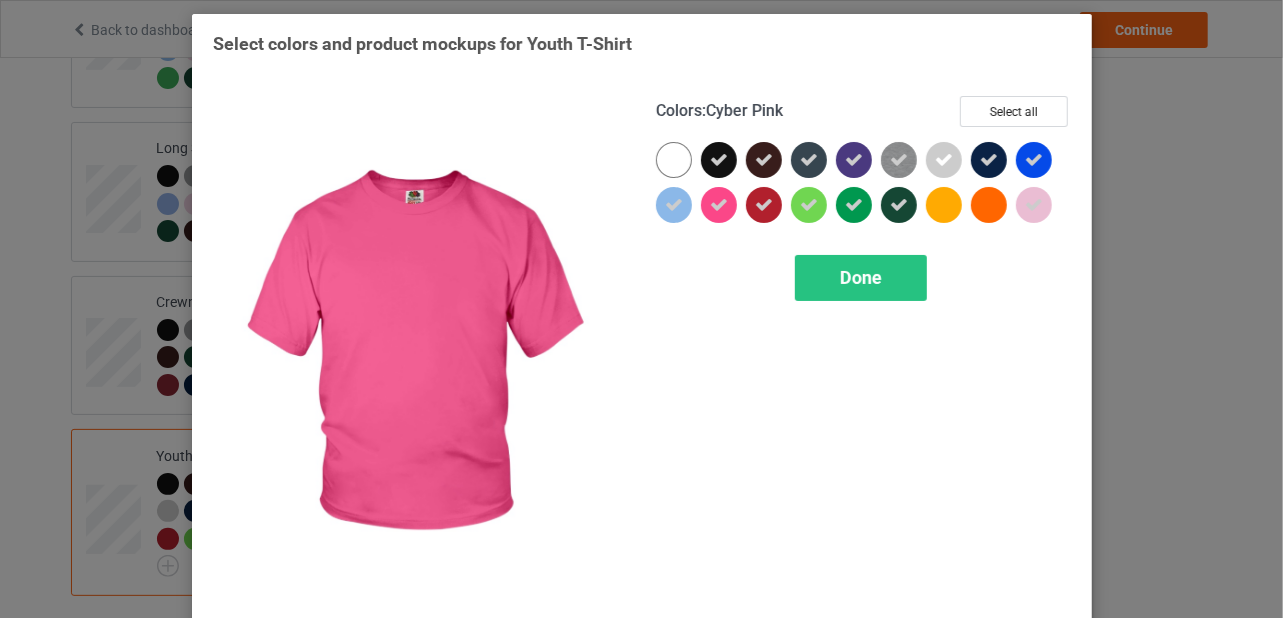 click at bounding box center [719, 205] 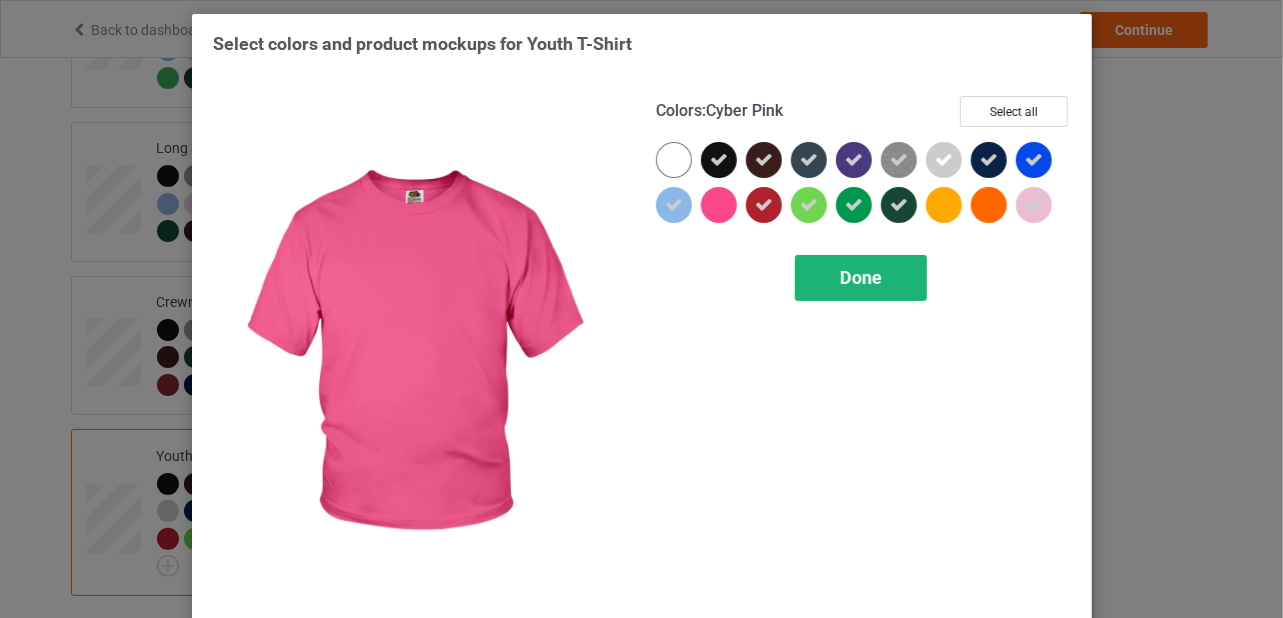 click on "Done" at bounding box center (861, 277) 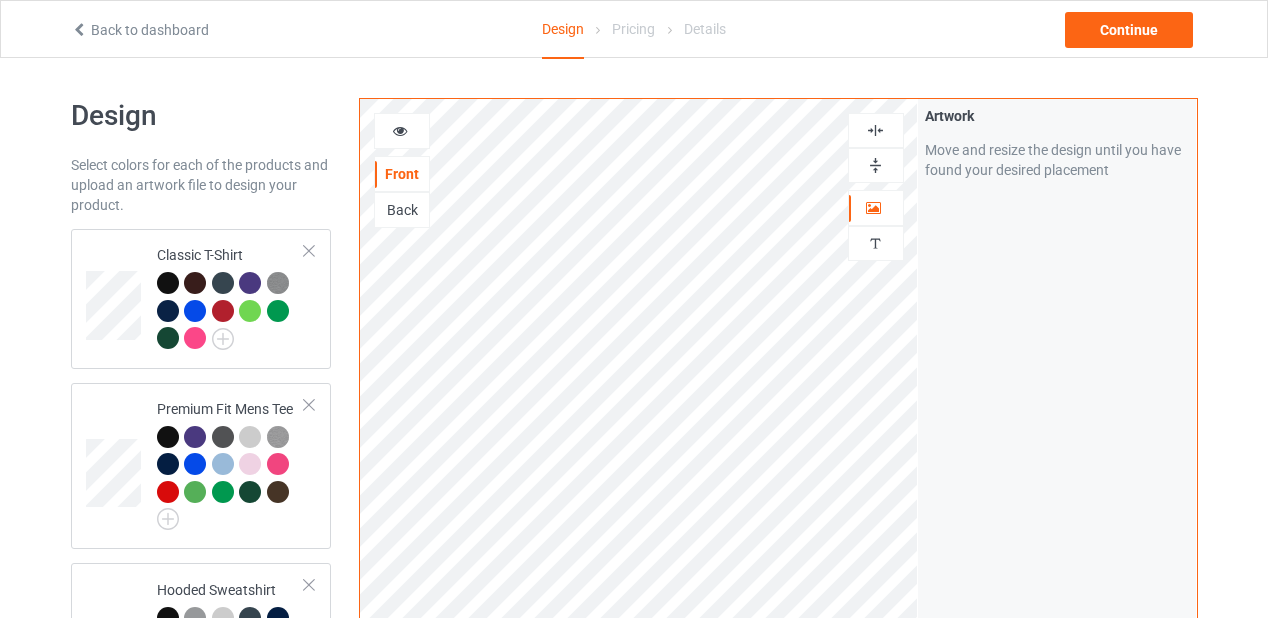 scroll, scrollTop: 0, scrollLeft: 0, axis: both 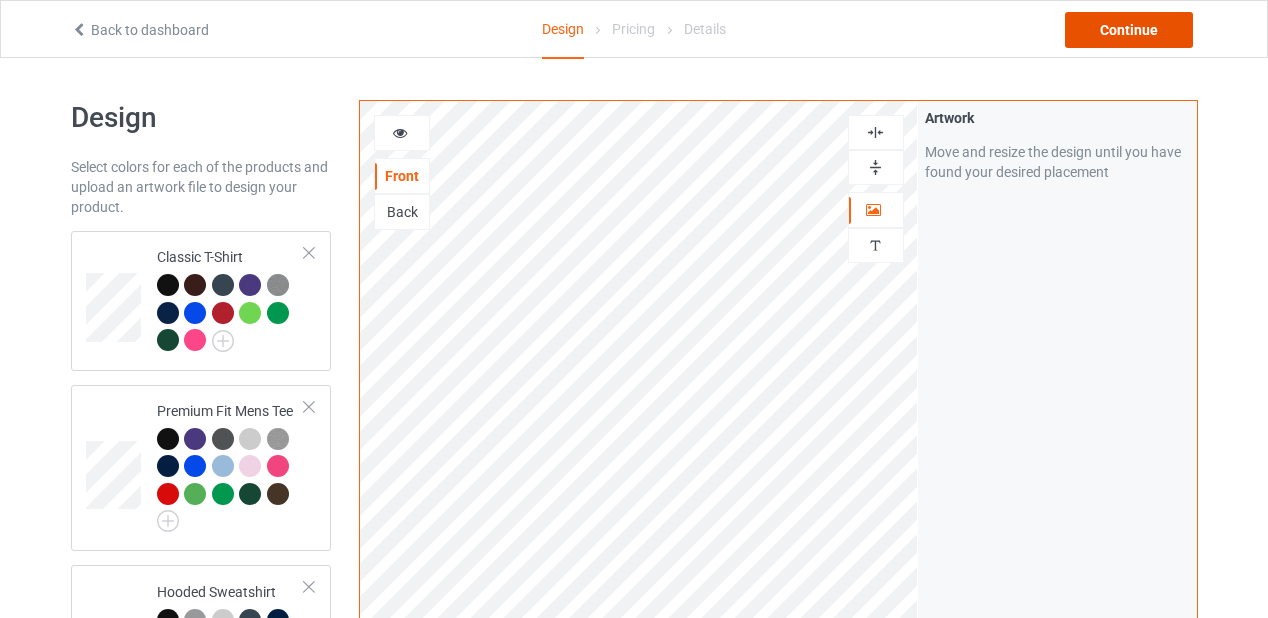click on "Continue" at bounding box center (1129, 30) 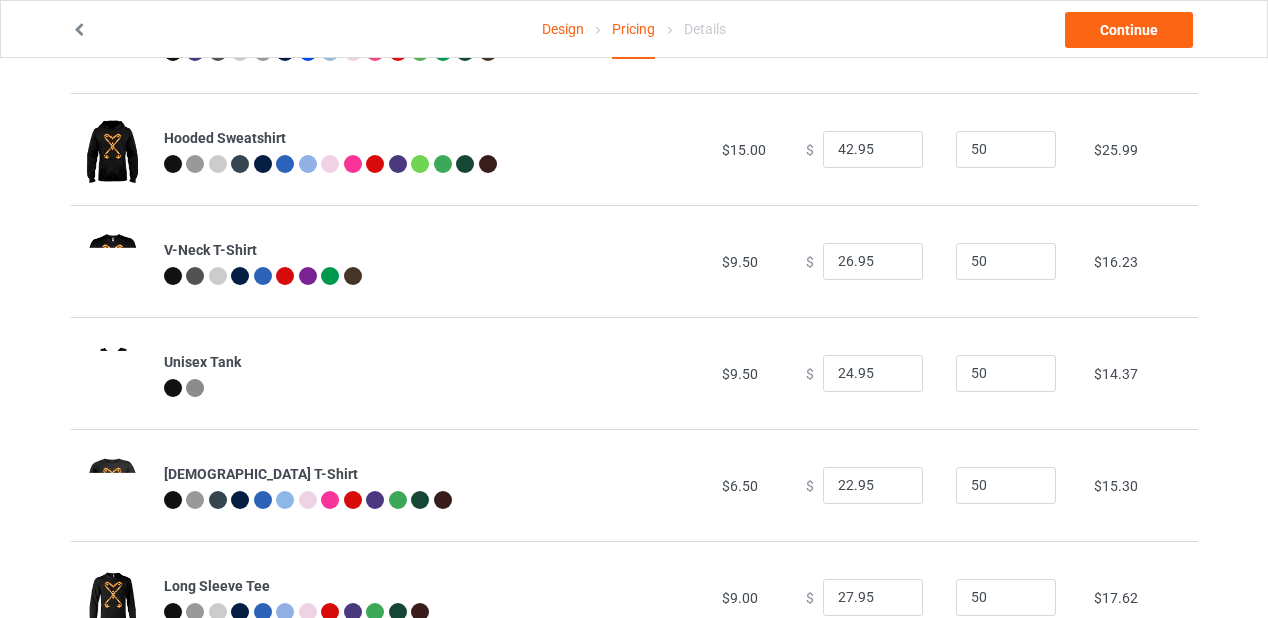 scroll, scrollTop: 0, scrollLeft: 0, axis: both 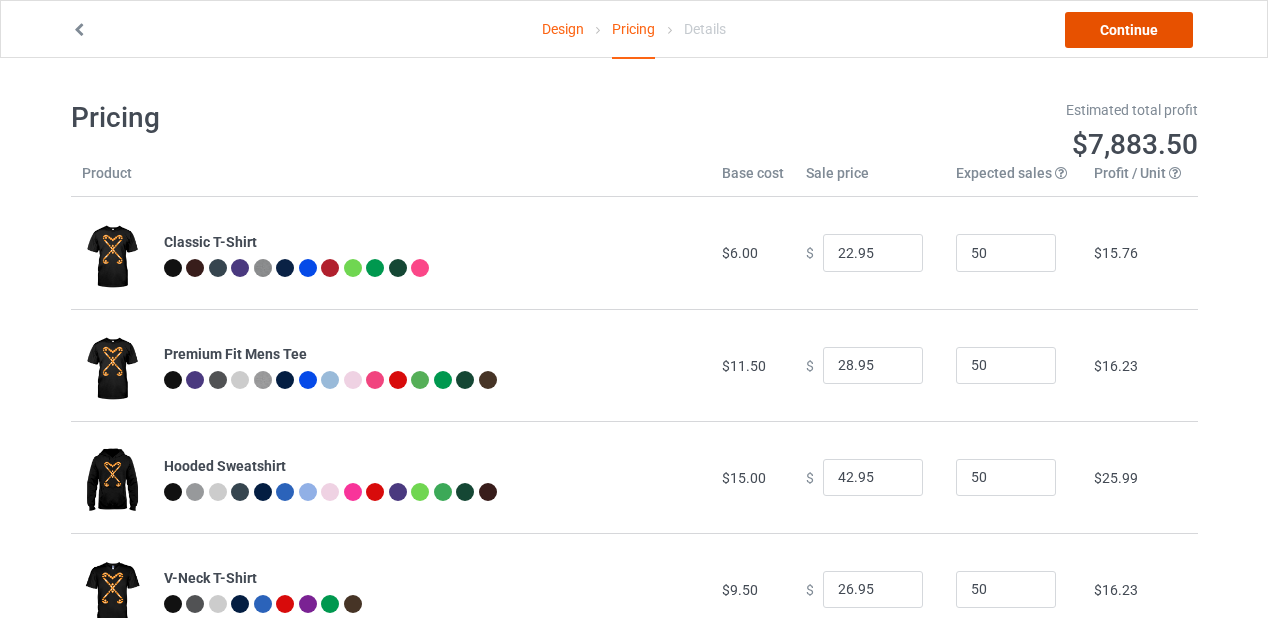 click on "Continue" at bounding box center (1129, 30) 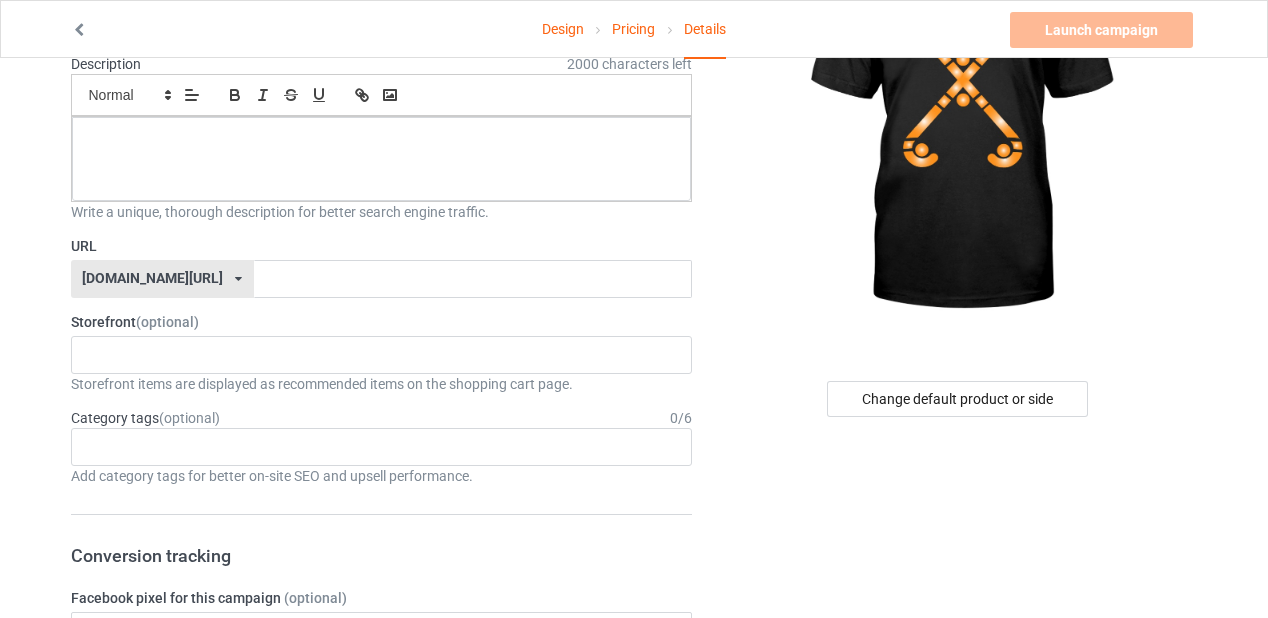 scroll, scrollTop: 200, scrollLeft: 0, axis: vertical 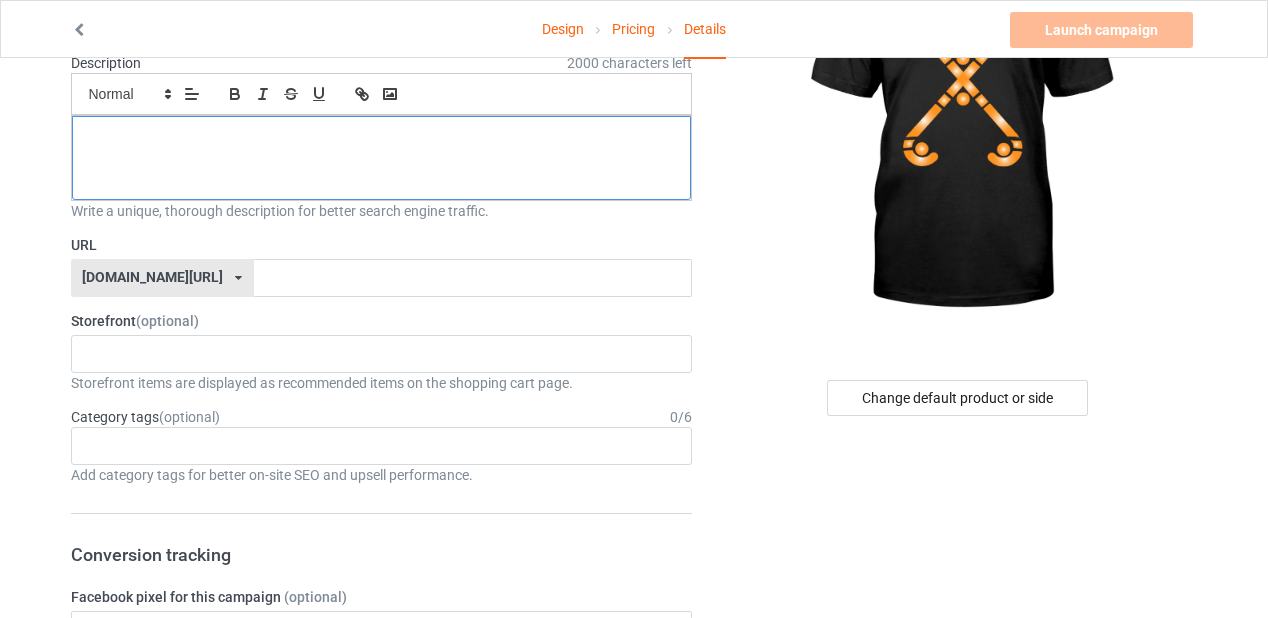 click at bounding box center [382, 158] 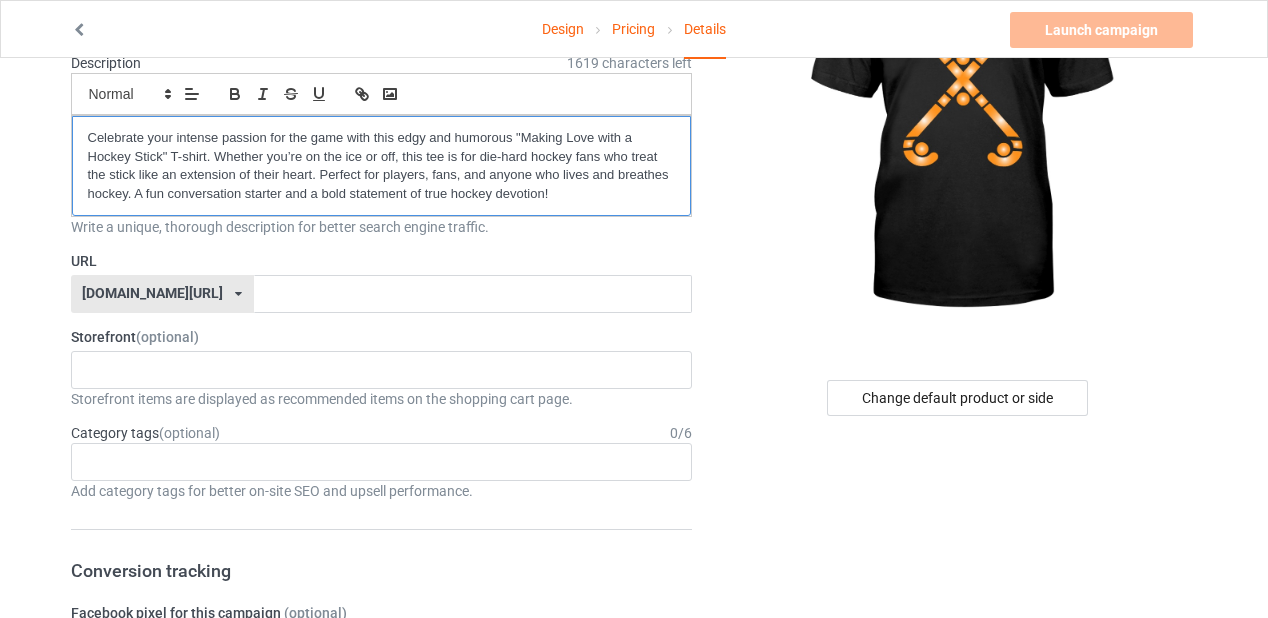 scroll, scrollTop: 0, scrollLeft: 0, axis: both 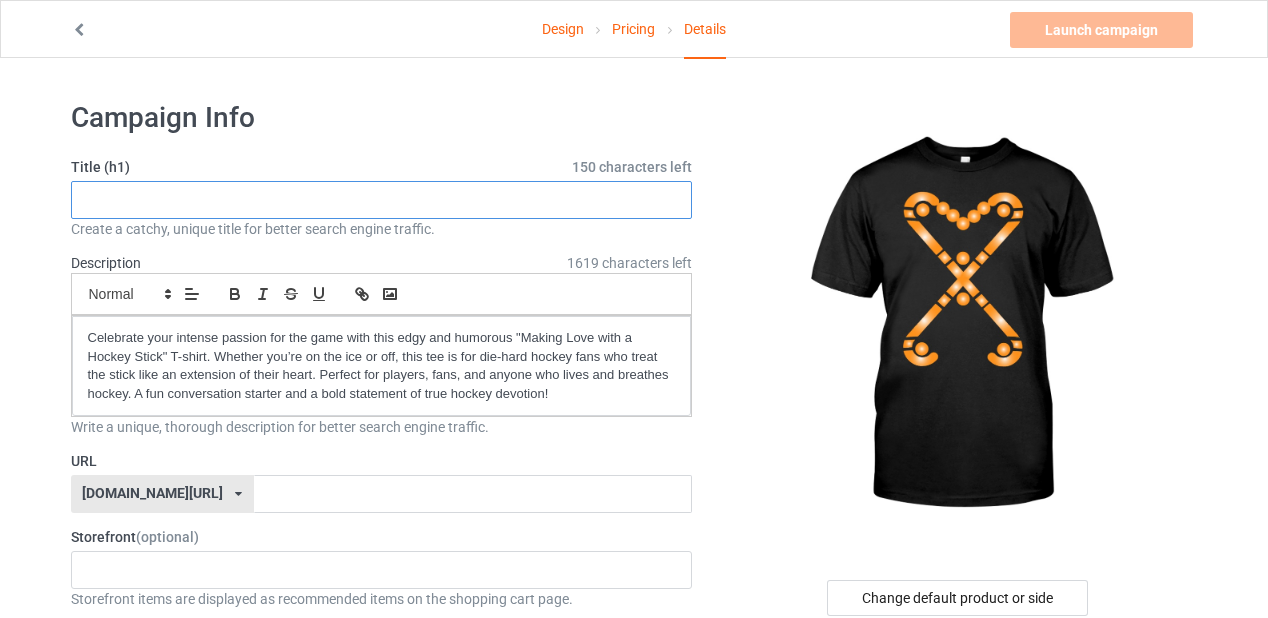 click at bounding box center (382, 200) 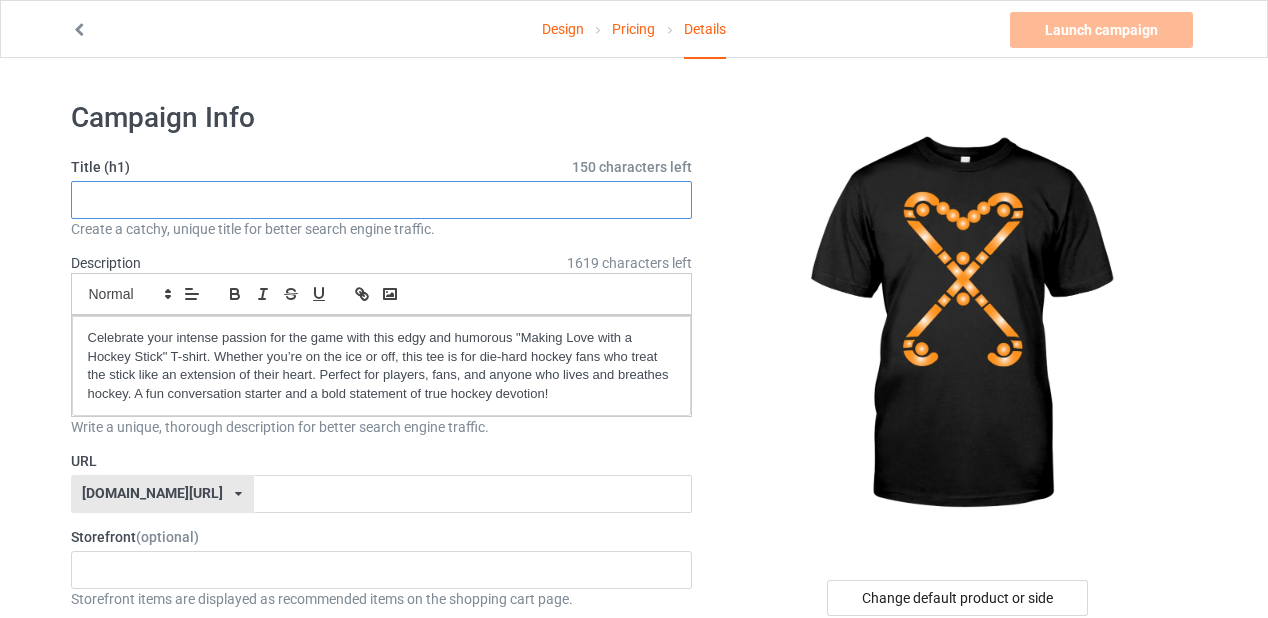 paste on "hockey fan  hockey dad  hockey mom  hockey goalie  hockey passion  winter sports  ice rink  hockey season  hockey love  hockey gear" 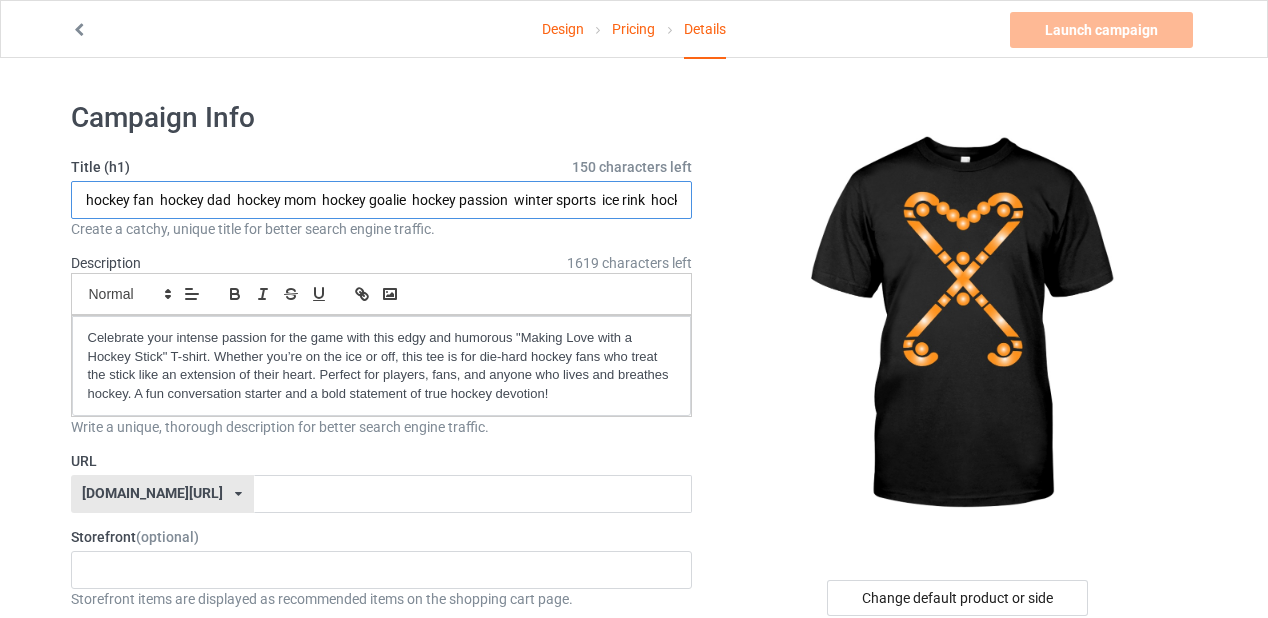 scroll, scrollTop: 0, scrollLeft: 236, axis: horizontal 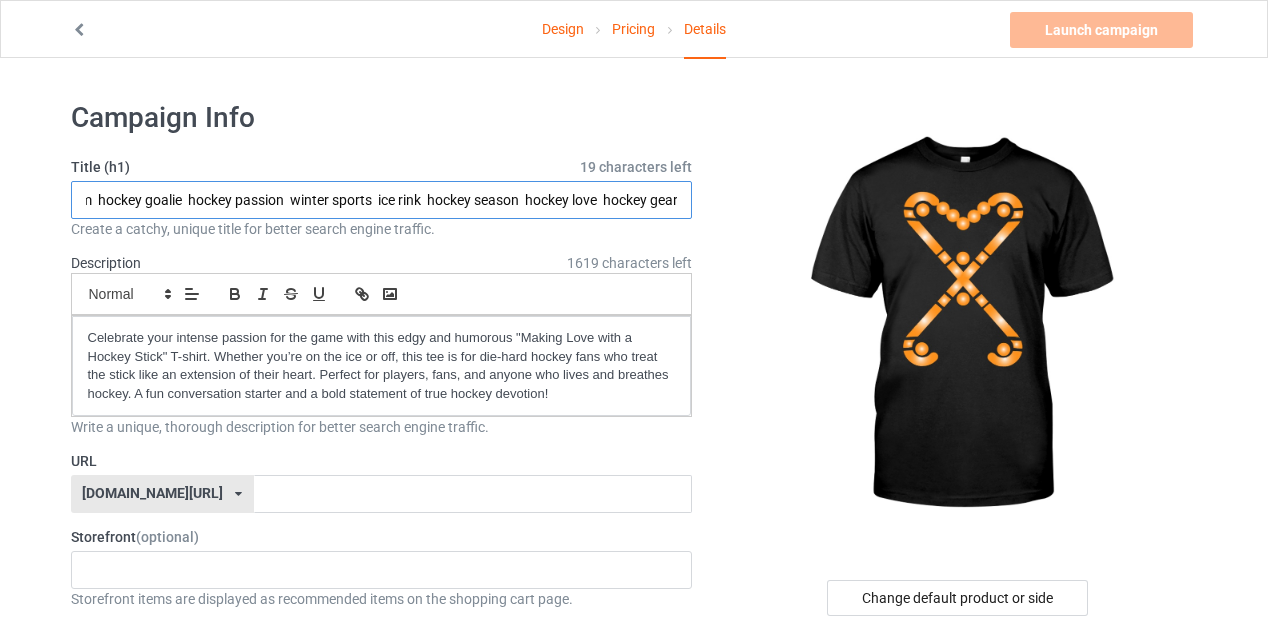 click on "hockey fan  hockey dad  hockey mom  hockey goalie  hockey passion  winter sports  ice rink  hockey season  hockey love  hockey gear" at bounding box center [382, 200] 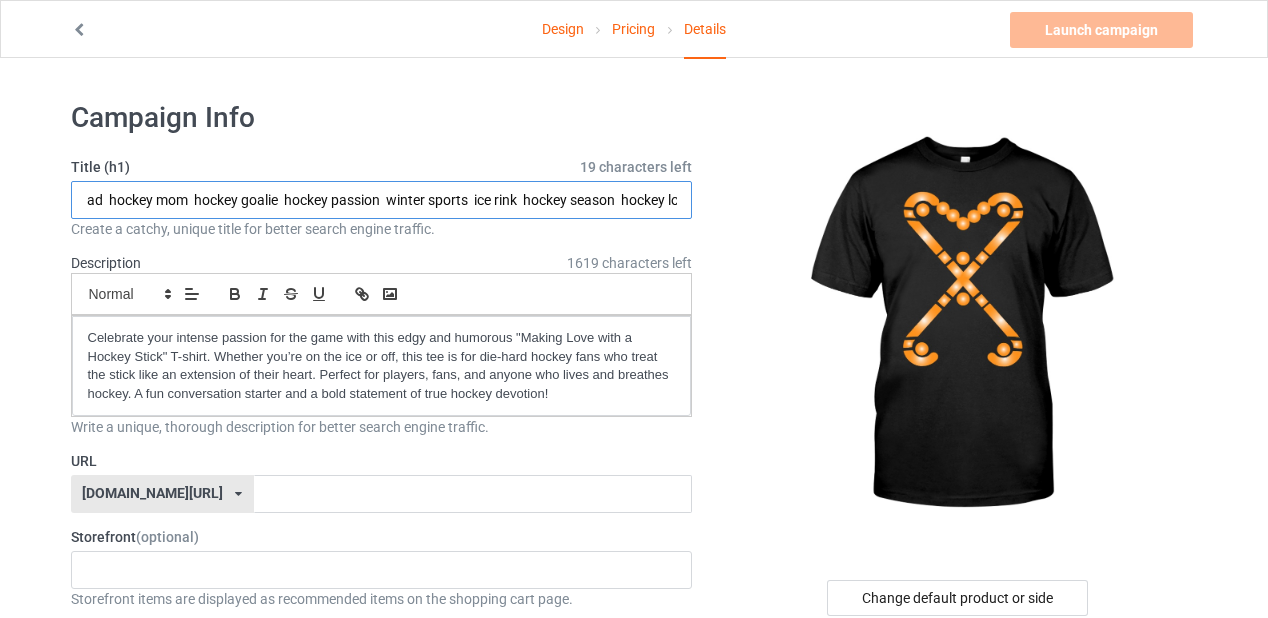 click on "hockey fan  hockey dad  hockey mom  hockey goalie  hockey passion  winter sports  ice rink  hockey season  hockey love  hockey gear" at bounding box center [382, 200] 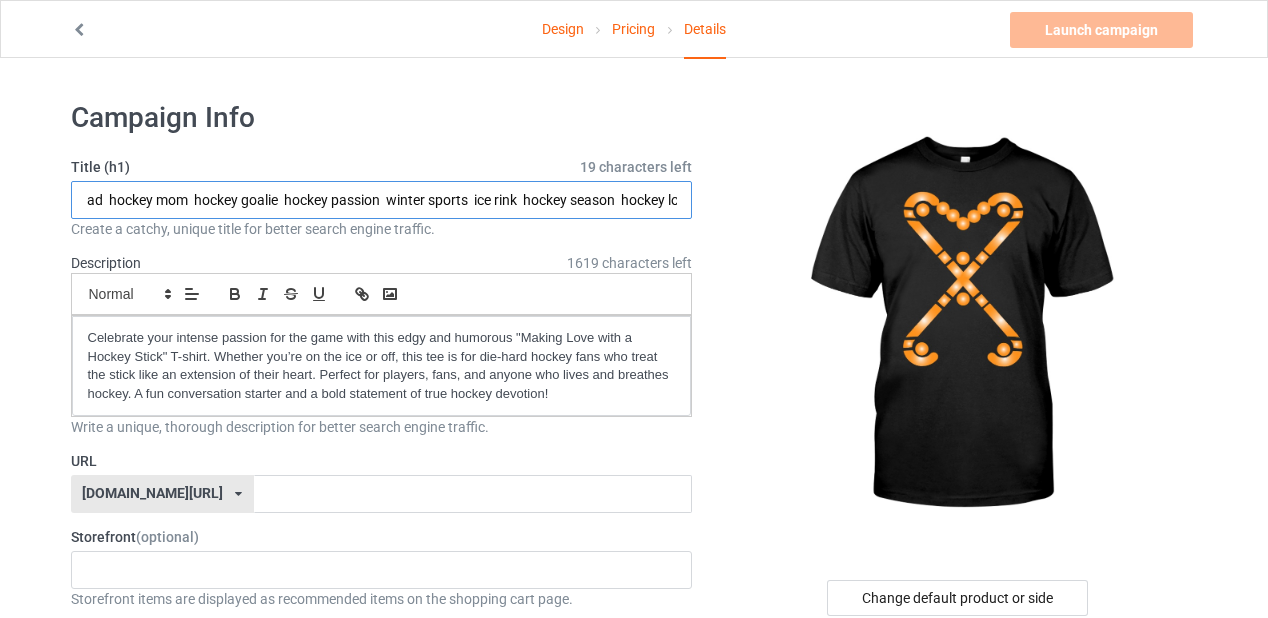 scroll, scrollTop: 0, scrollLeft: 0, axis: both 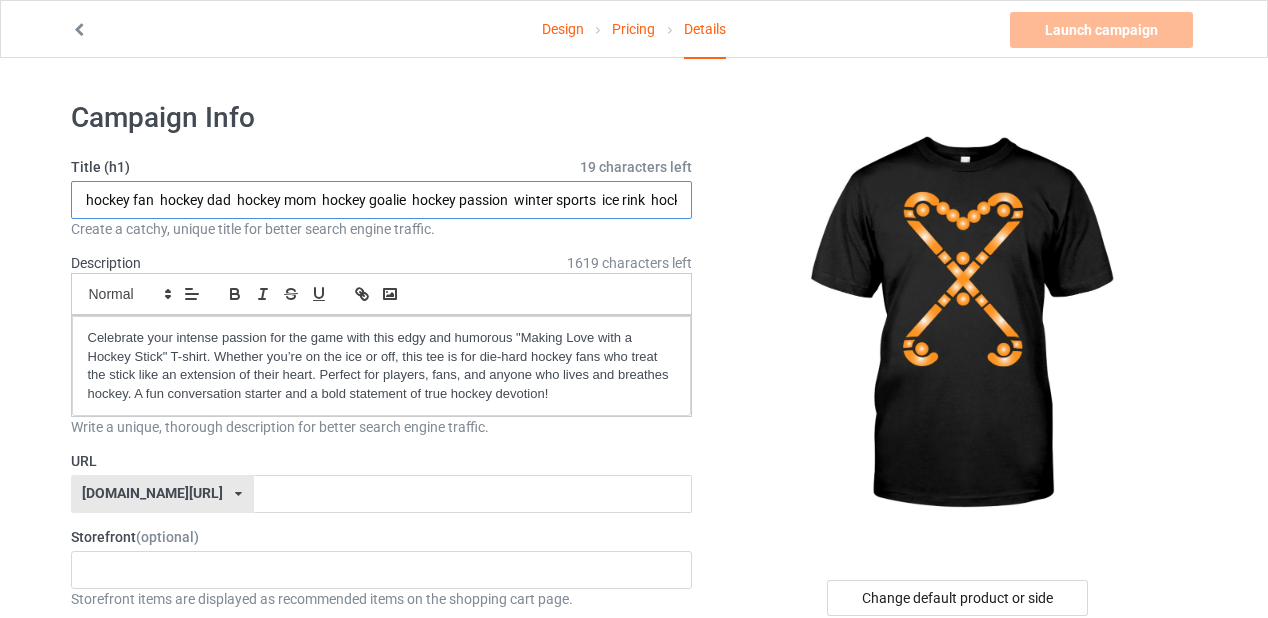click at bounding box center (958, 325) 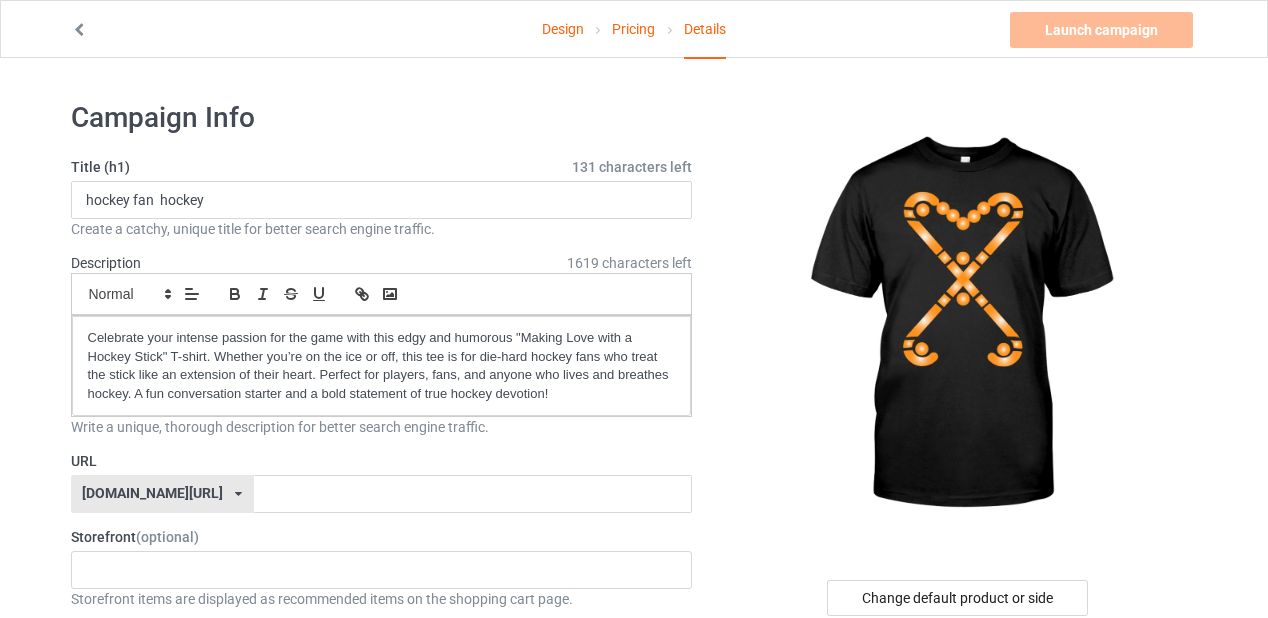 click at bounding box center [959, 325] 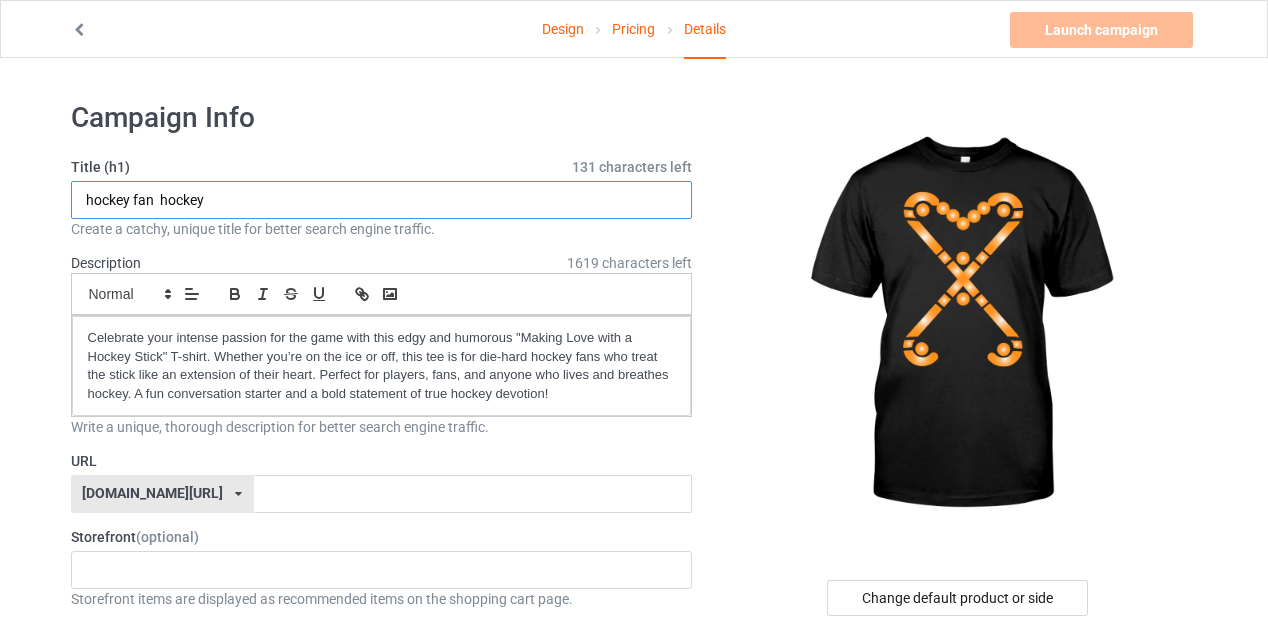 click on "hockey fan  hockey" at bounding box center [382, 200] 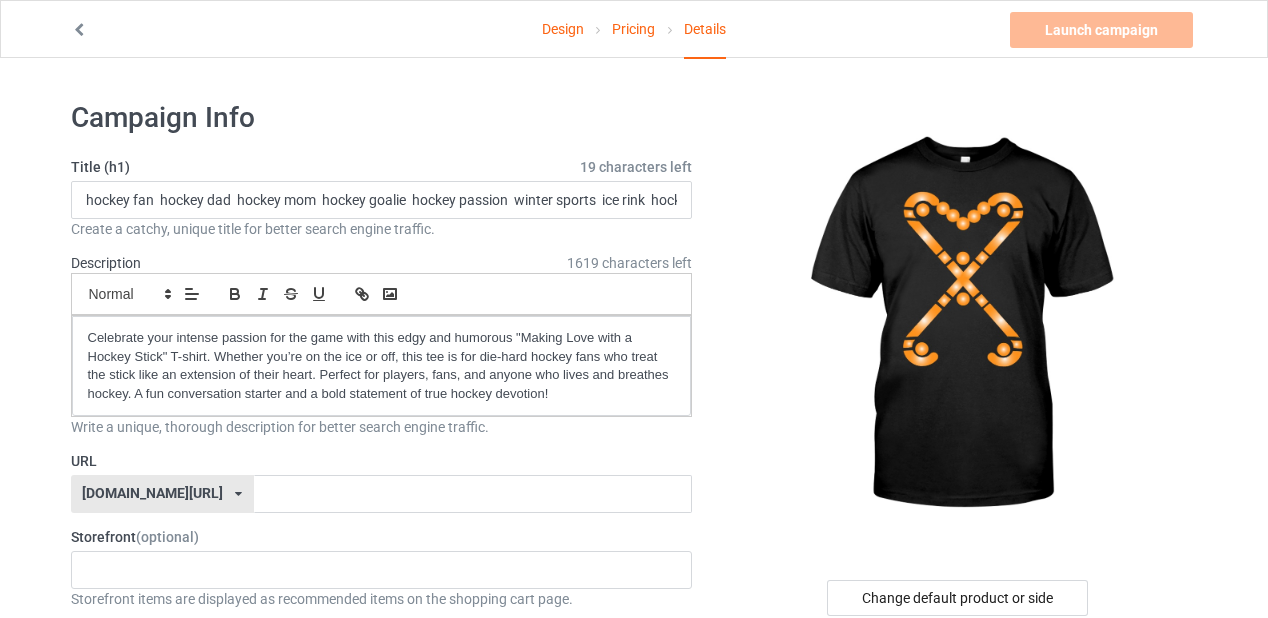 click at bounding box center (959, 325) 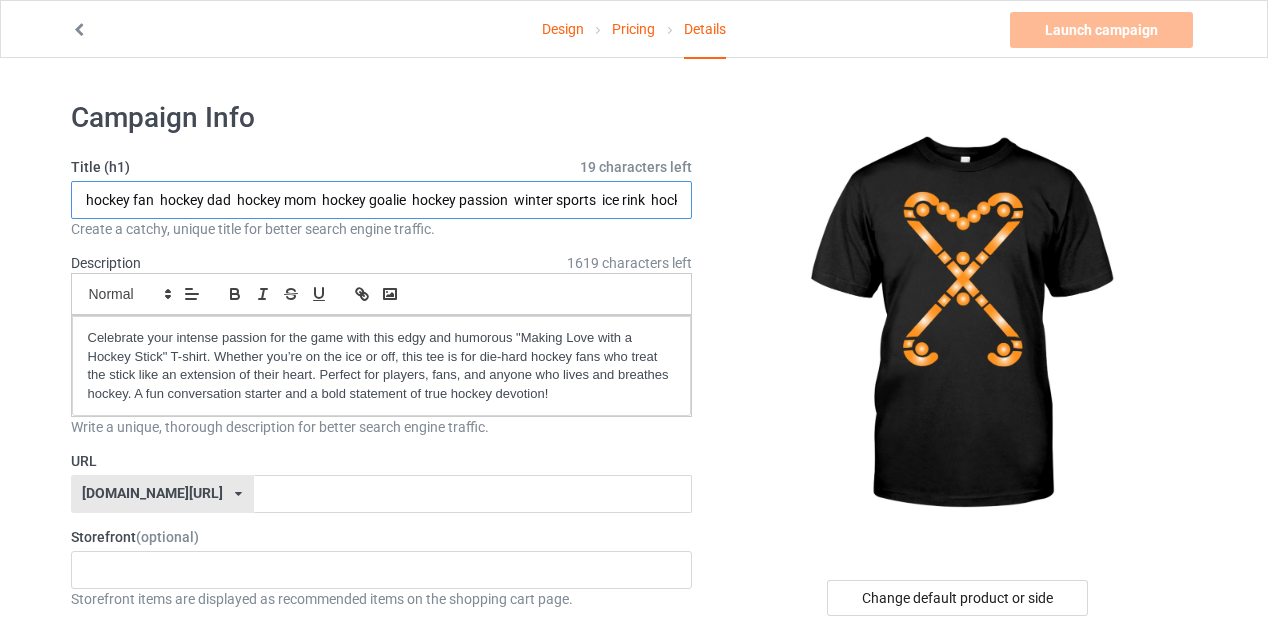 click on "hockey fan  hockey dad  hockey mom  hockey goalie  hockey passion  winter sports  ice rink  hockey season  hockey love  hockey gear" at bounding box center [382, 200] 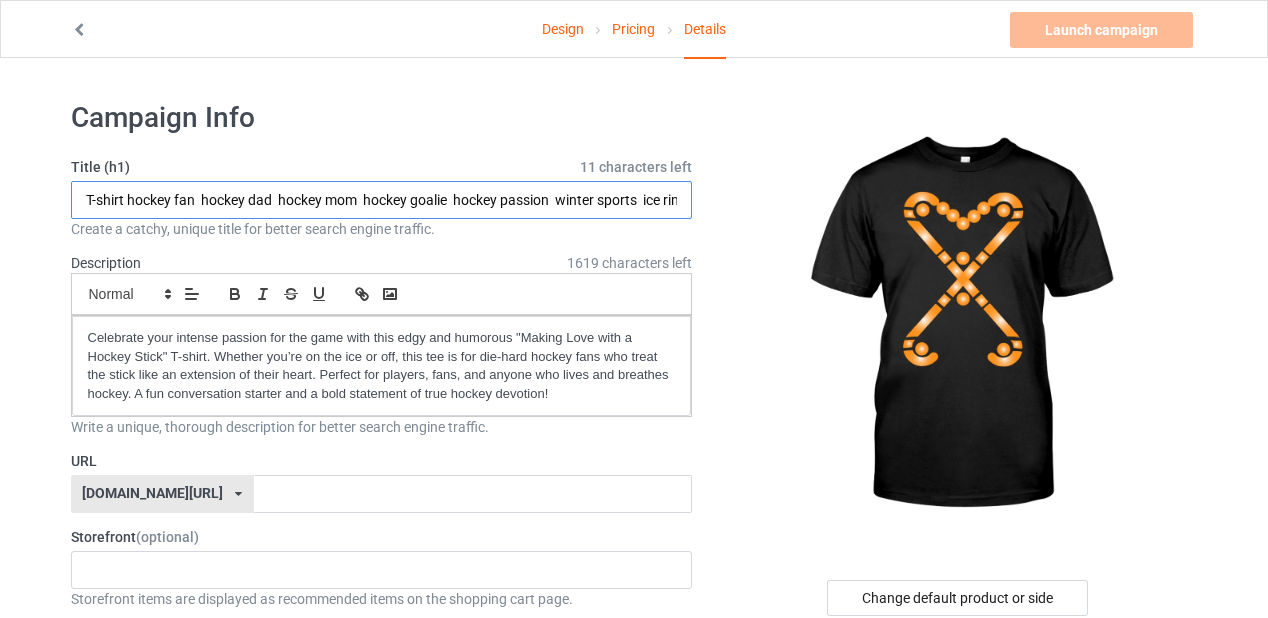 type on "T-shirt hockey fan  hockey dad  hockey mom  hockey goalie  hockey passion  winter sports  ice rink  hockey season  hockey love  hockey gear" 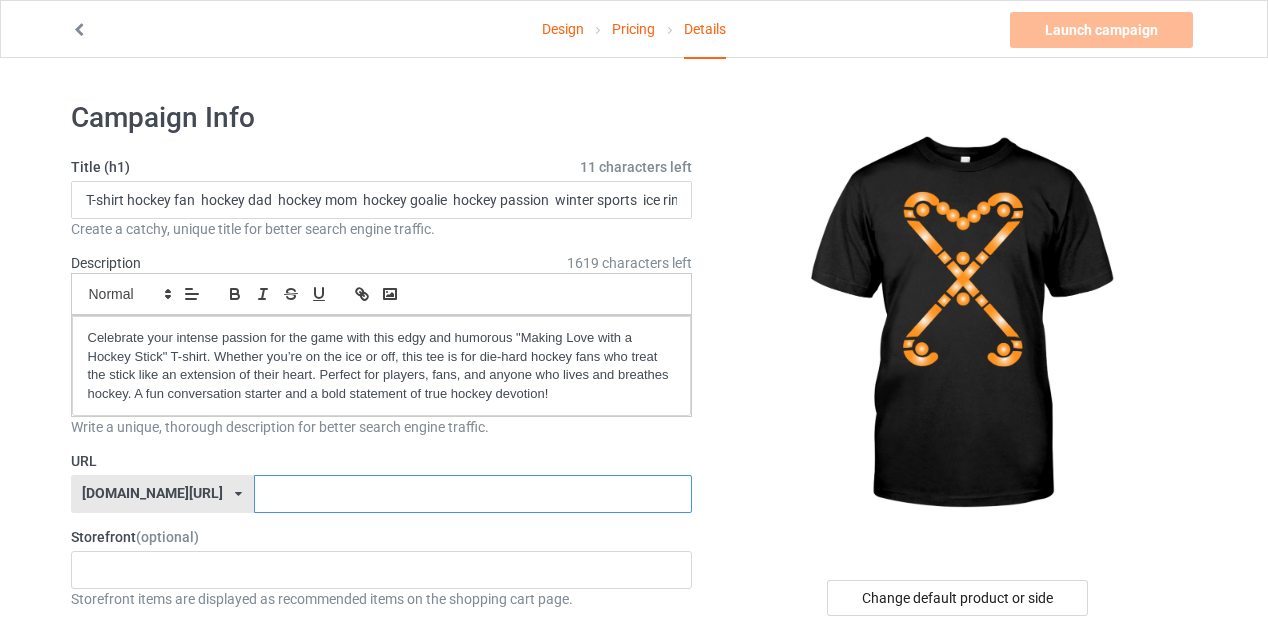 drag, startPoint x: 266, startPoint y: 490, endPoint x: 454, endPoint y: 488, distance: 188.01064 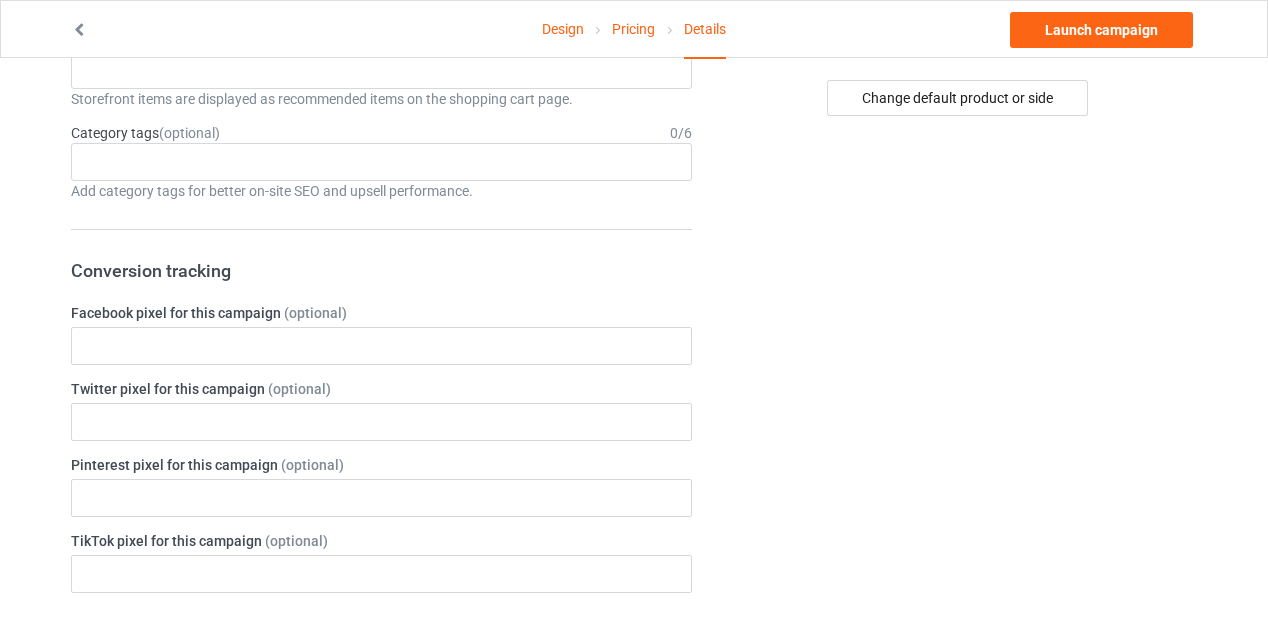 scroll, scrollTop: 400, scrollLeft: 0, axis: vertical 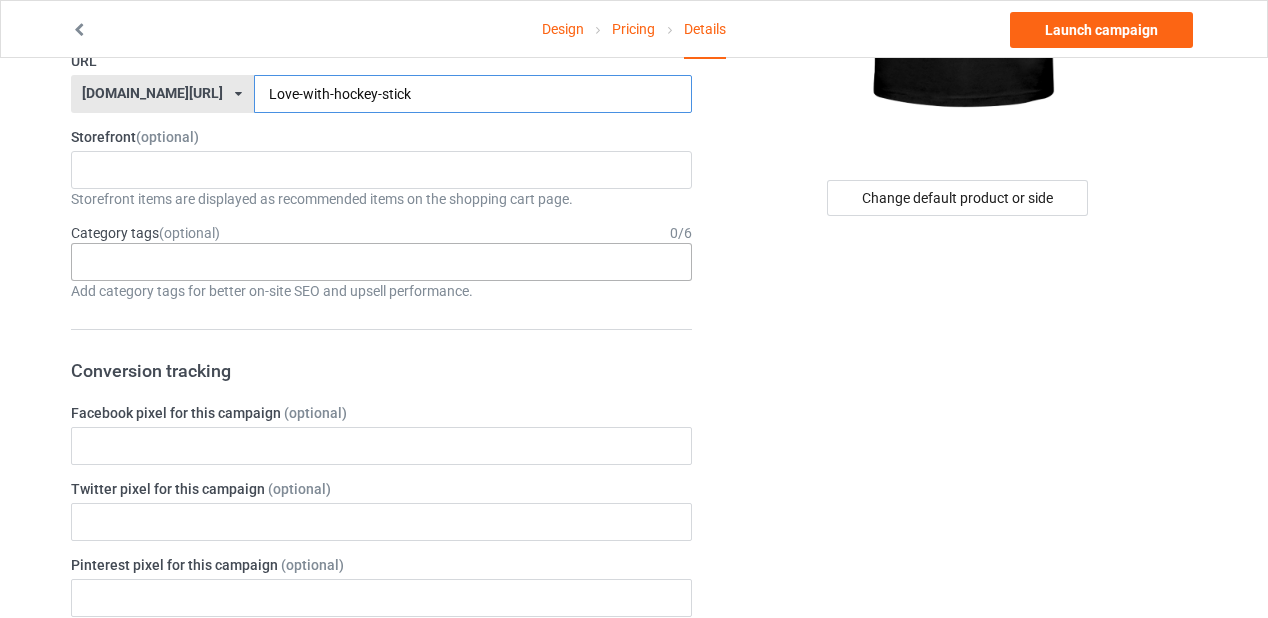 type on "Love-with-hockey-stick" 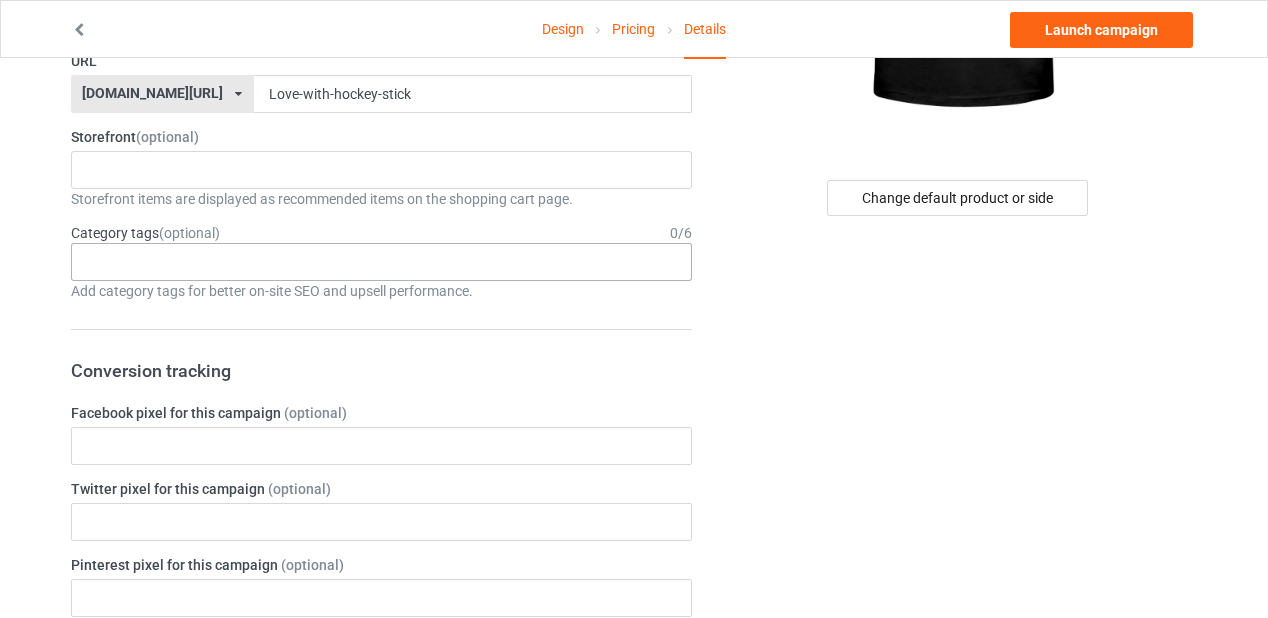 click on "Age > 1-19 > 1 Age > 1-12 Months > 1 Month Age > 1-12 Months Age > 1-19 Age > 1-19 > 10 Age > 1-12 Months > 10 Month Age > 80-100 > 100 Sports > Running > 10K Run Age > 1-19 > 11 Age > 1-12 Months > 11 Month Age > 1-19 > 12 Age > 1-12 Months > 12 Month Age > 1-19 > 13 Age > 1-19 > 14 Age > 1-19 > 15 Sports > Running > 15K Run Age > 1-19 > 16 Age > 1-19 > 17 Age > 1-19 > 18 Age > 1-19 > 19 Age > Decades > 1920s Age > Decades > 1930s Age > Decades > 1940s Age > Decades > 1950s Age > Decades > 1960s Age > Decades > 1970s Age > Decades > 1980s Age > Decades > 1990s Age > 1-19 > 2 Age > 1-12 Months > 2 Month Age > 20-39 > 20 Age > 20-39 Age > Decades > 2000s Age > Decades > 2010s Age > 20-39 > 21 Age > 20-39 > 22 Age > 20-39 > 23 Age > 20-39 > 24 Age > 20-39 > 25 Age > 20-39 > 26 Age > 20-39 > 27 Age > 20-39 > 28 Age > 20-39 > 29 Age > 1-19 > 3 Age > 1-12 Months > 3 Month Sports > Basketball > 3-Pointer Age > 20-39 > 30 Age > 20-39 > 31 Age > 20-39 > 32 Age > 20-39 > 33 Age > 20-39 > 34 Age > 20-39 > 35 Age Jobs 1" at bounding box center (382, 262) 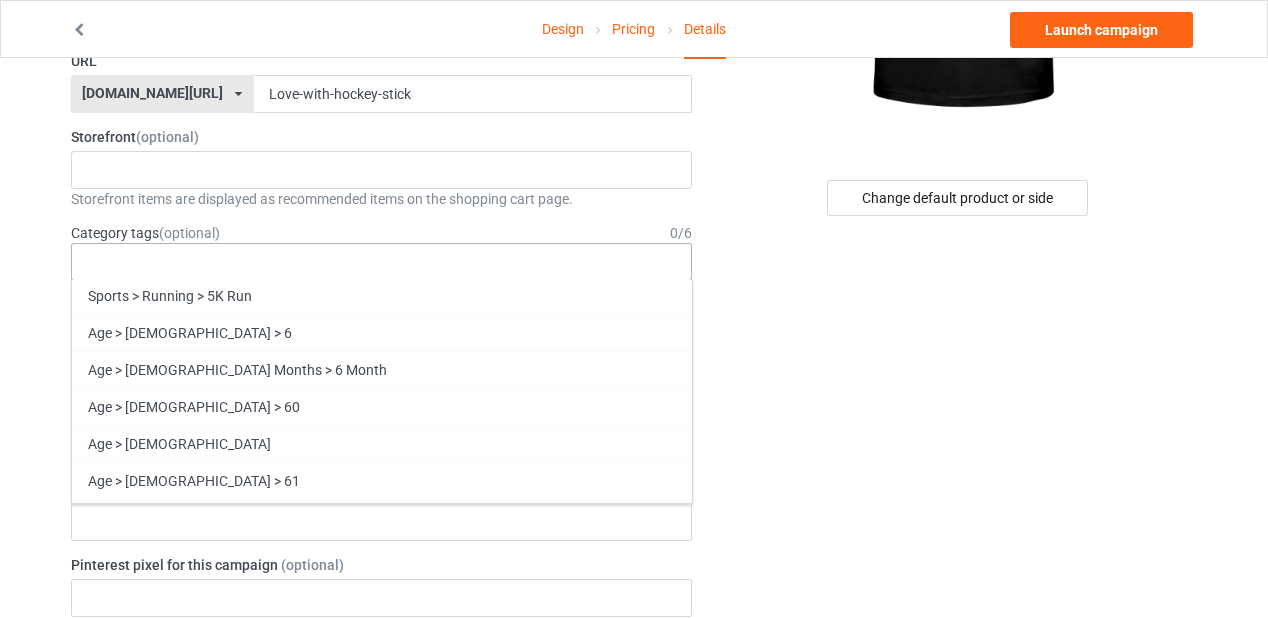 scroll, scrollTop: 1900, scrollLeft: 0, axis: vertical 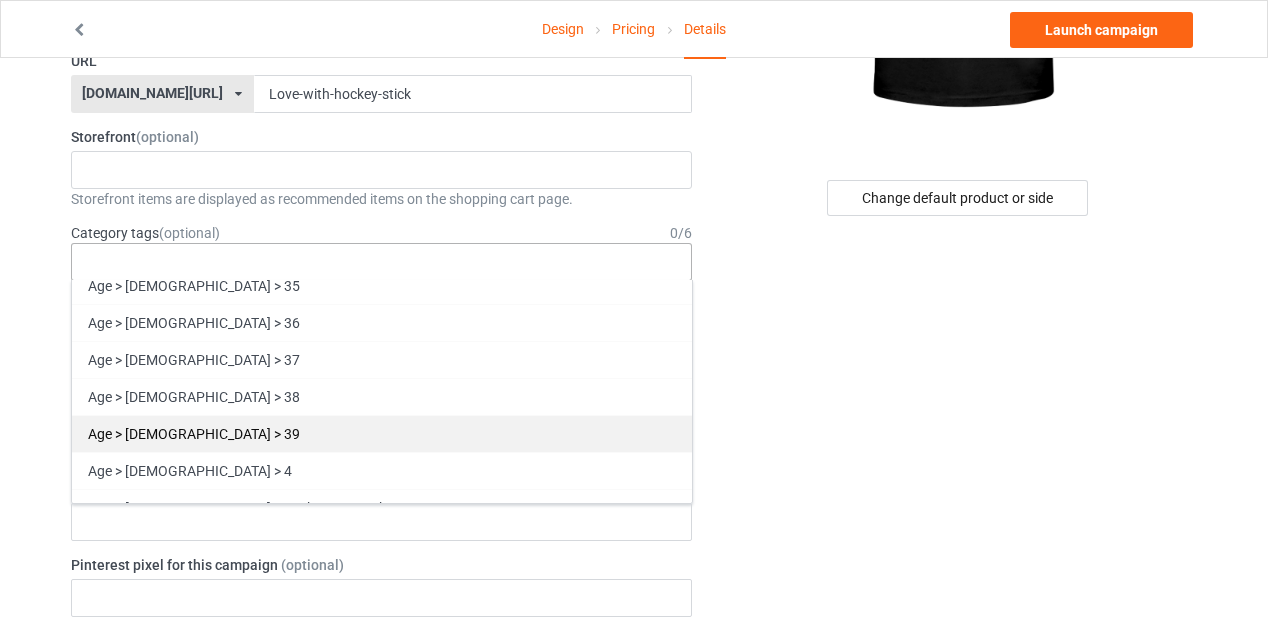 click on "Age > 20-39 > 39" at bounding box center (382, 433) 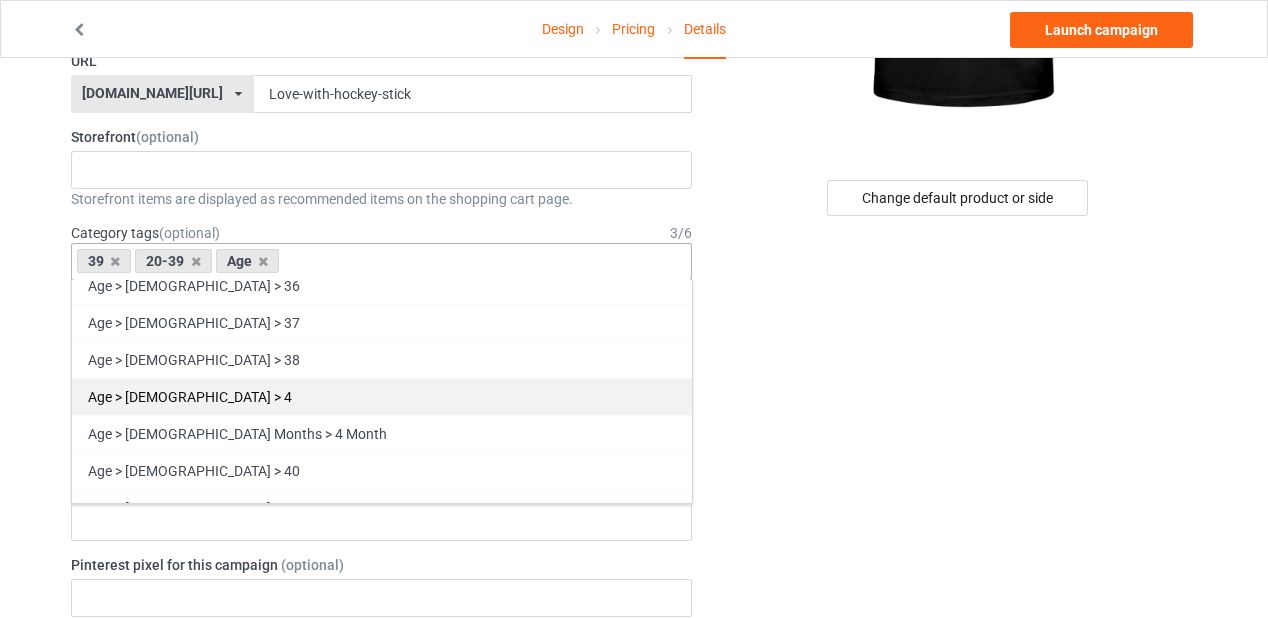 scroll, scrollTop: 1863, scrollLeft: 0, axis: vertical 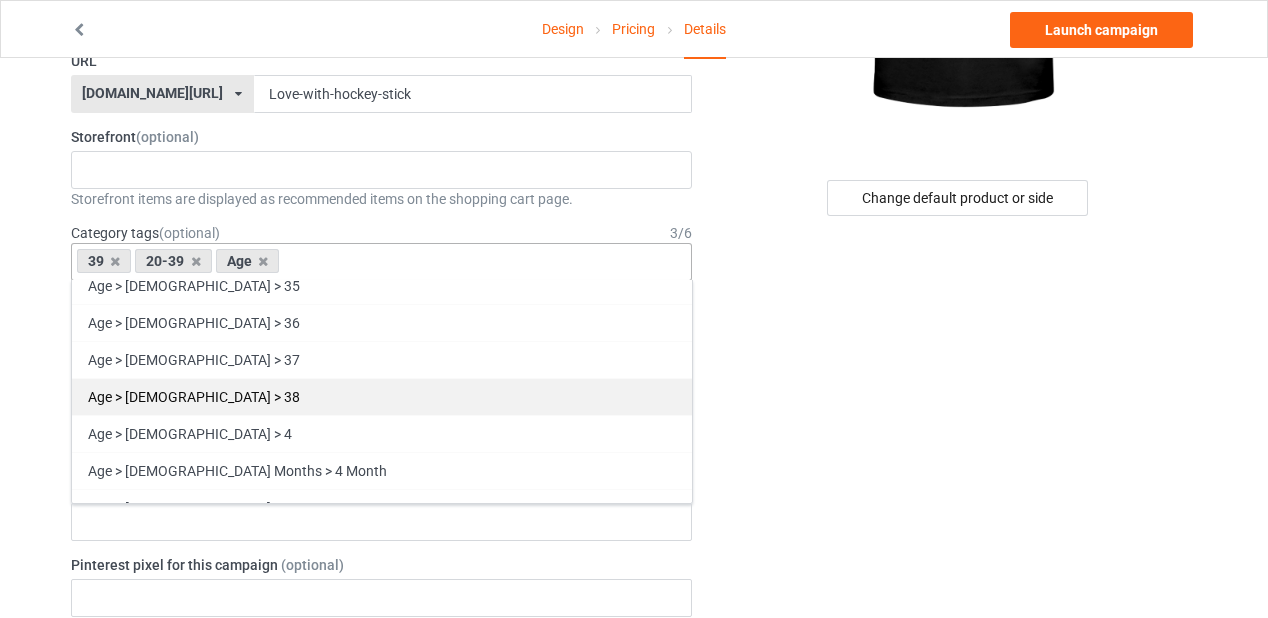 click on "Age > 20-39 > 38" at bounding box center (382, 396) 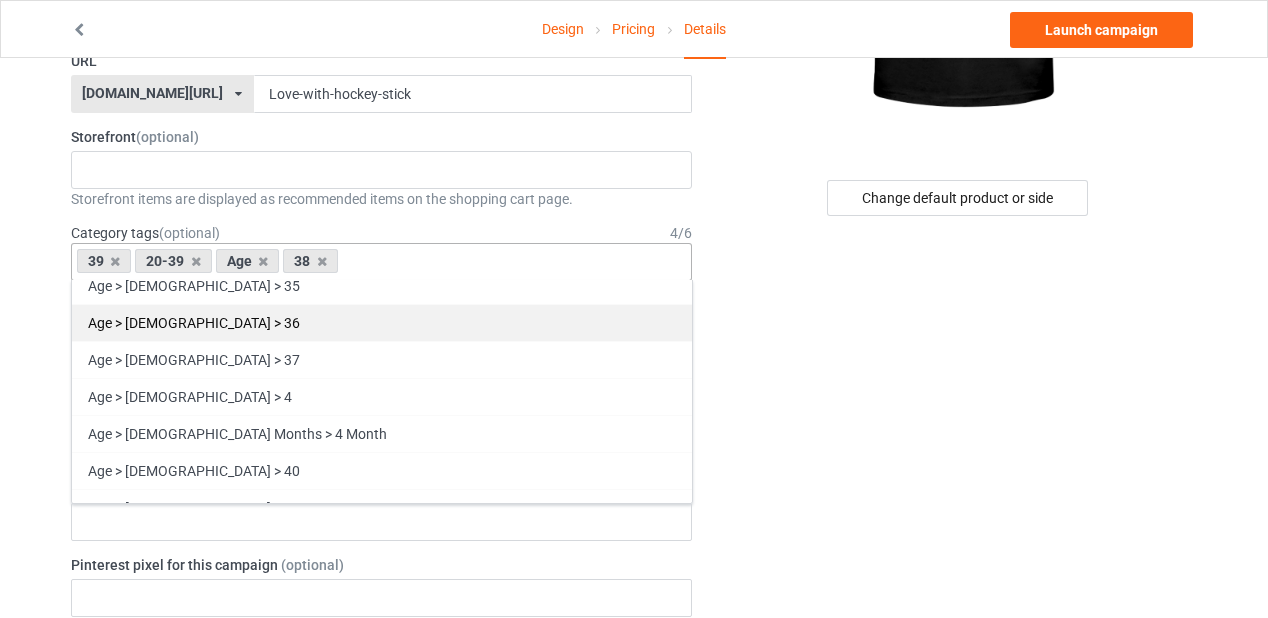 click on "Age > 20-39 > 36" at bounding box center (382, 322) 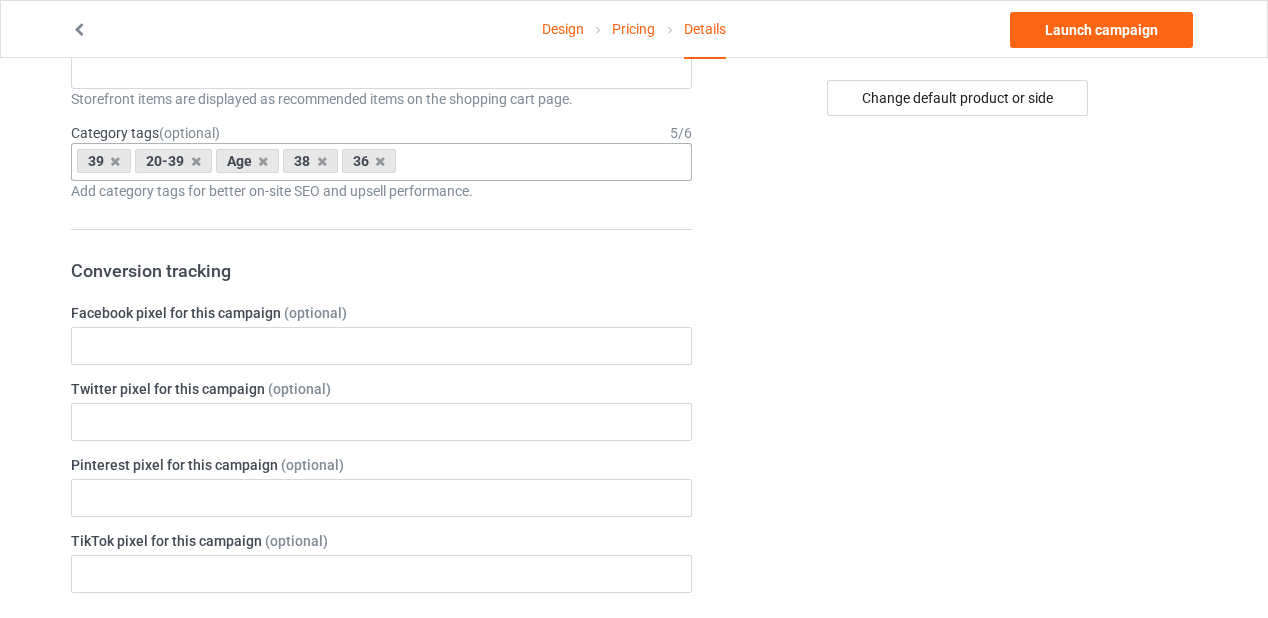 click on "Change default product or side" at bounding box center (958, 602) 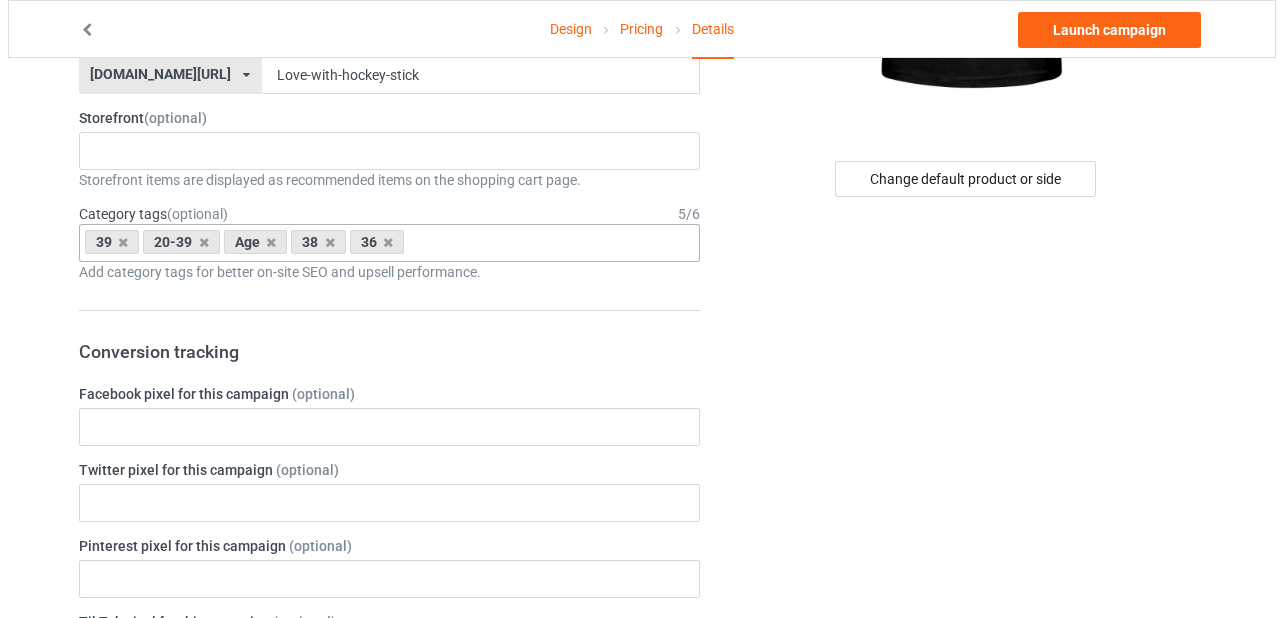 scroll, scrollTop: 0, scrollLeft: 0, axis: both 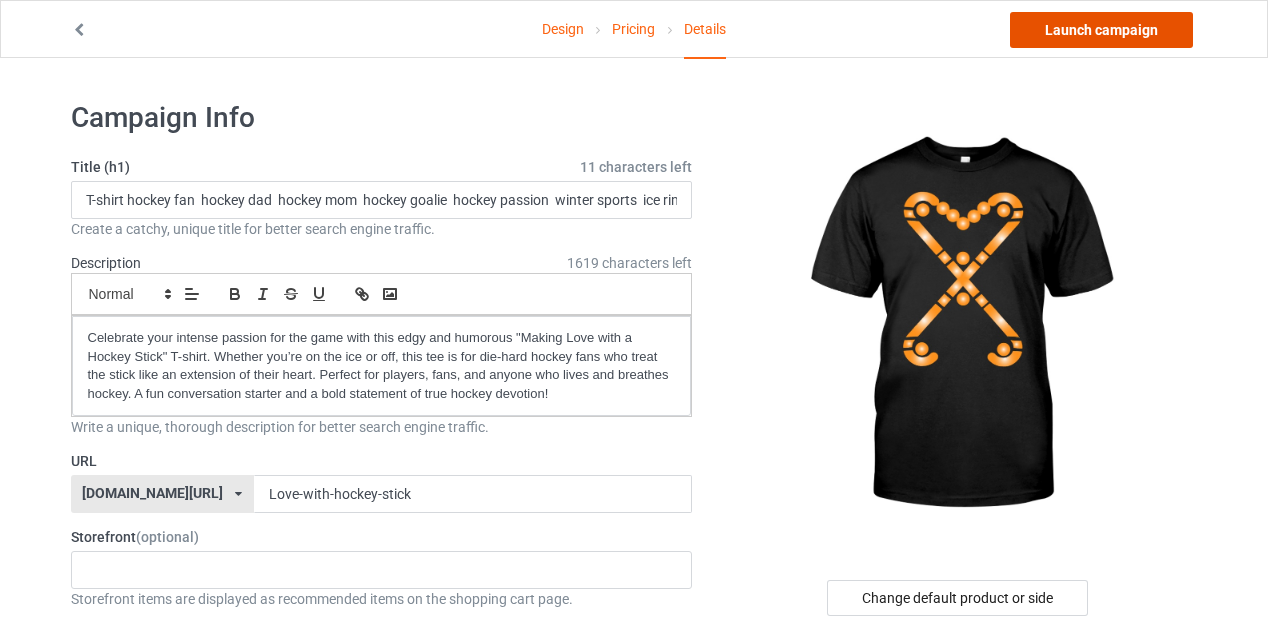 click on "Launch campaign" at bounding box center (1101, 30) 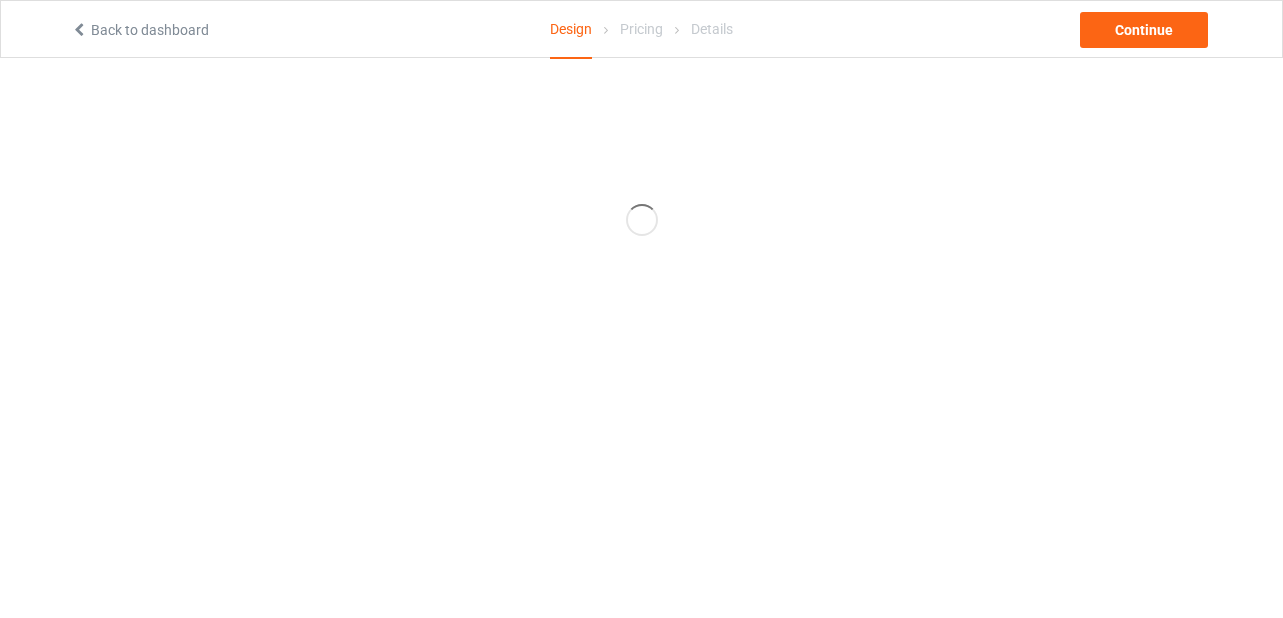 scroll, scrollTop: 0, scrollLeft: 0, axis: both 